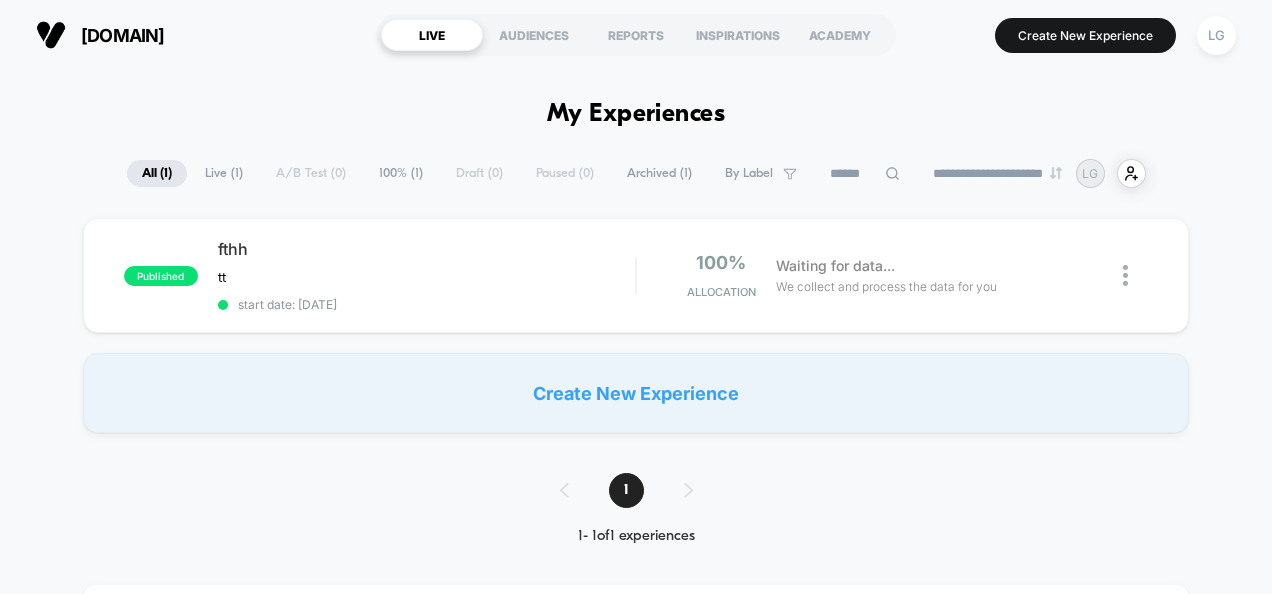 scroll, scrollTop: 0, scrollLeft: 0, axis: both 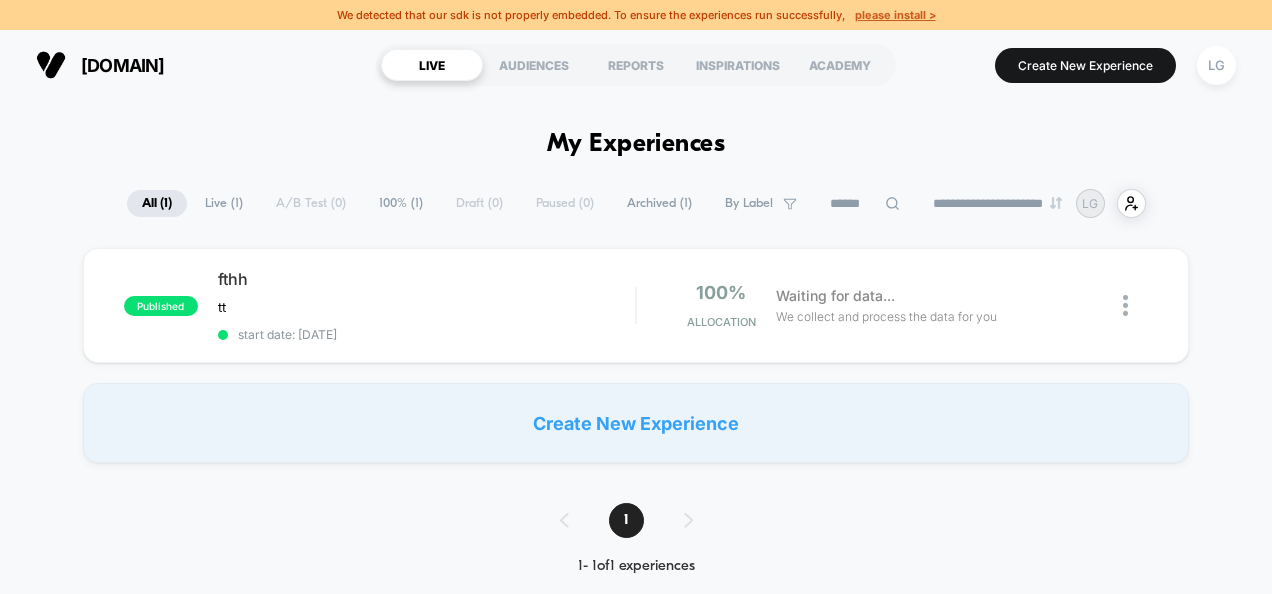 click on "please install >" at bounding box center [895, 15] 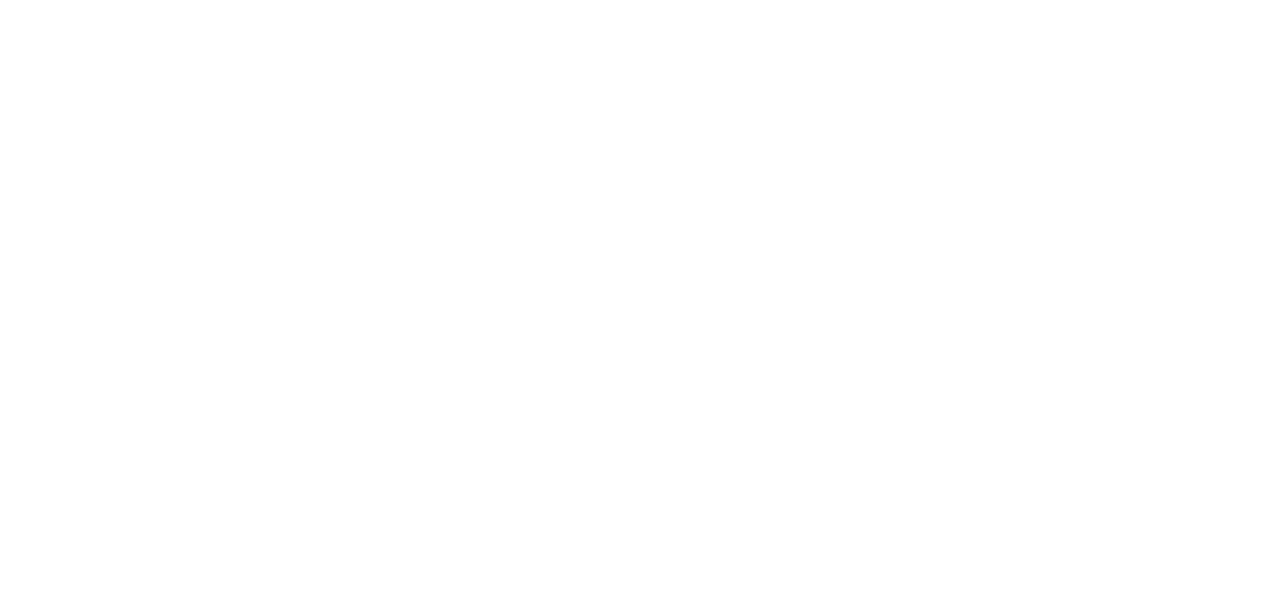 scroll, scrollTop: 0, scrollLeft: 0, axis: both 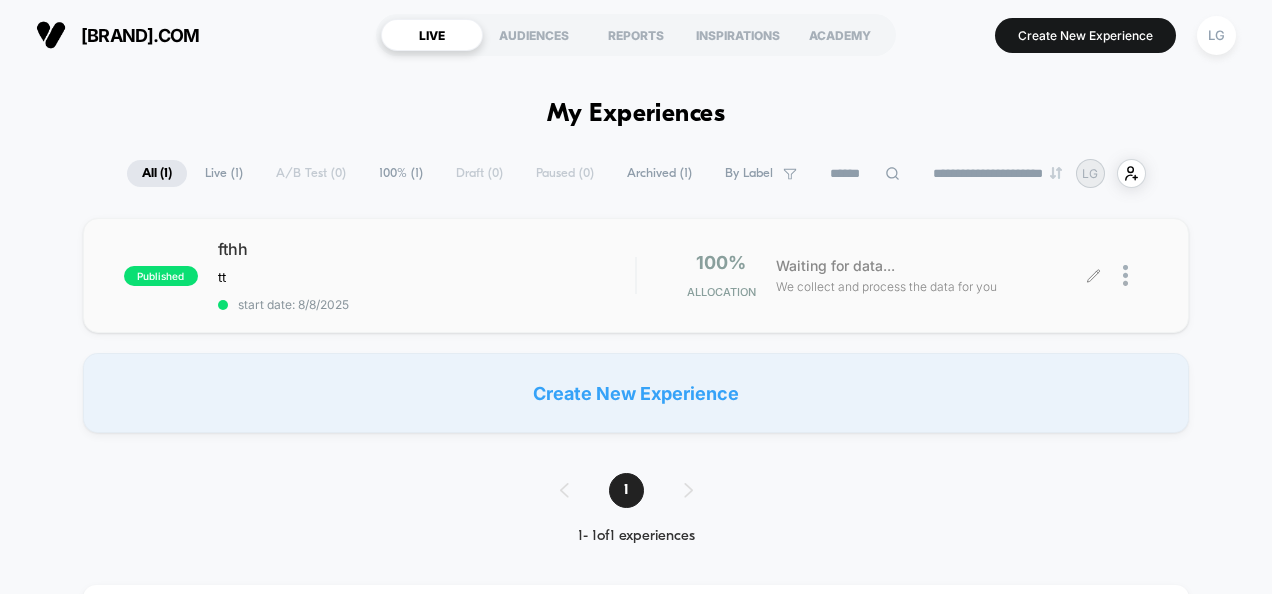 click 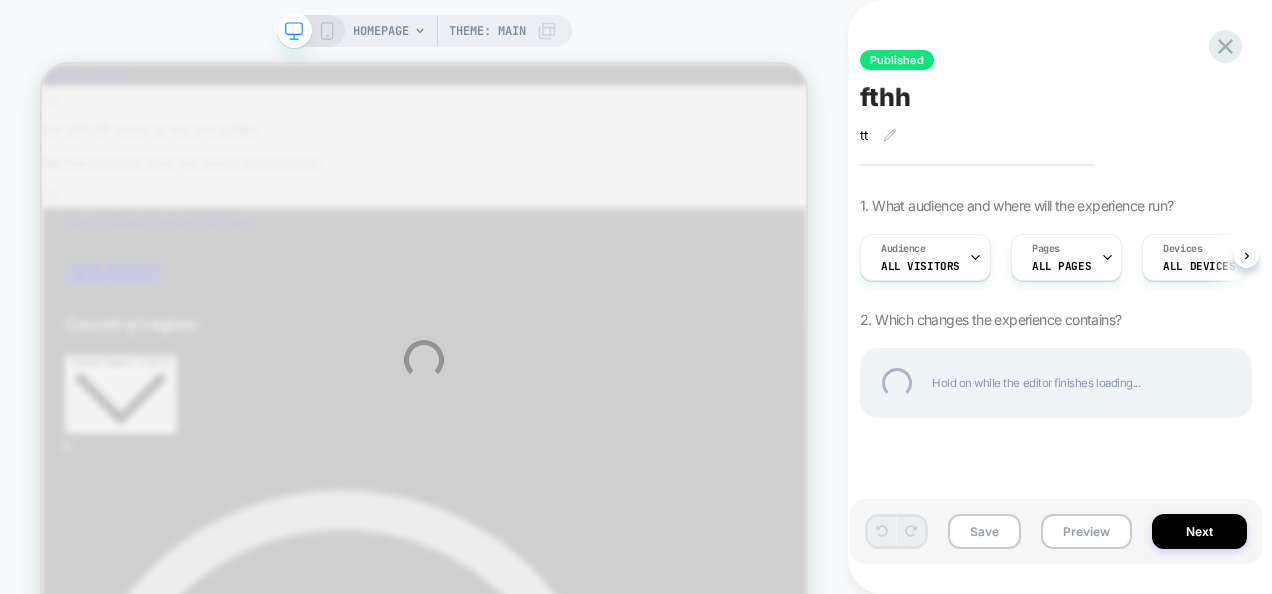 scroll, scrollTop: 0, scrollLeft: 0, axis: both 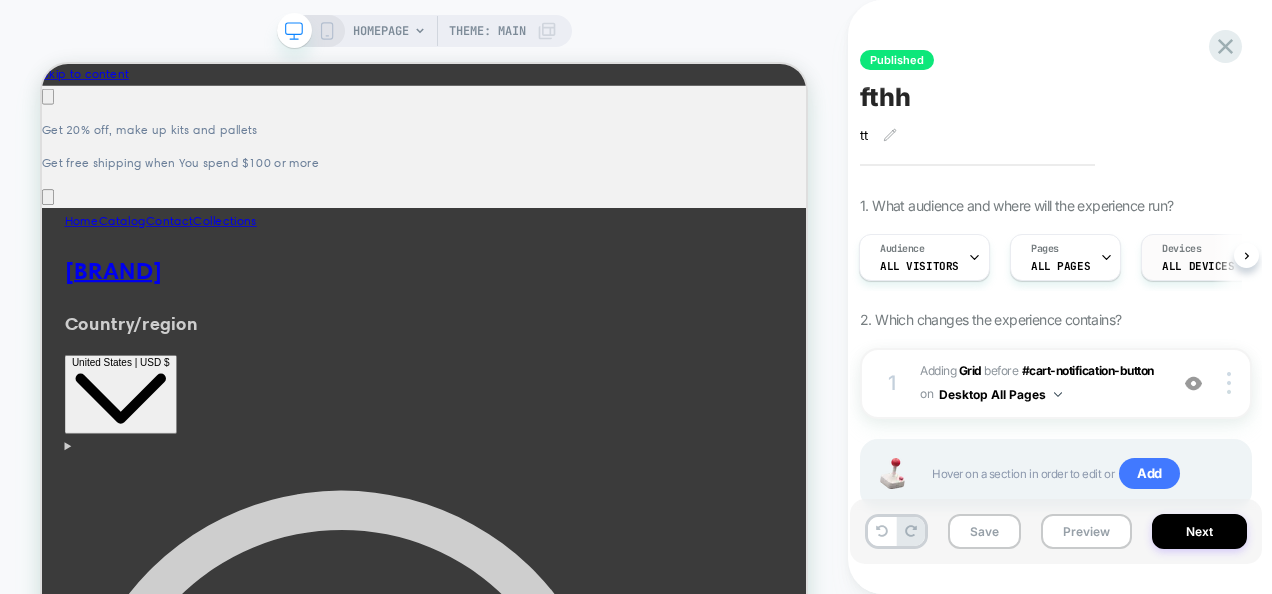 click on "ALL DEVICES" at bounding box center (1198, 266) 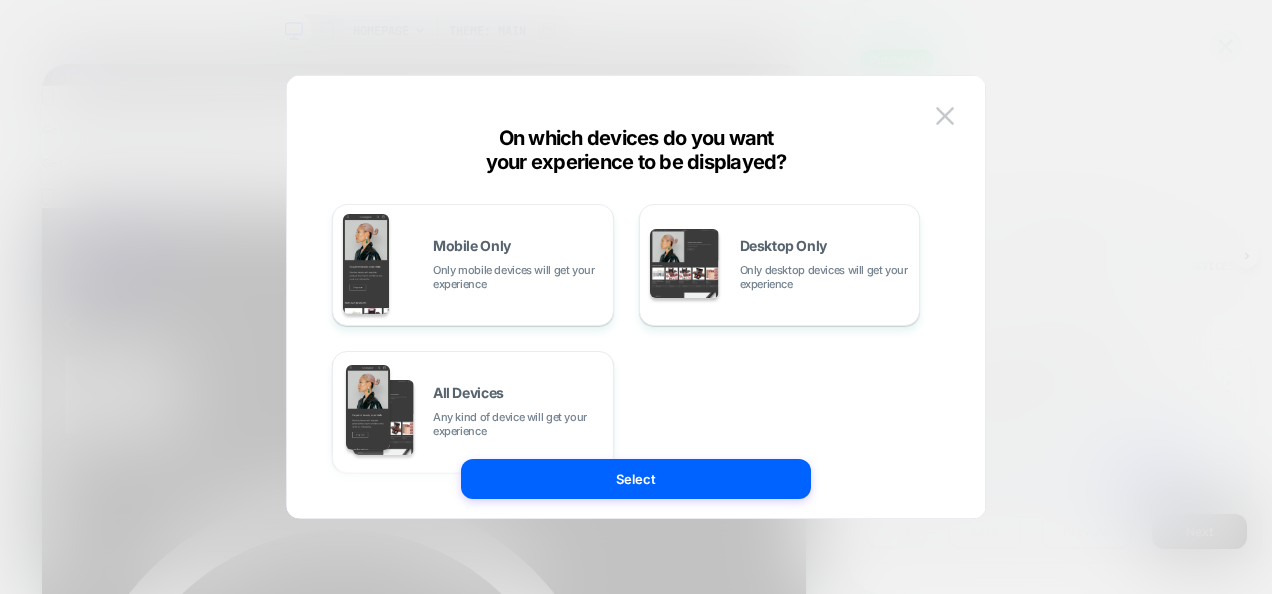 scroll, scrollTop: 0, scrollLeft: 893, axis: horizontal 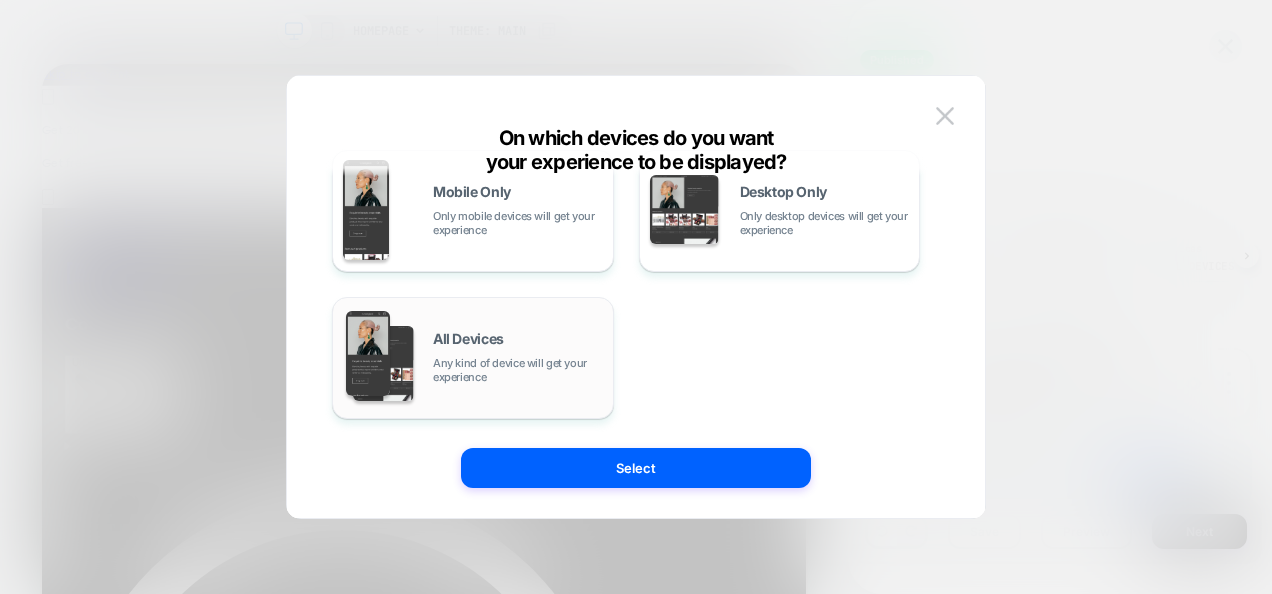 drag, startPoint x: 501, startPoint y: 310, endPoint x: 500, endPoint y: 321, distance: 11.045361 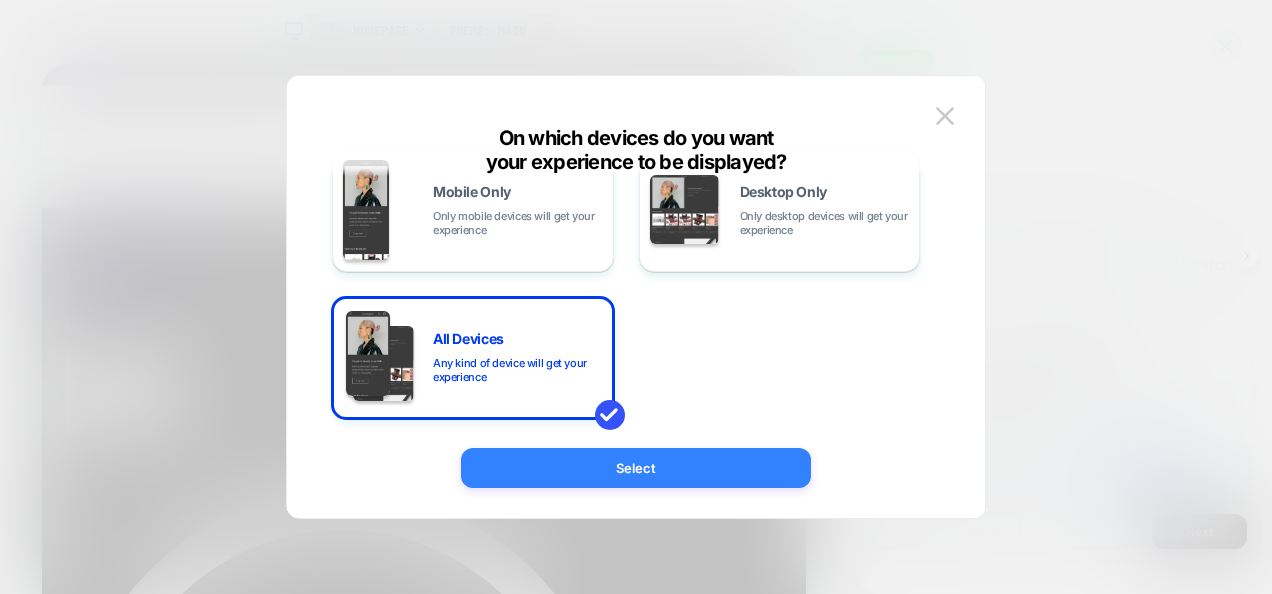 drag, startPoint x: 704, startPoint y: 484, endPoint x: 883, endPoint y: 564, distance: 196.06377 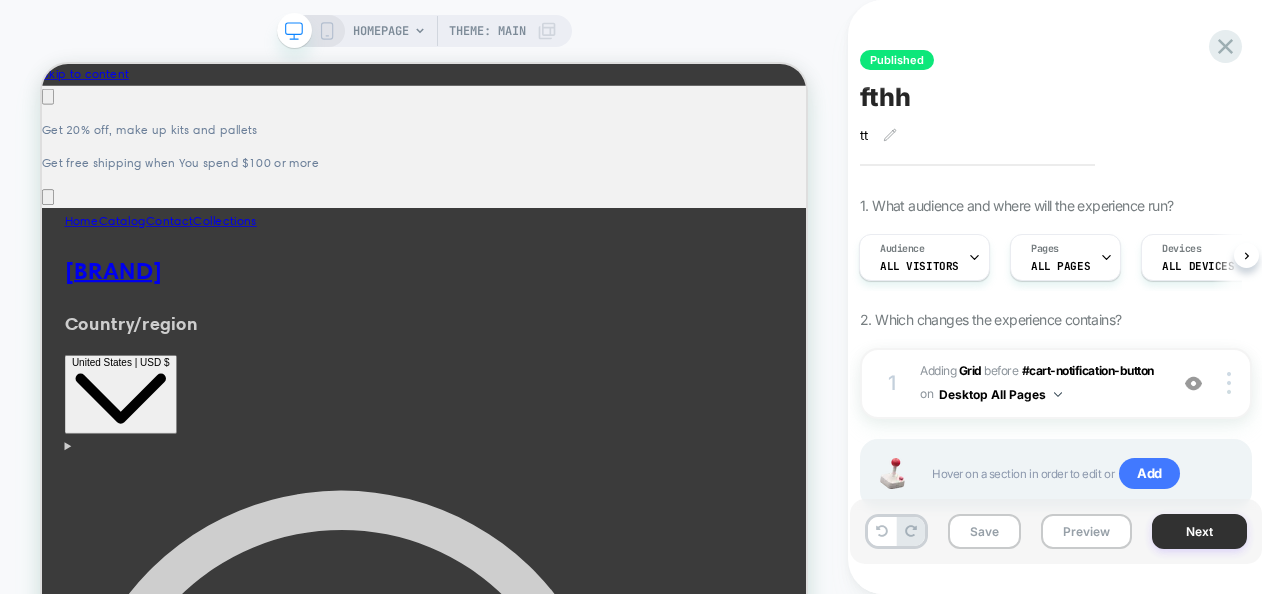 click on "Next" at bounding box center [1199, 531] 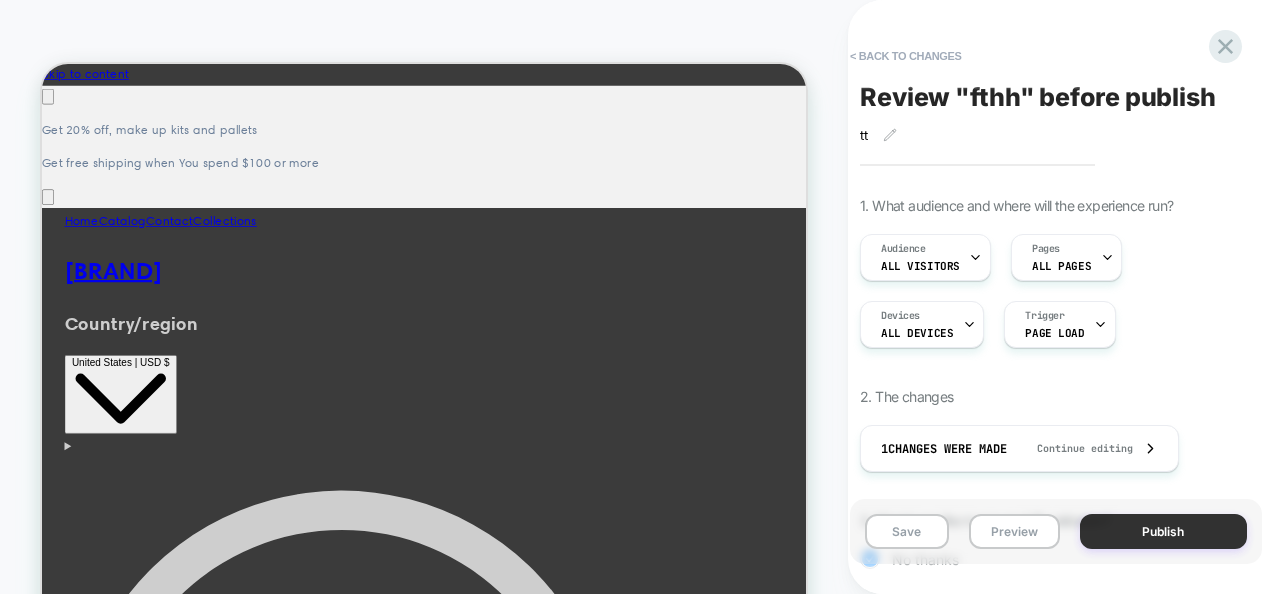 scroll, scrollTop: 0, scrollLeft: 0, axis: both 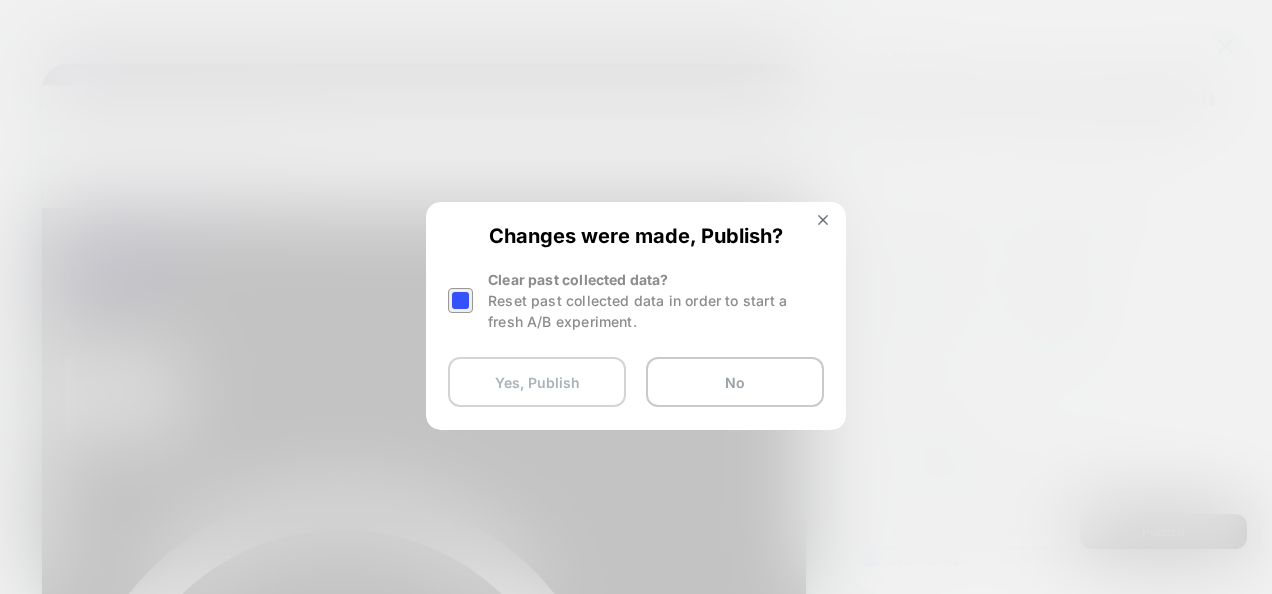 click on "Yes, Publish" at bounding box center [537, 382] 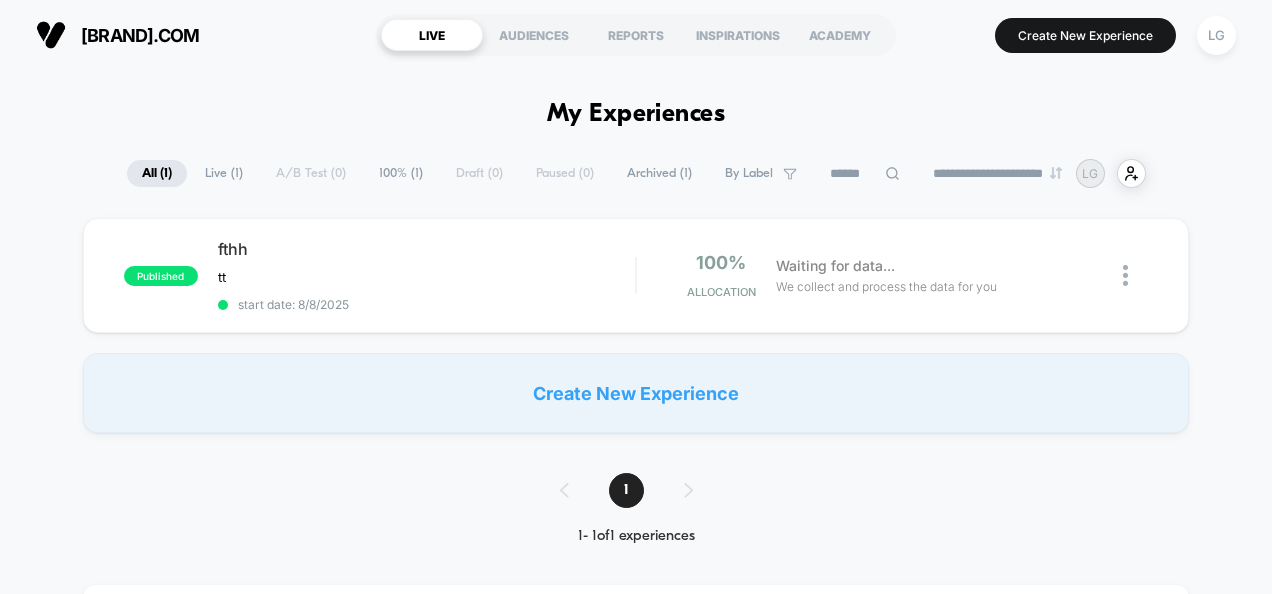 scroll, scrollTop: 0, scrollLeft: 0, axis: both 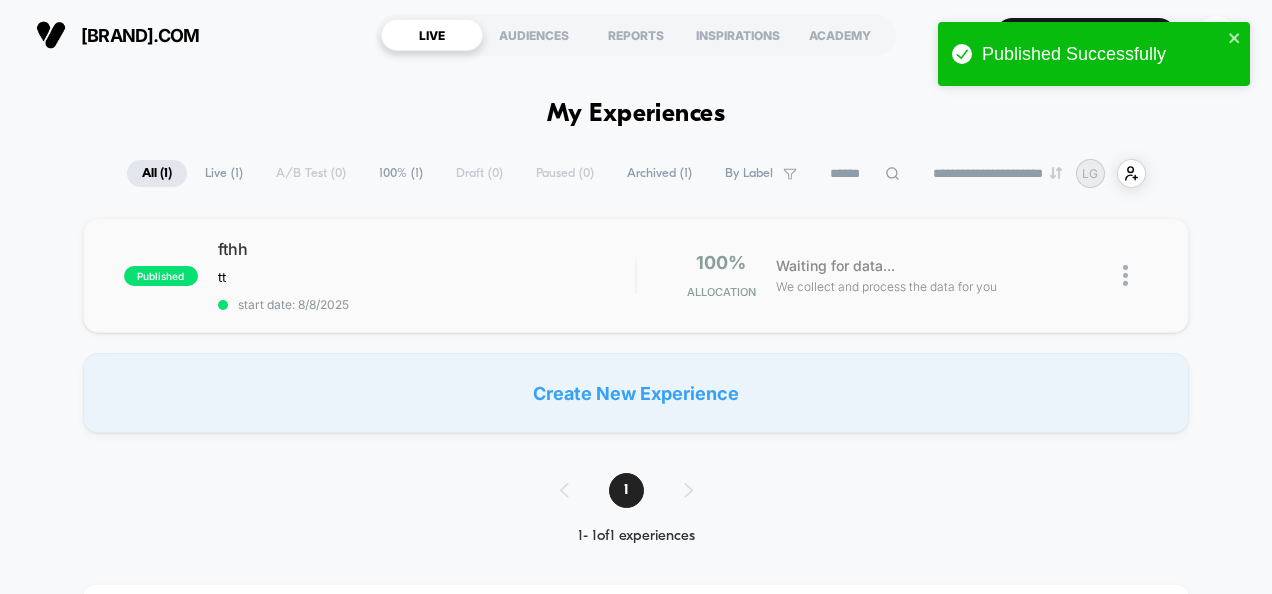 click on "published fthh tt Click to edit experience details tt start date: [DATE] 100% Allocation Waiting for data... We collect and process the data for you" at bounding box center (636, 275) 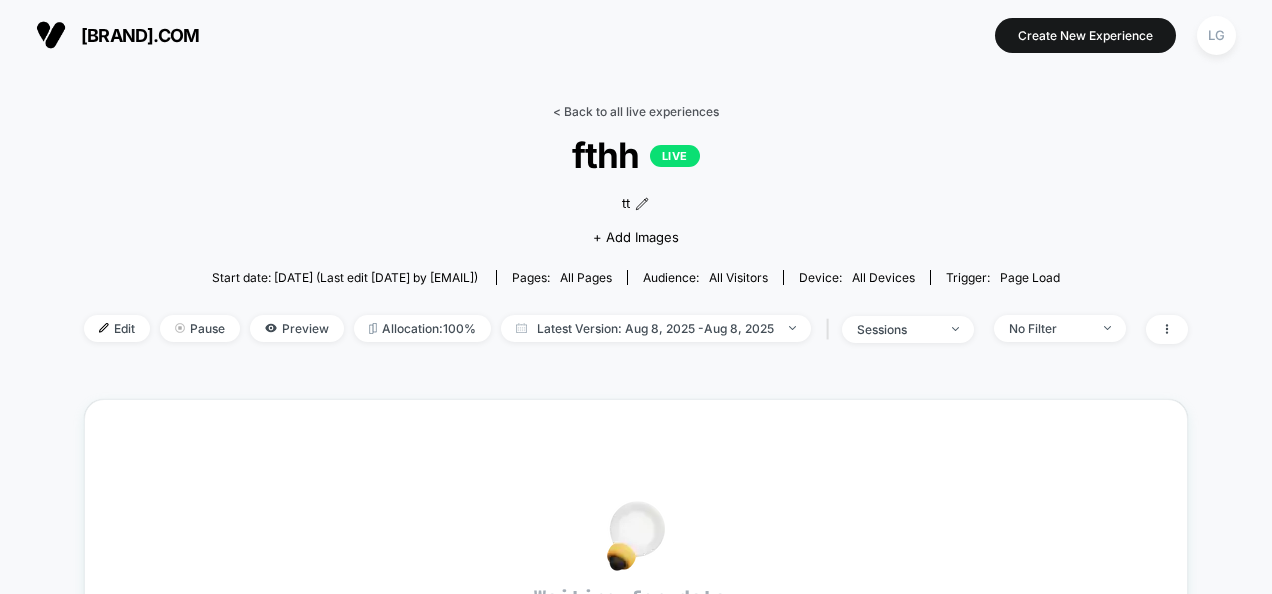 click on "< Back to all live experiences" at bounding box center (636, 111) 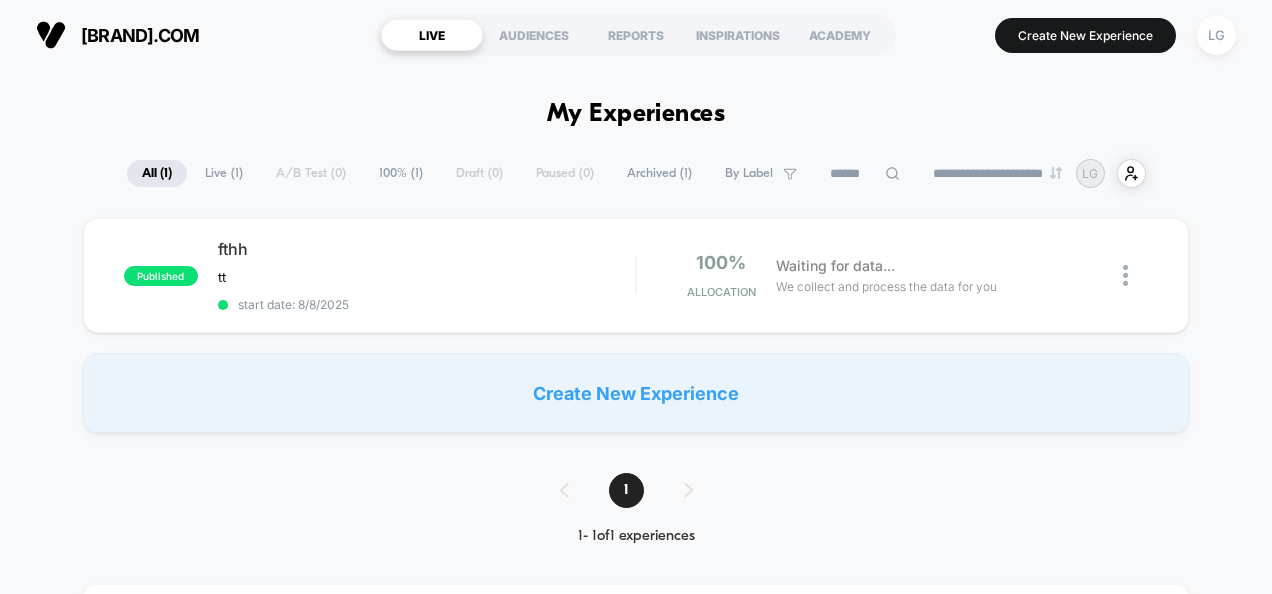 scroll, scrollTop: 0, scrollLeft: 0, axis: both 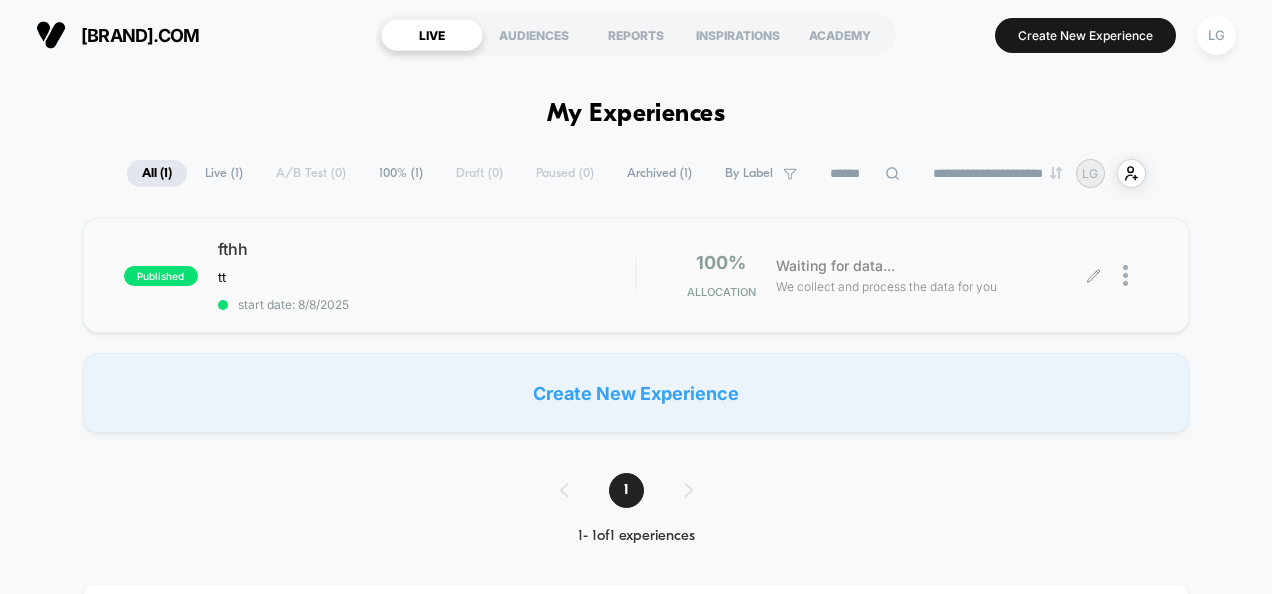 click 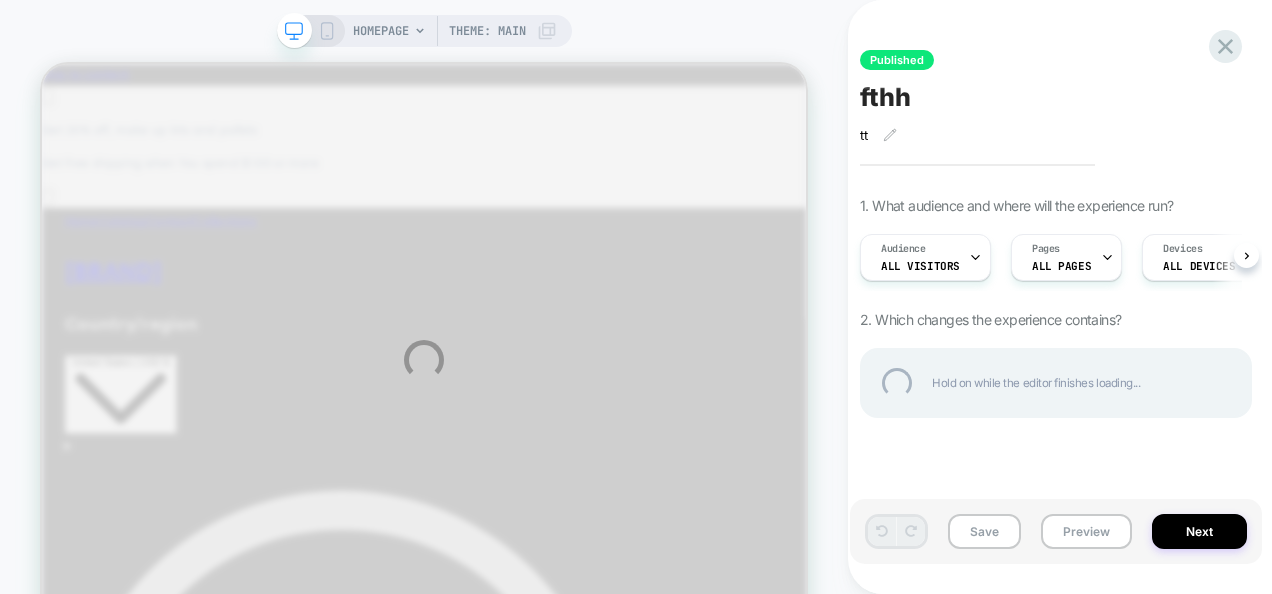scroll, scrollTop: 0, scrollLeft: 0, axis: both 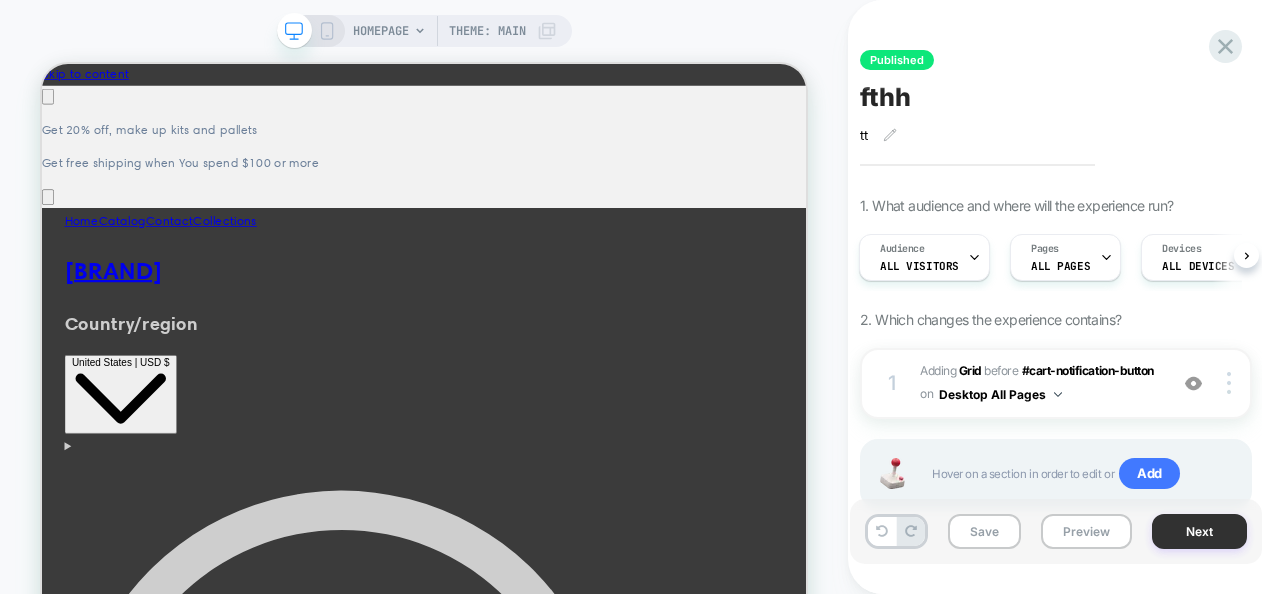 click on "Next" at bounding box center (1199, 531) 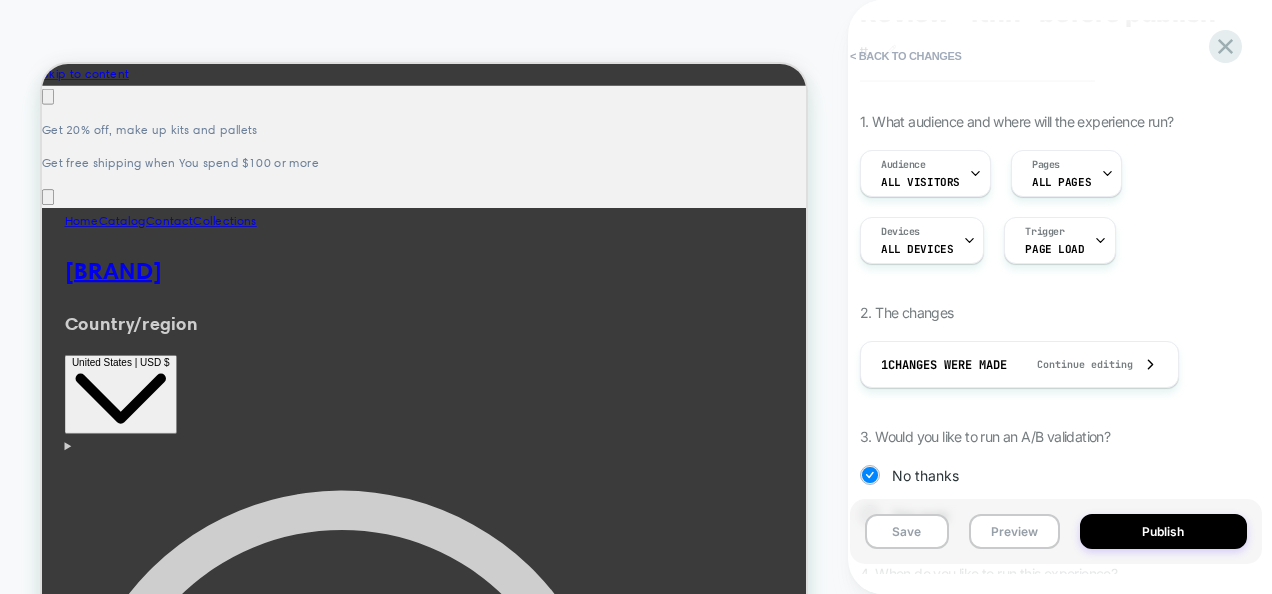 scroll, scrollTop: 200, scrollLeft: 0, axis: vertical 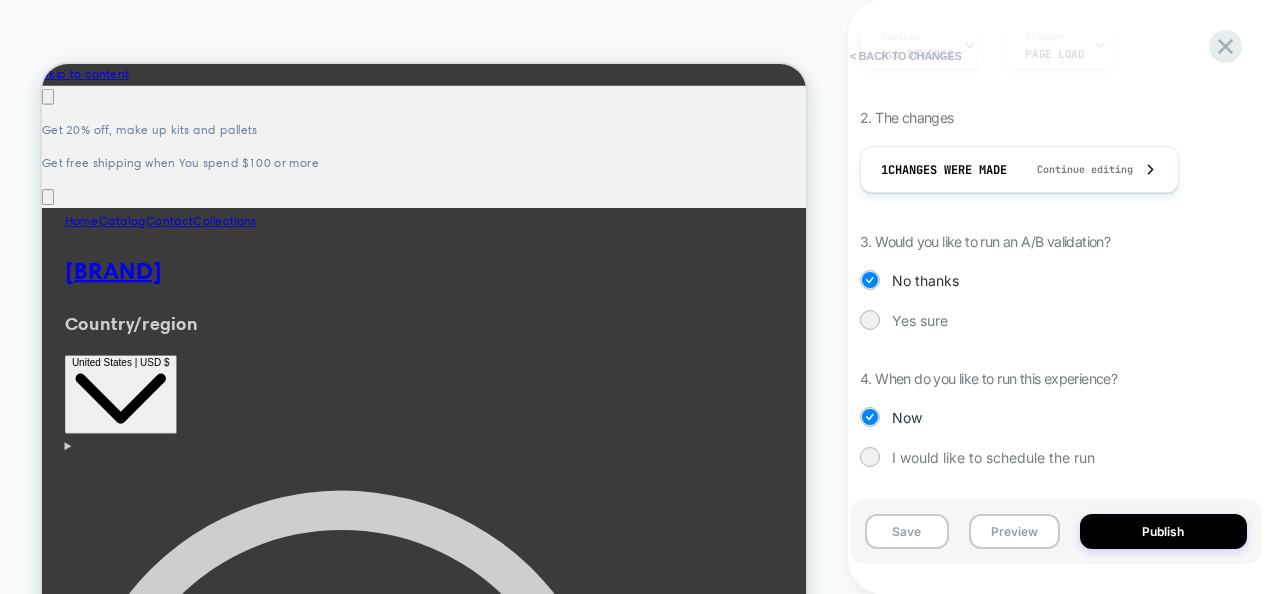 click on "< Back to changes" at bounding box center (906, 56) 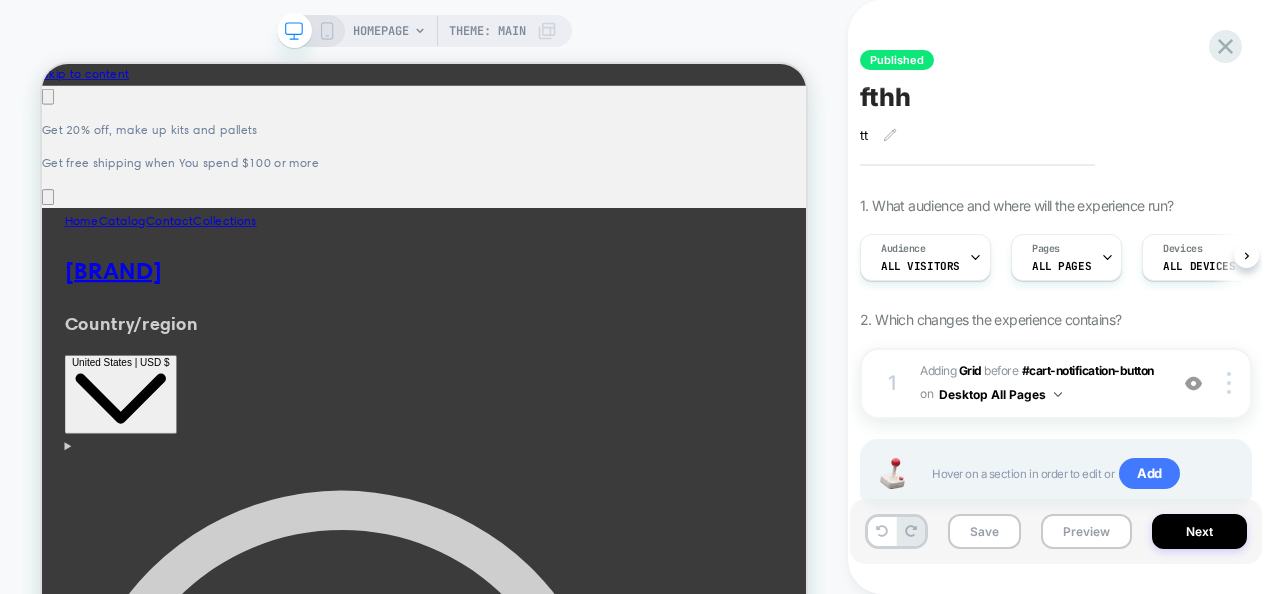 scroll, scrollTop: 0, scrollLeft: 1, axis: horizontal 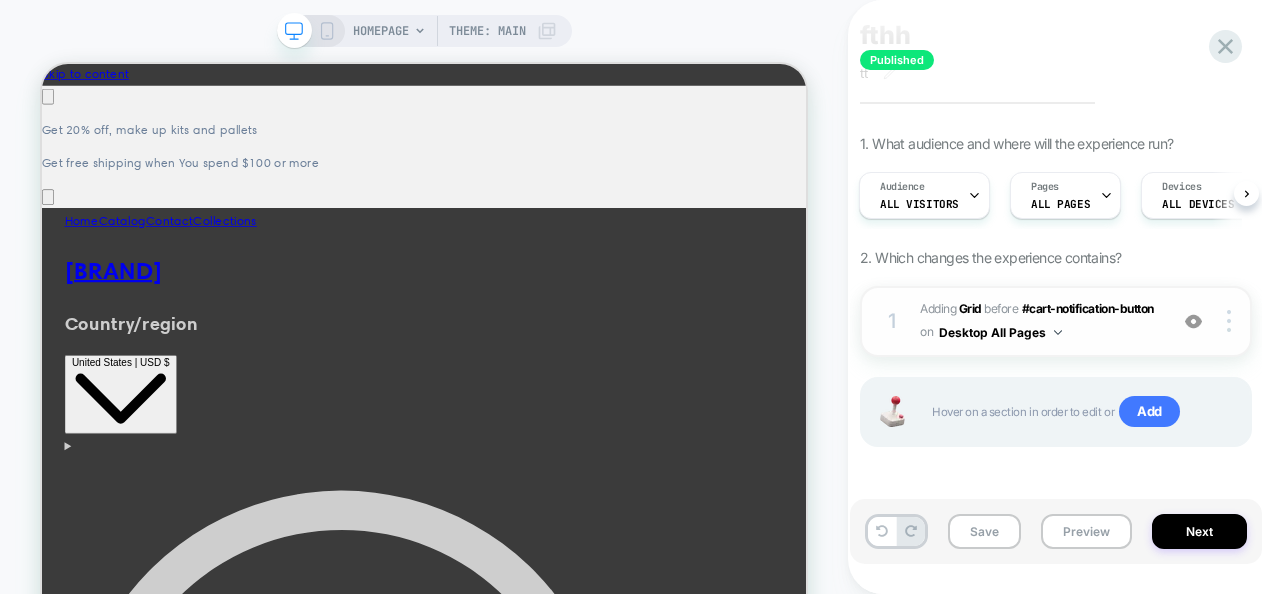 click on "Desktop All Pages" at bounding box center (1000, 332) 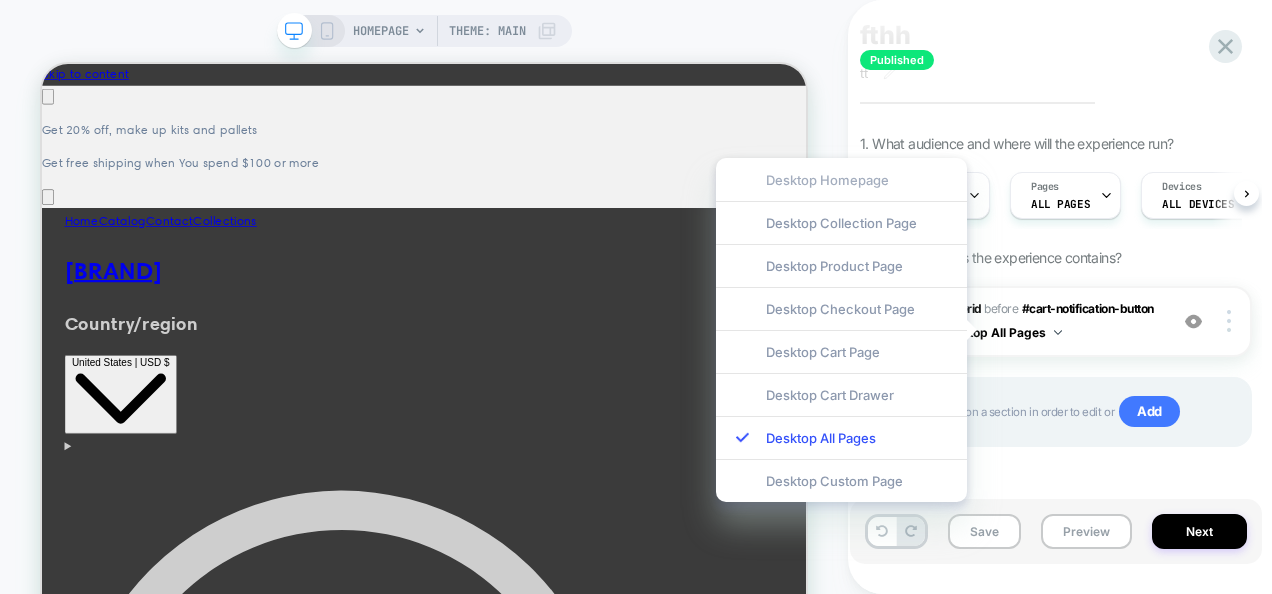scroll, scrollTop: 0, scrollLeft: 893, axis: horizontal 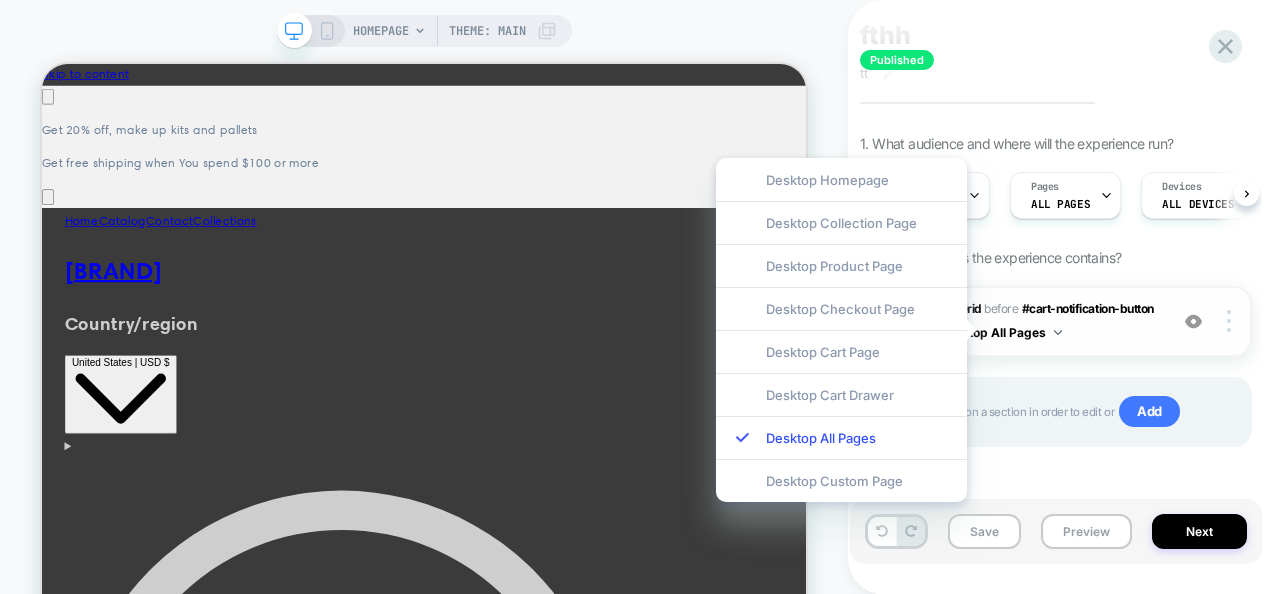 click on "1 #_loomi_addon_1754672044595 Adding   Grid   BEFORE #cart-notification-button #cart-notification-button   on Desktop All Pages Add Before Add After Duplicate Replace Position Copy CSS Selector Copy Widget Id Rename Copy to   Mobile Target   All Devices Delete" at bounding box center [1056, 321] 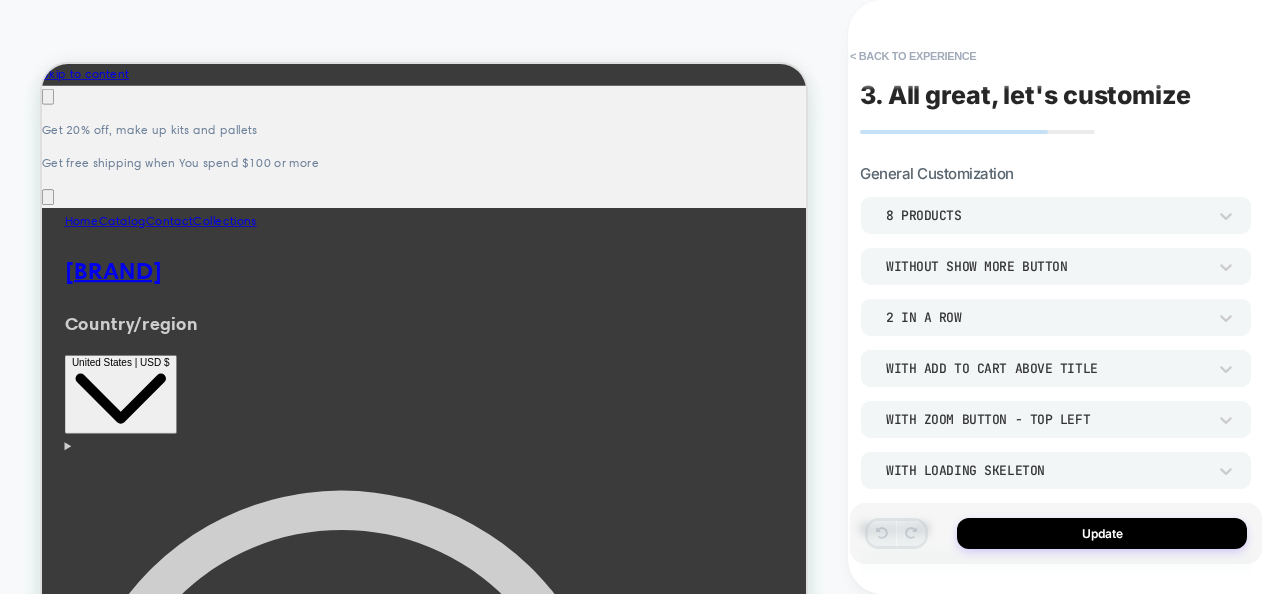 scroll, scrollTop: 0, scrollLeft: 0, axis: both 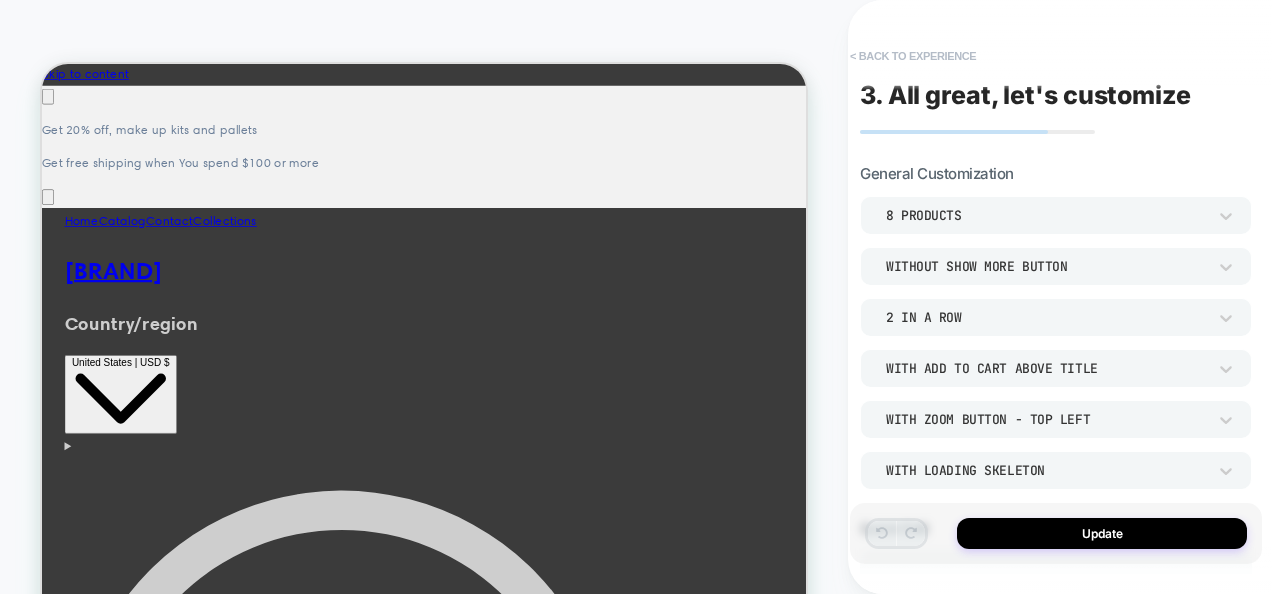 click on "< Back to experience" at bounding box center (913, 56) 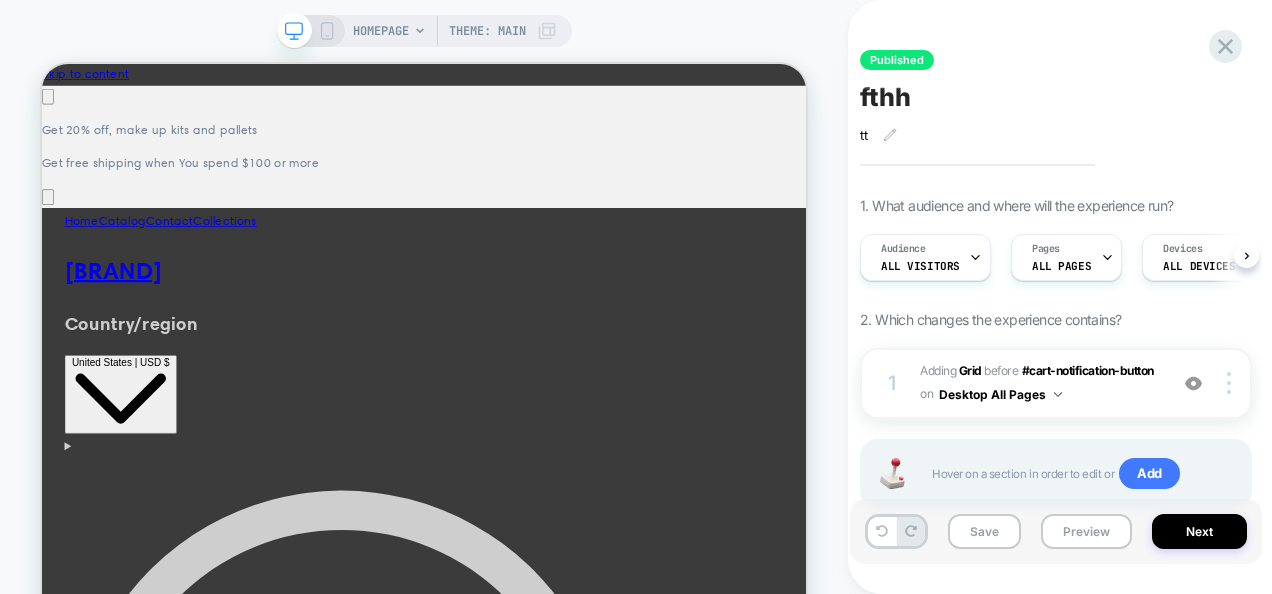 scroll, scrollTop: 0, scrollLeft: 1, axis: horizontal 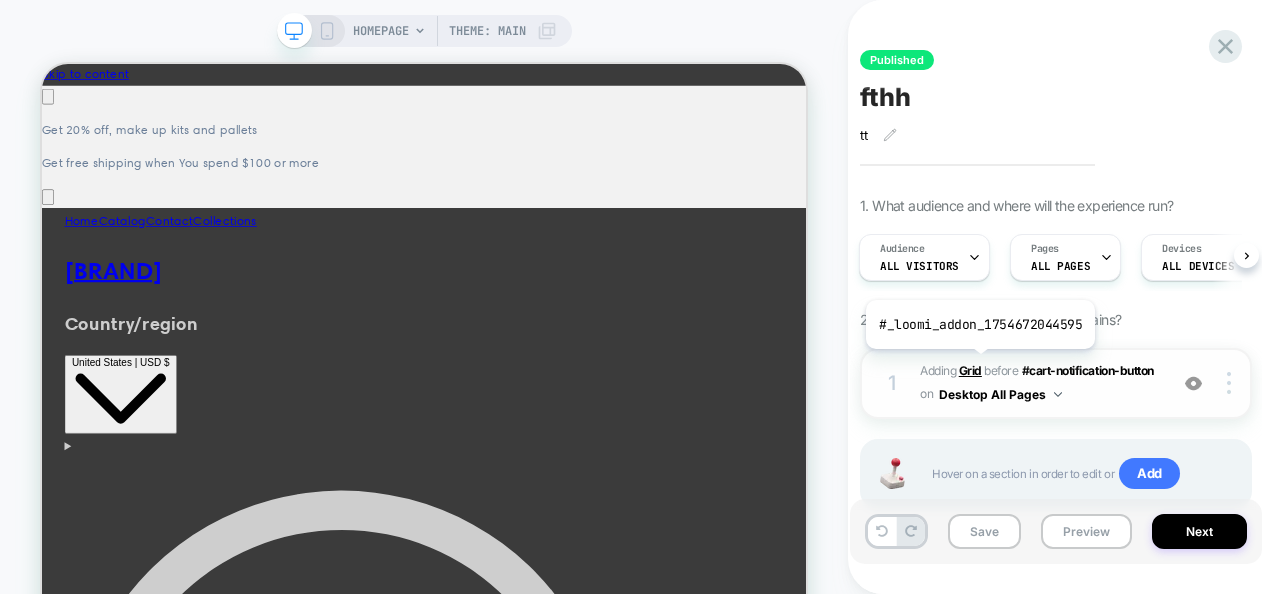 click on "Grid" at bounding box center (970, 370) 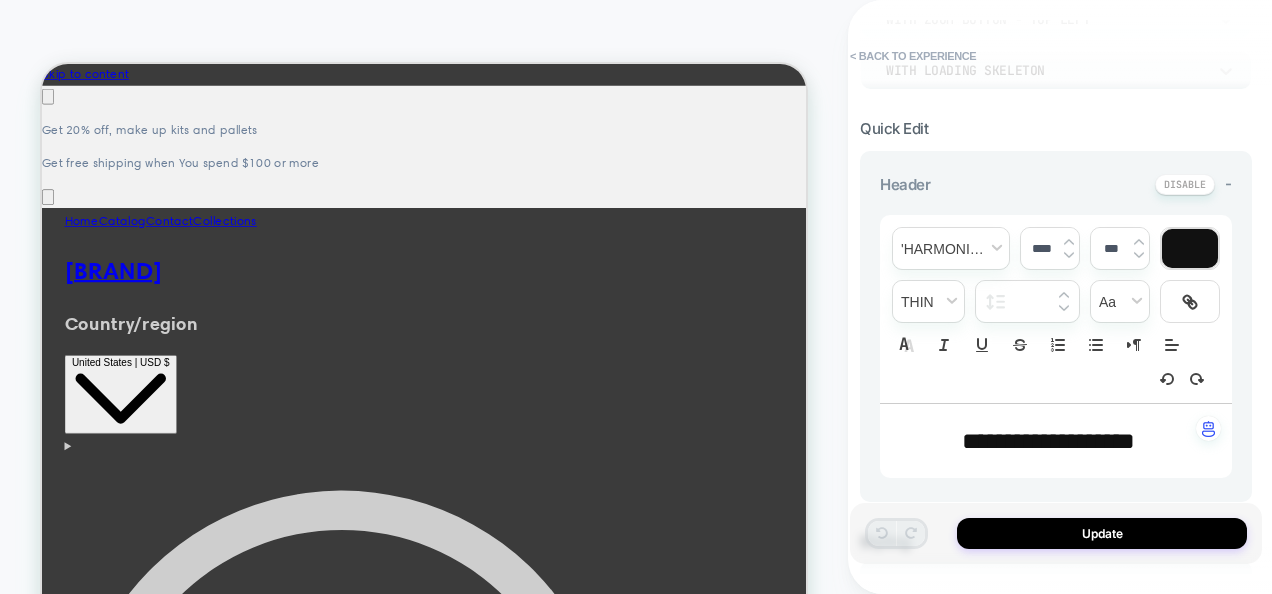 scroll, scrollTop: 0, scrollLeft: 0, axis: both 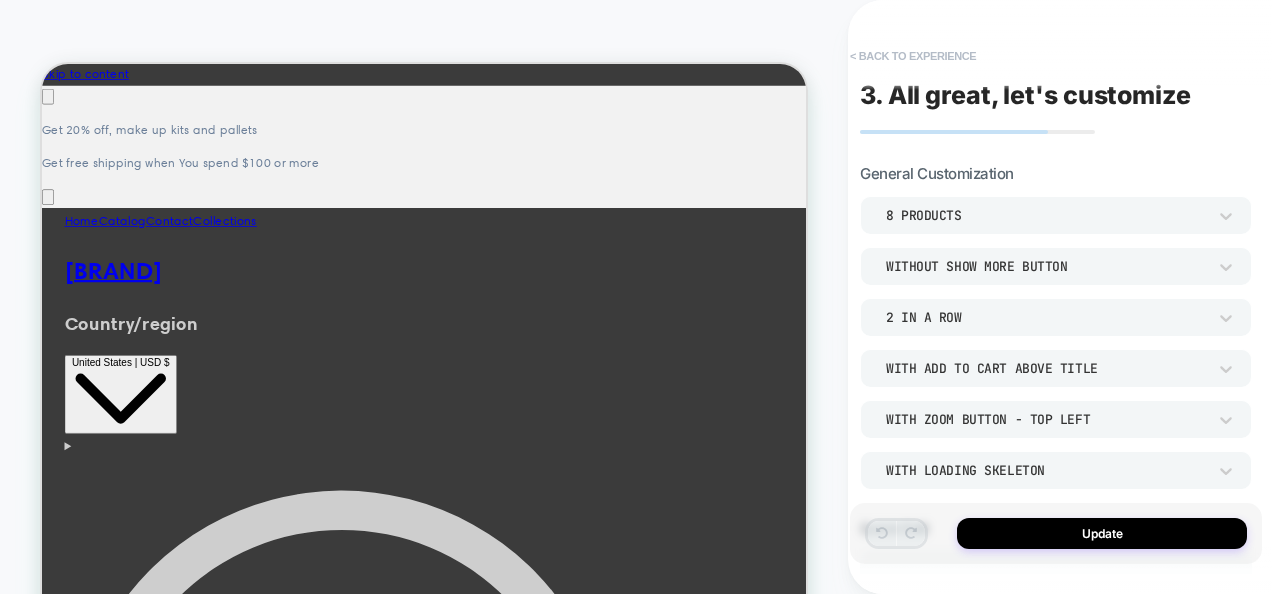 click on "< Back to experience" at bounding box center (913, 56) 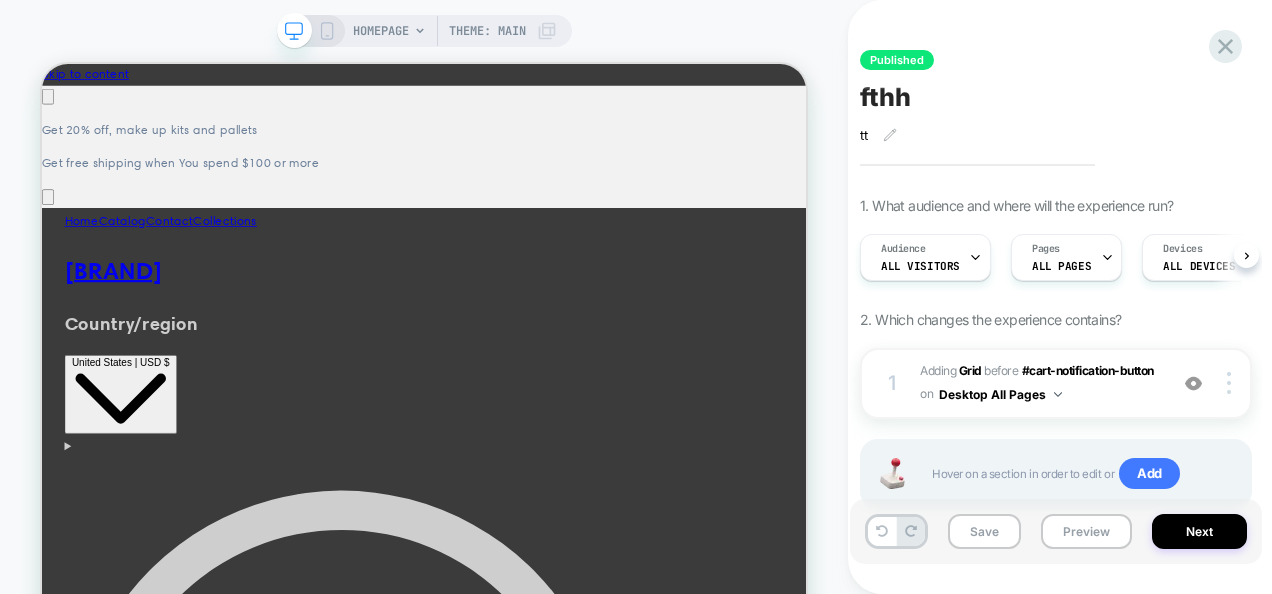 scroll, scrollTop: 0, scrollLeft: 1, axis: horizontal 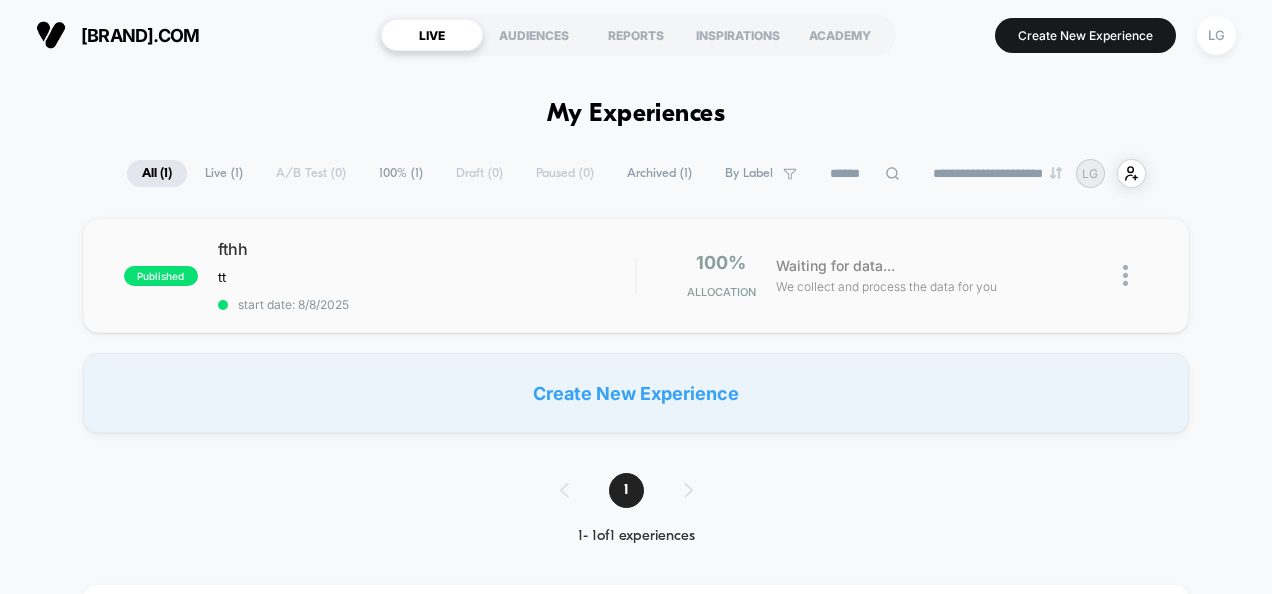 click at bounding box center (1125, 275) 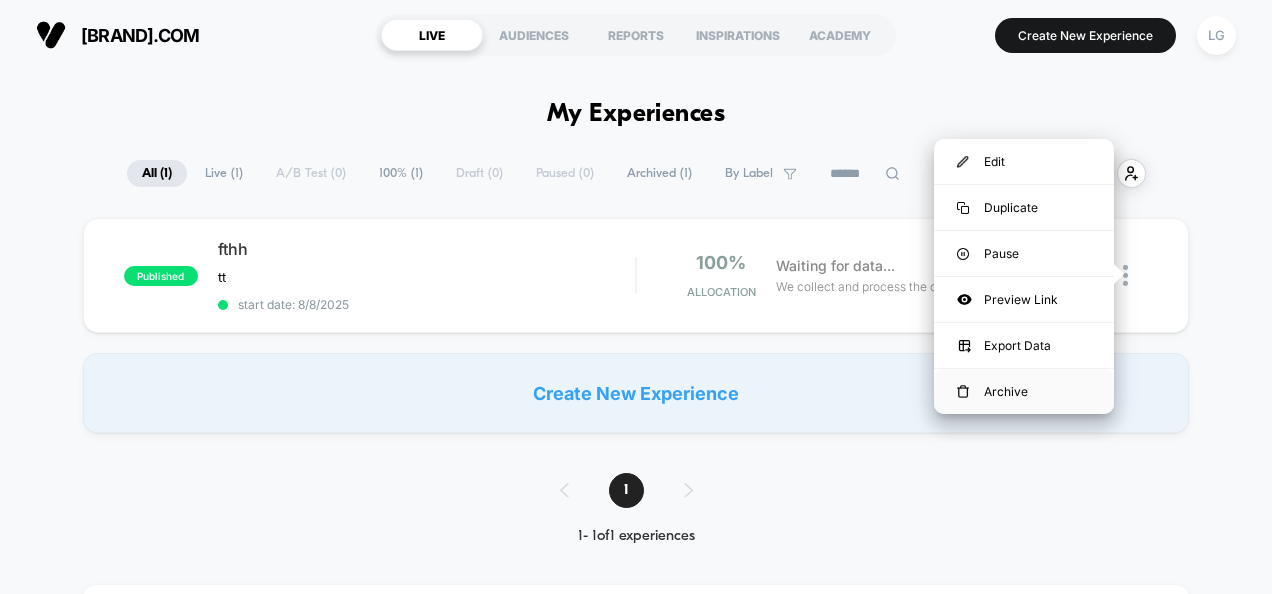 click on "Archive" at bounding box center [1024, 391] 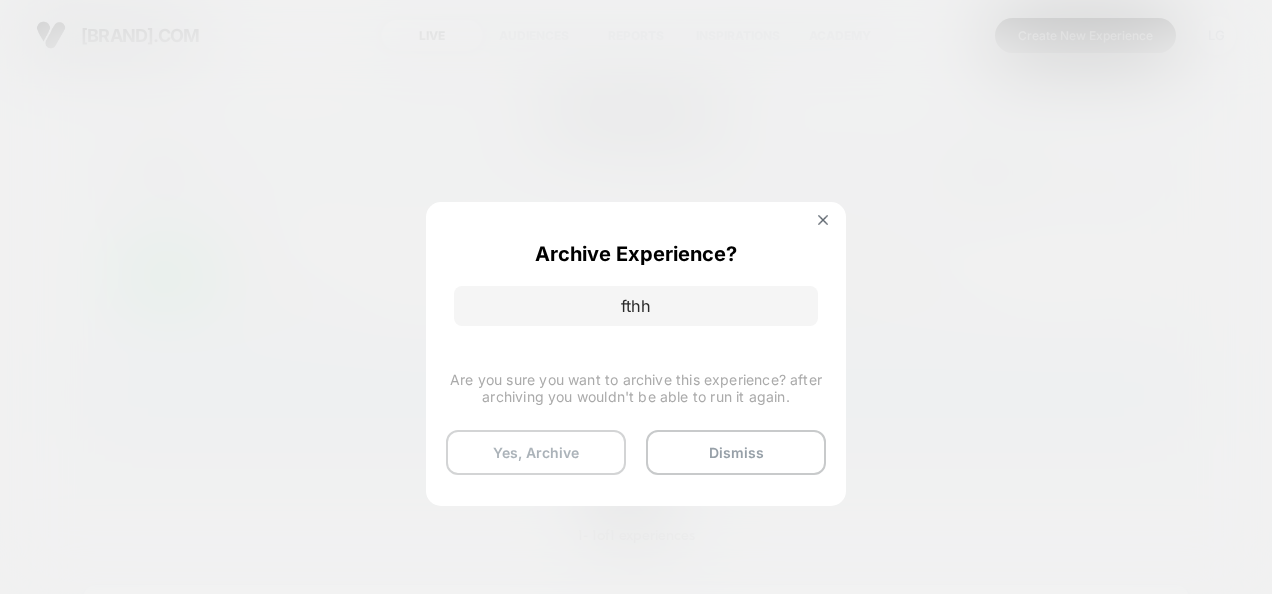 click on "Yes, Archive" at bounding box center [536, 452] 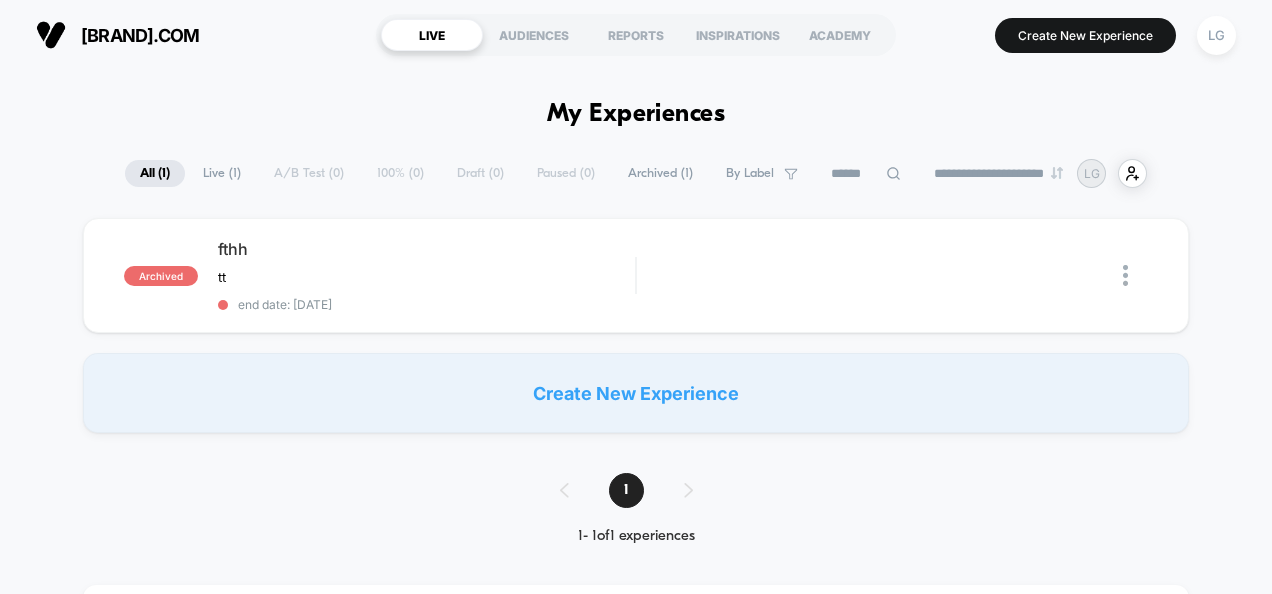 scroll, scrollTop: 0, scrollLeft: 0, axis: both 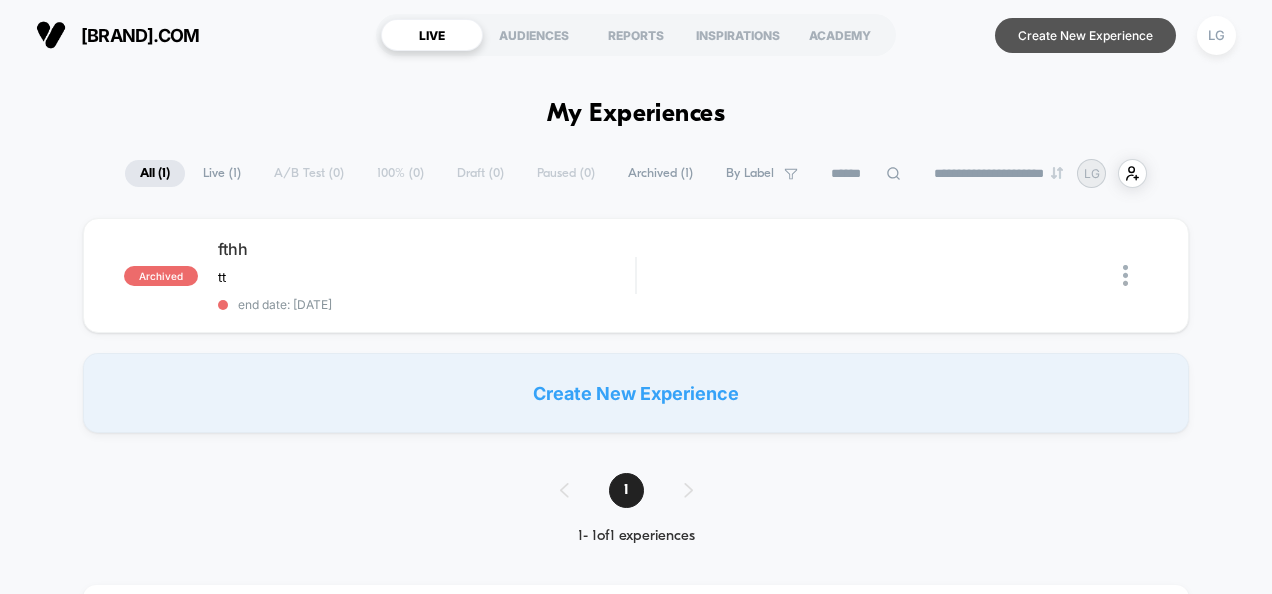 click on "Create New Experience" at bounding box center (1085, 35) 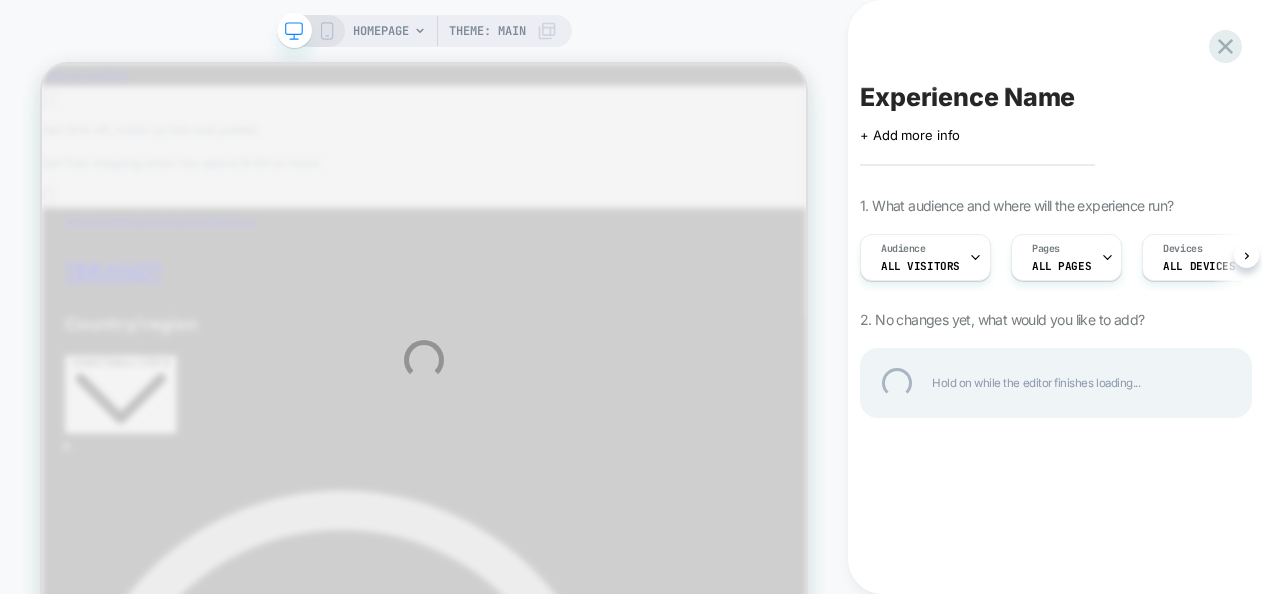 scroll, scrollTop: 0, scrollLeft: 0, axis: both 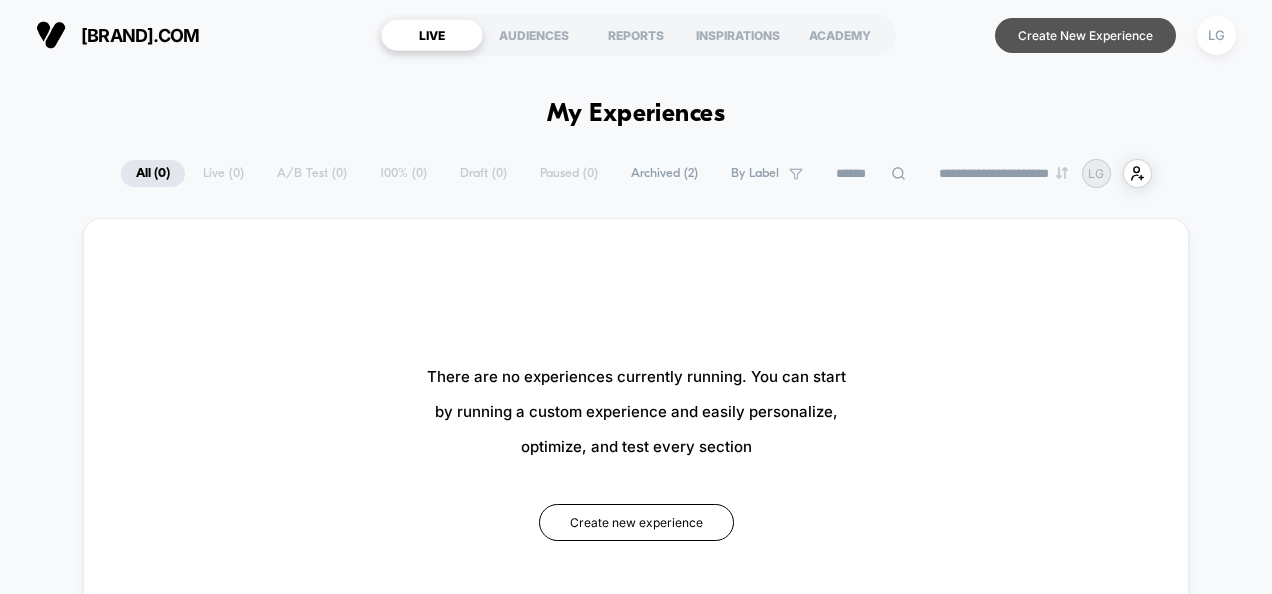 click on "Create New Experience" at bounding box center [1085, 35] 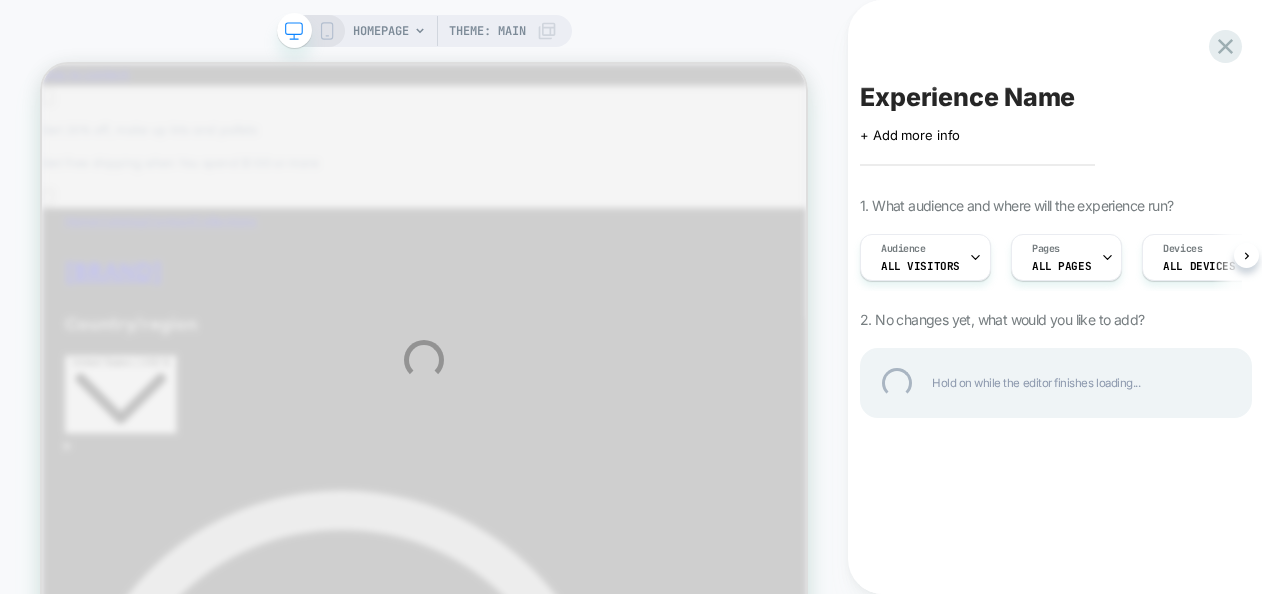 scroll, scrollTop: 0, scrollLeft: 0, axis: both 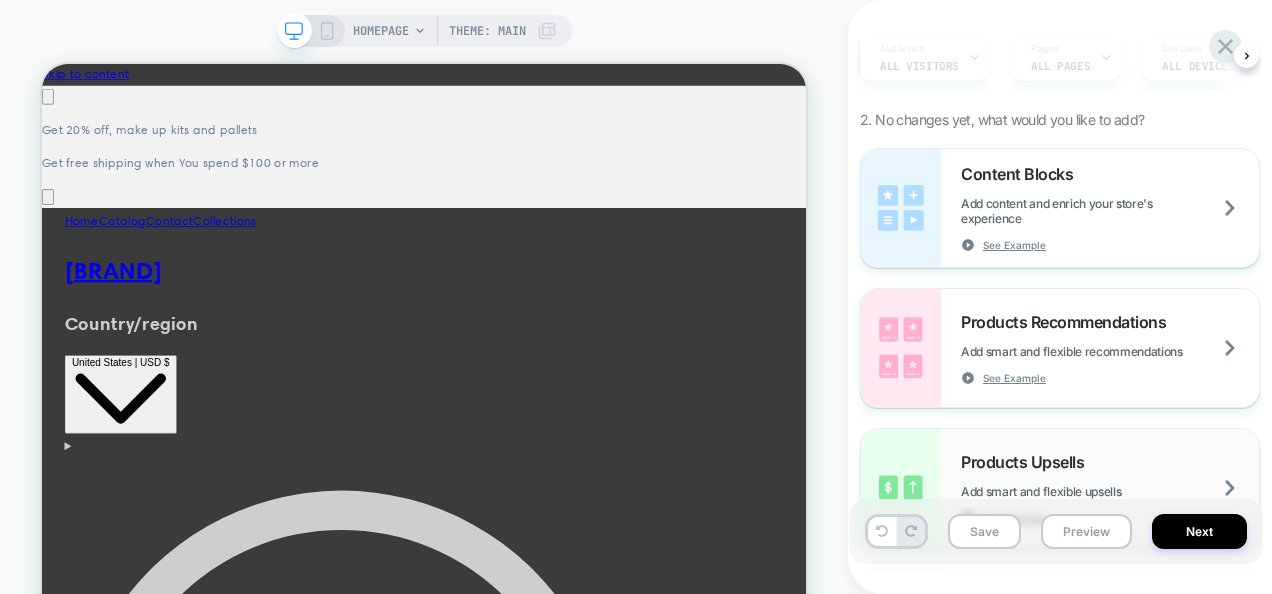 click on "Products Upsells Add smart and flexible upsells See Example" at bounding box center (1060, 488) 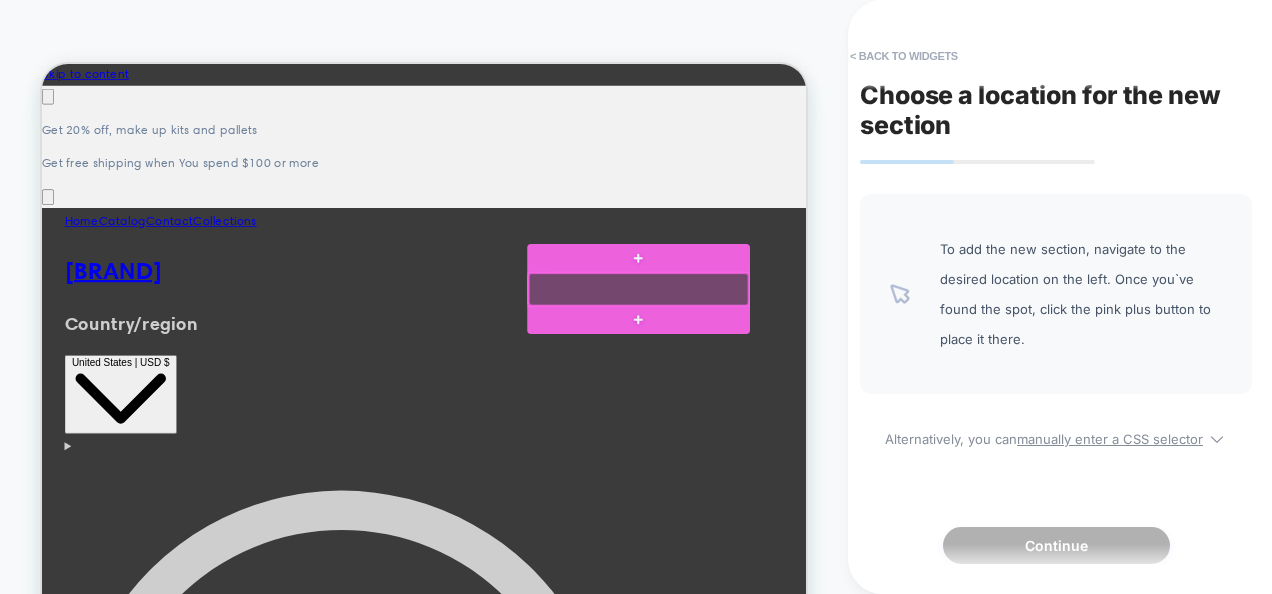 scroll, scrollTop: 0, scrollLeft: 893, axis: horizontal 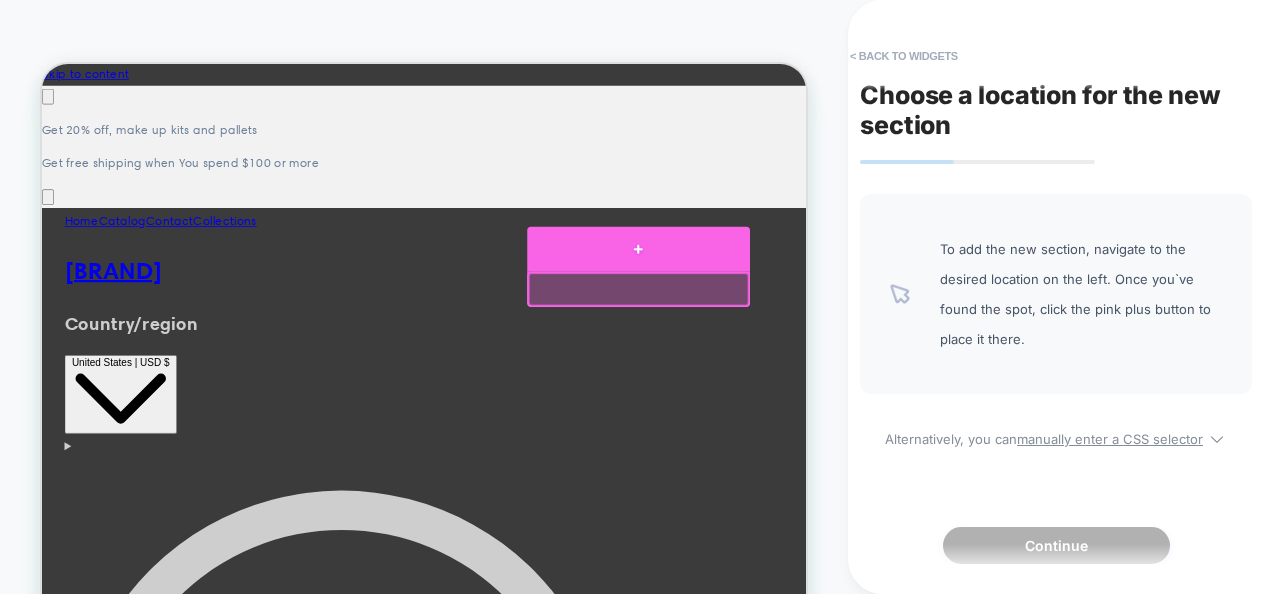 click at bounding box center [837, 311] 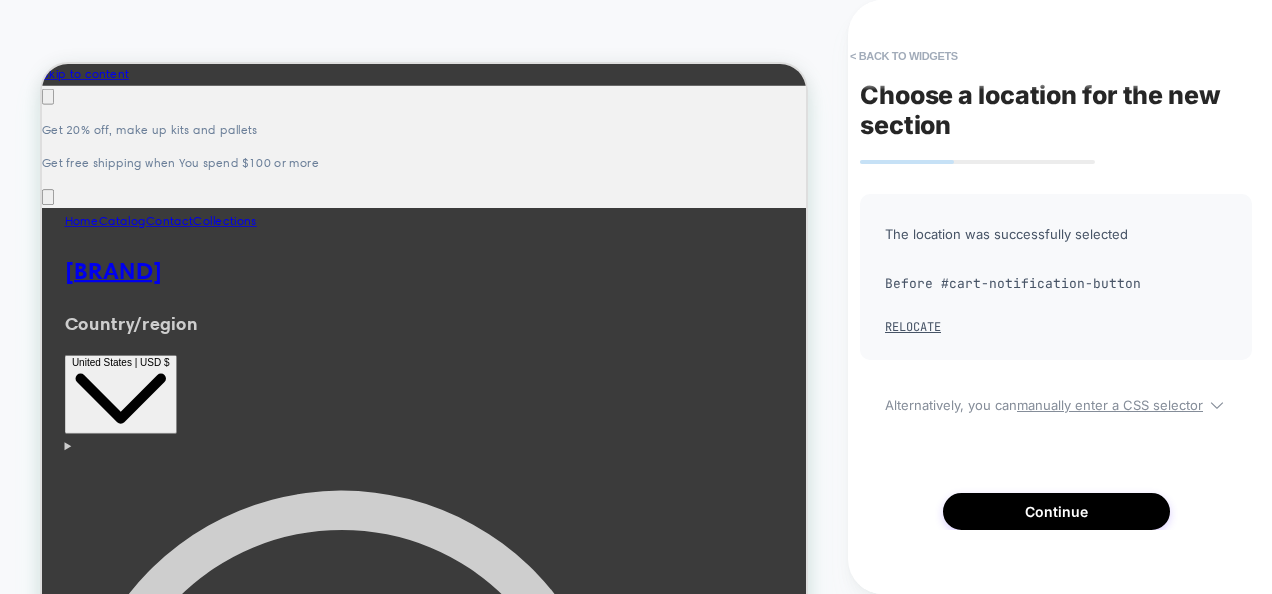 scroll, scrollTop: 0, scrollLeft: 0, axis: both 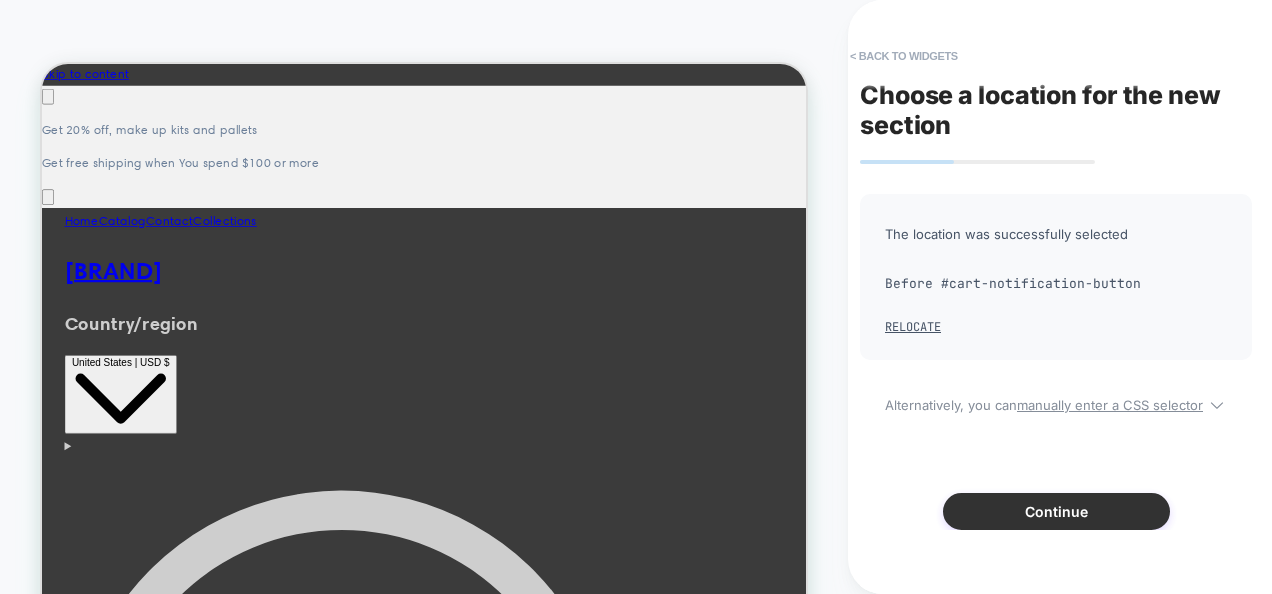 click on "Continue" at bounding box center [1056, 511] 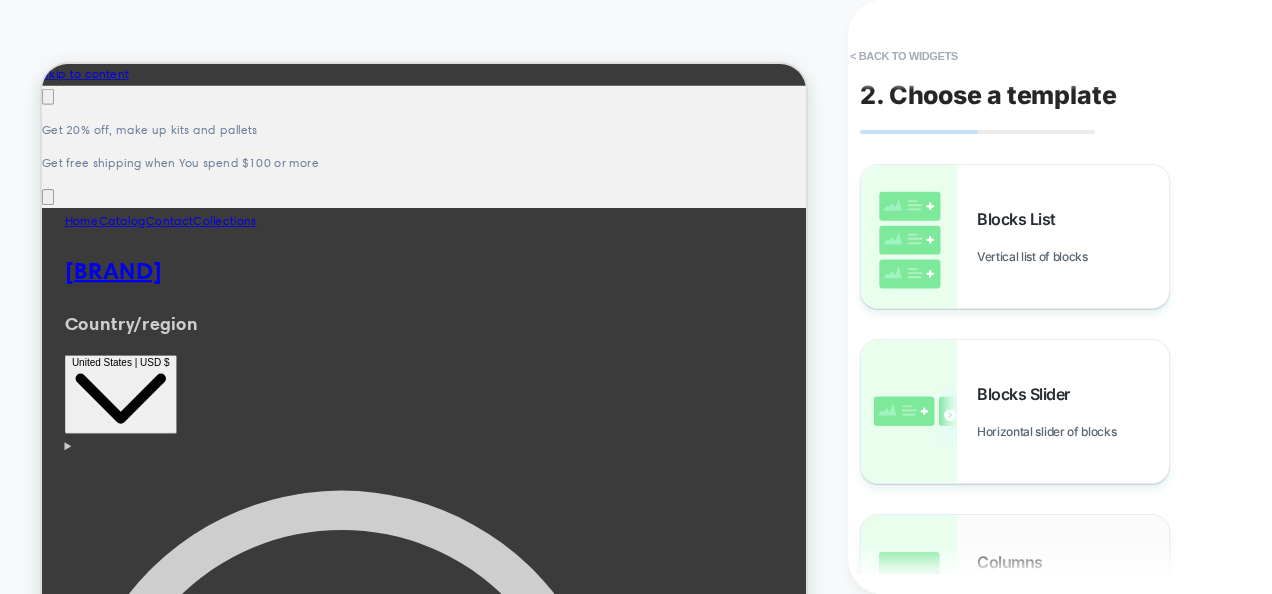 scroll, scrollTop: 44, scrollLeft: 0, axis: vertical 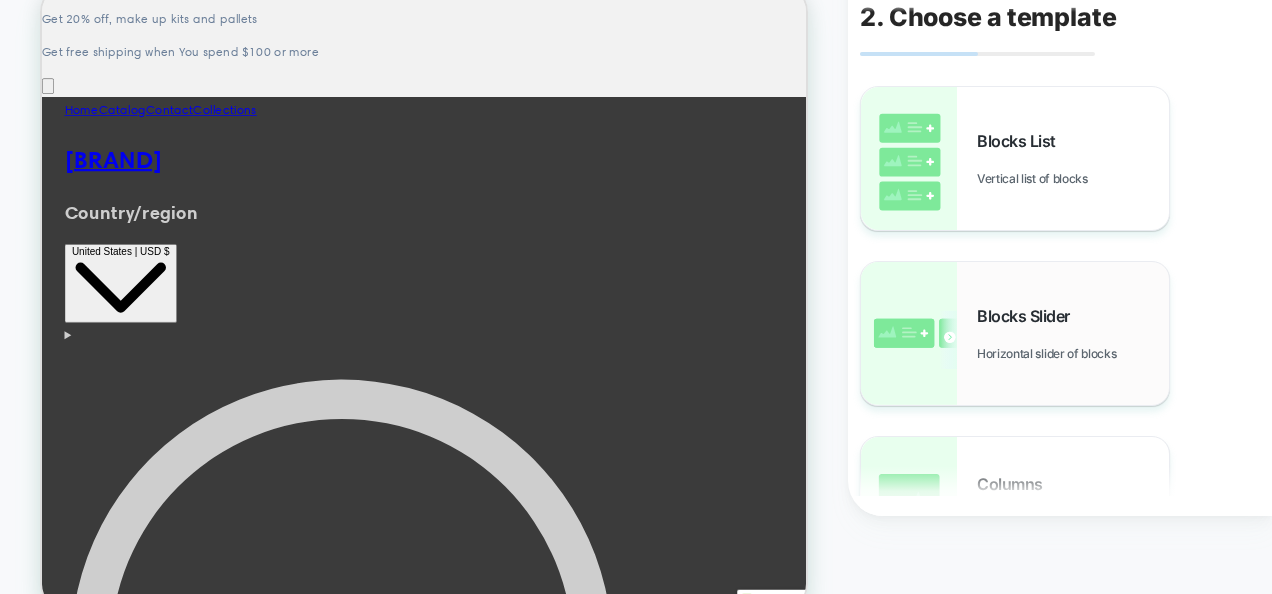 click on "Horizontal slider of blocks" at bounding box center [1051, 353] 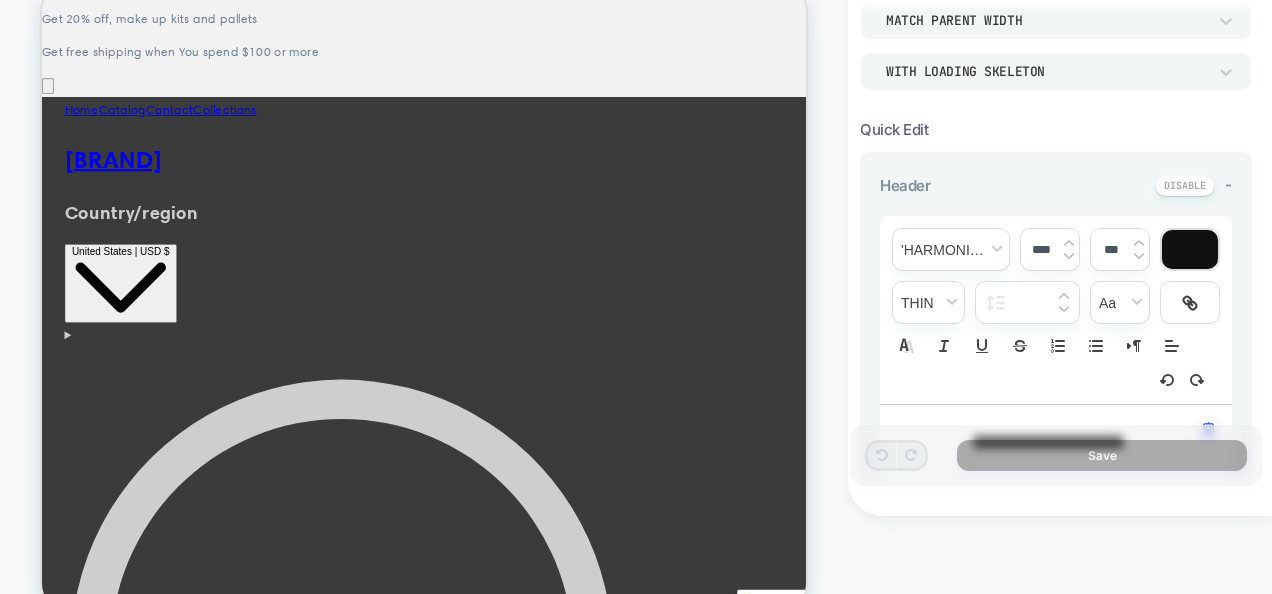 scroll, scrollTop: 428, scrollLeft: 0, axis: vertical 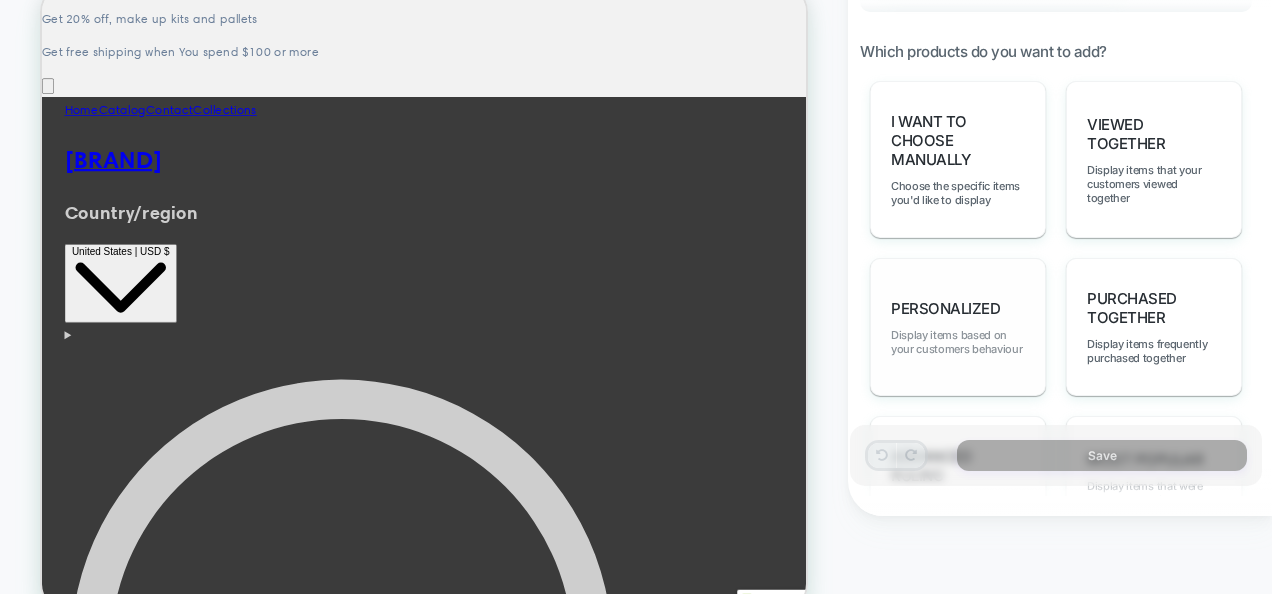 click on "Display items based on your customers behaviour" at bounding box center [958, 342] 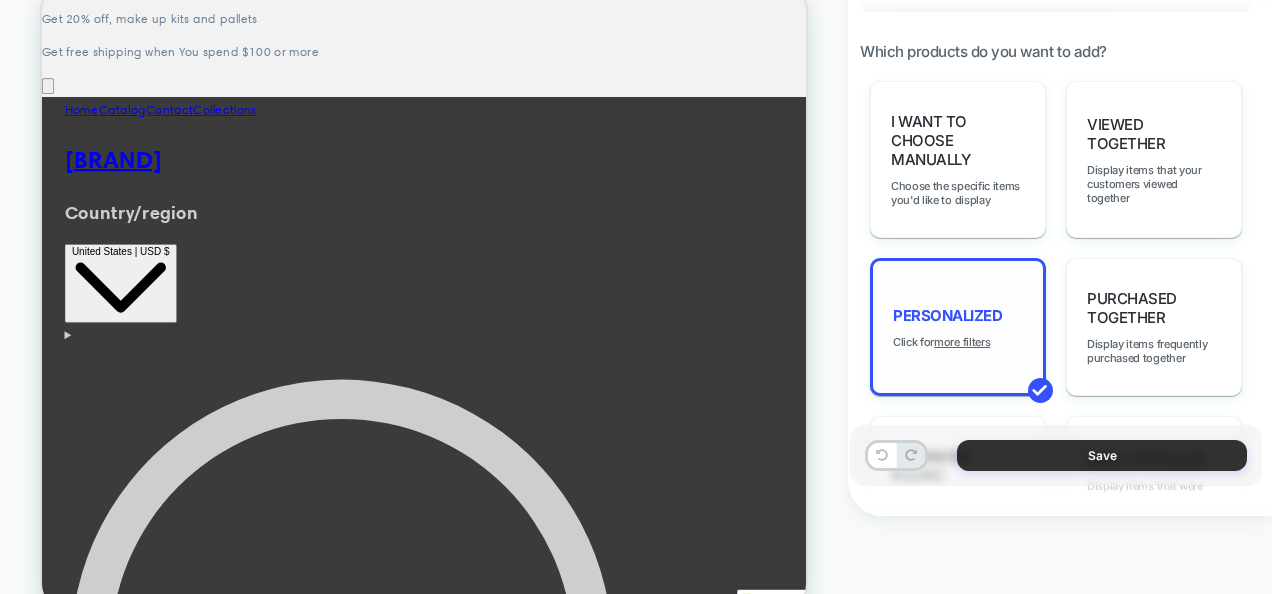 click on "Save" at bounding box center [1102, 455] 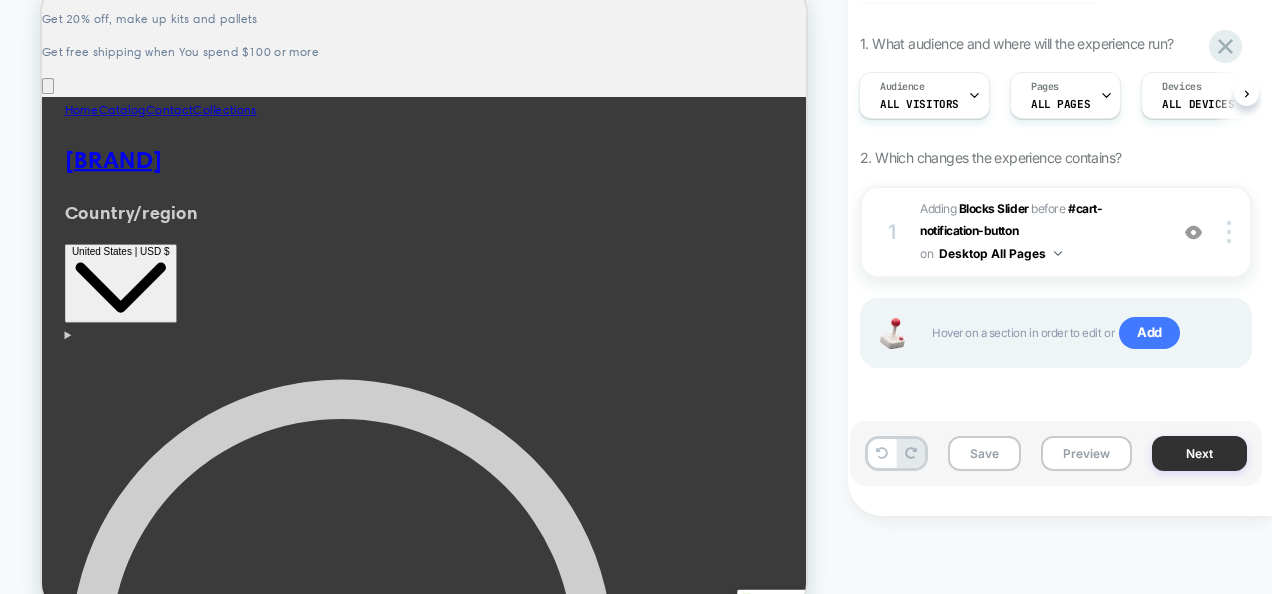 click on "Next" at bounding box center (1199, 453) 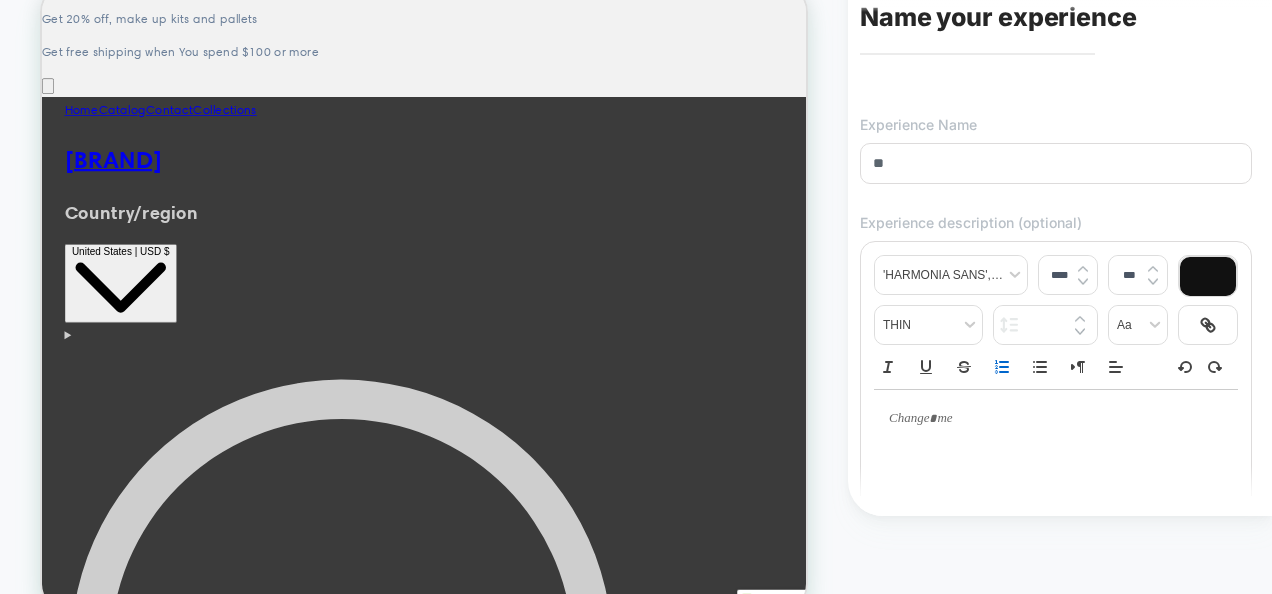 type on "*" 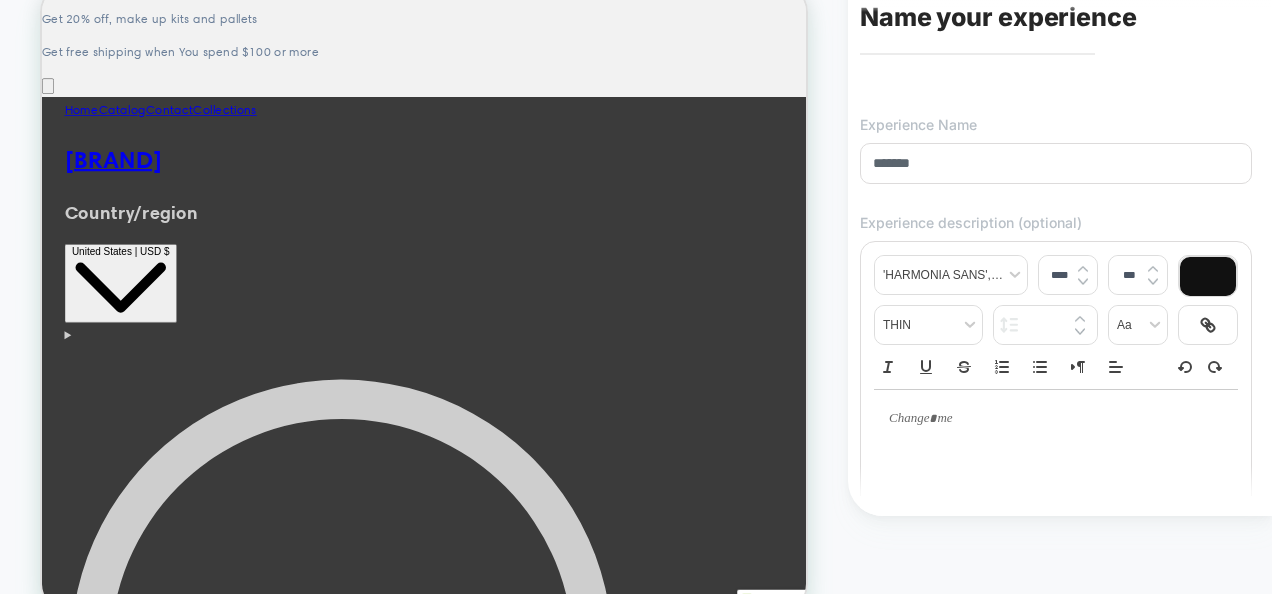 type on "*******" 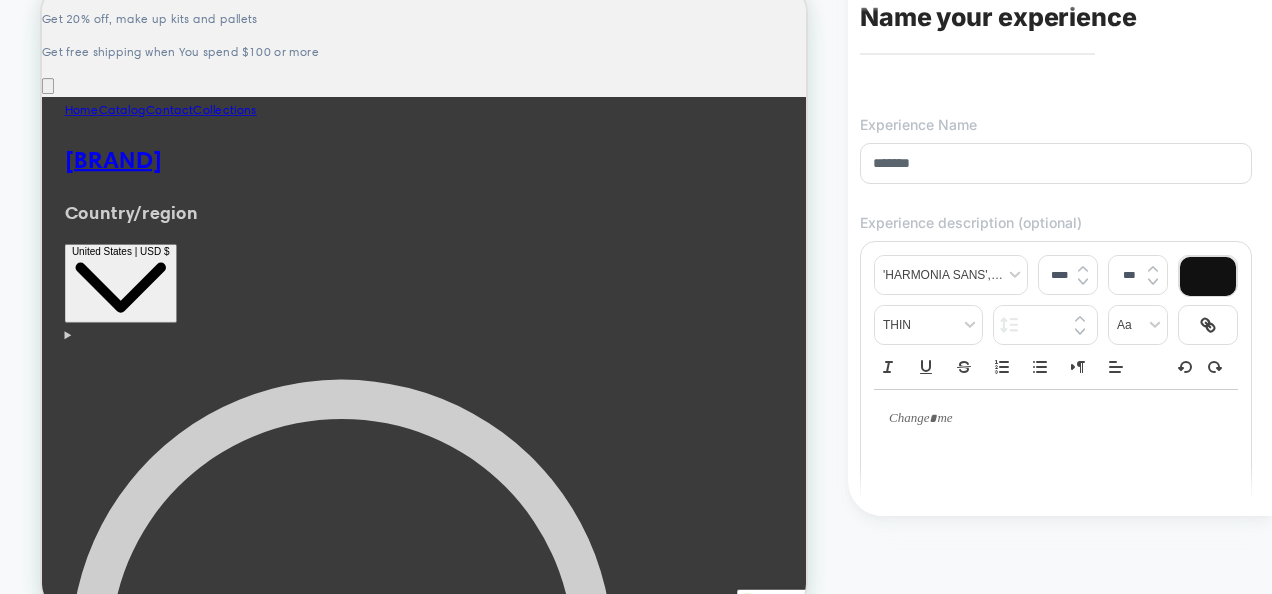 click at bounding box center [1056, 419] 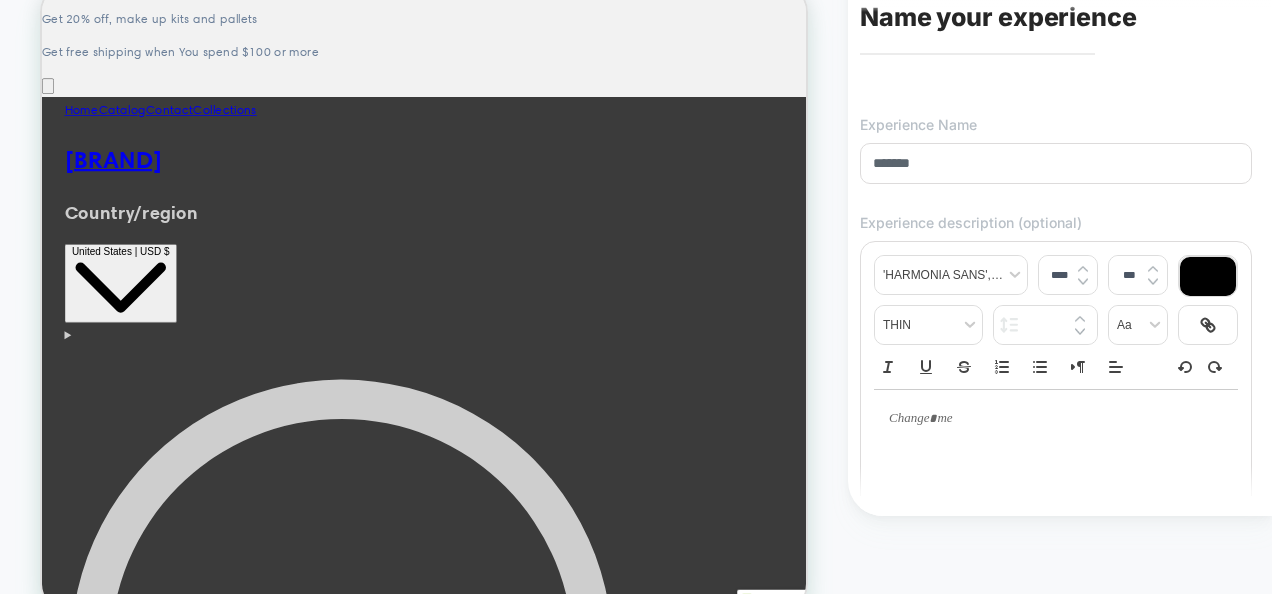 type 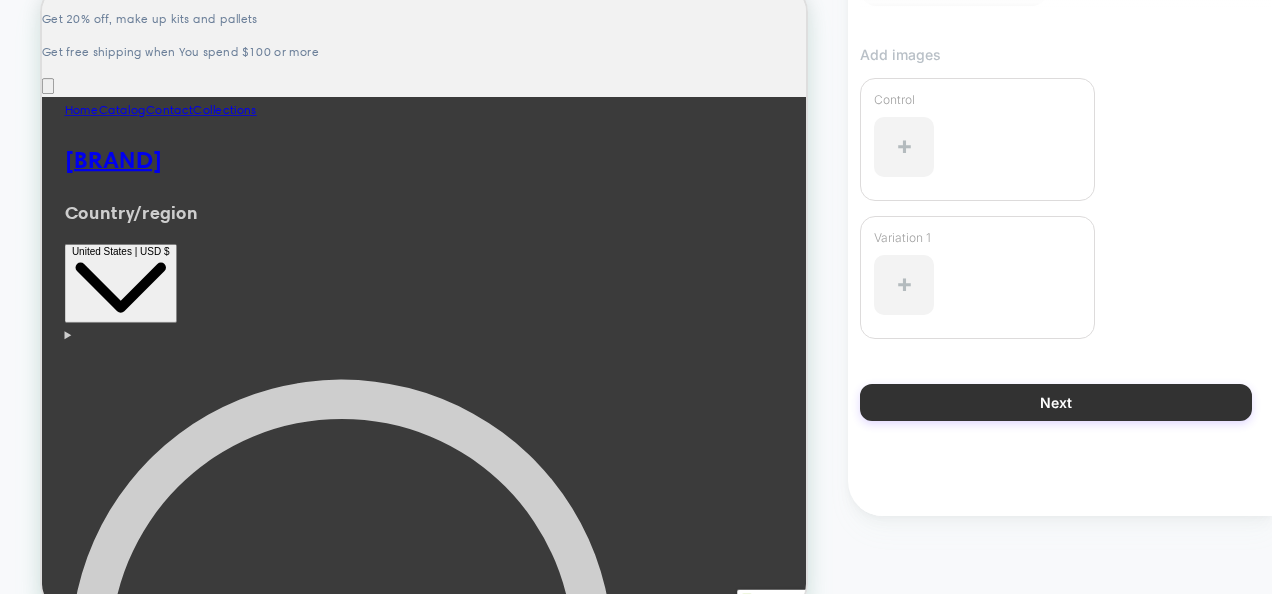 click on "Next" at bounding box center [1056, 402] 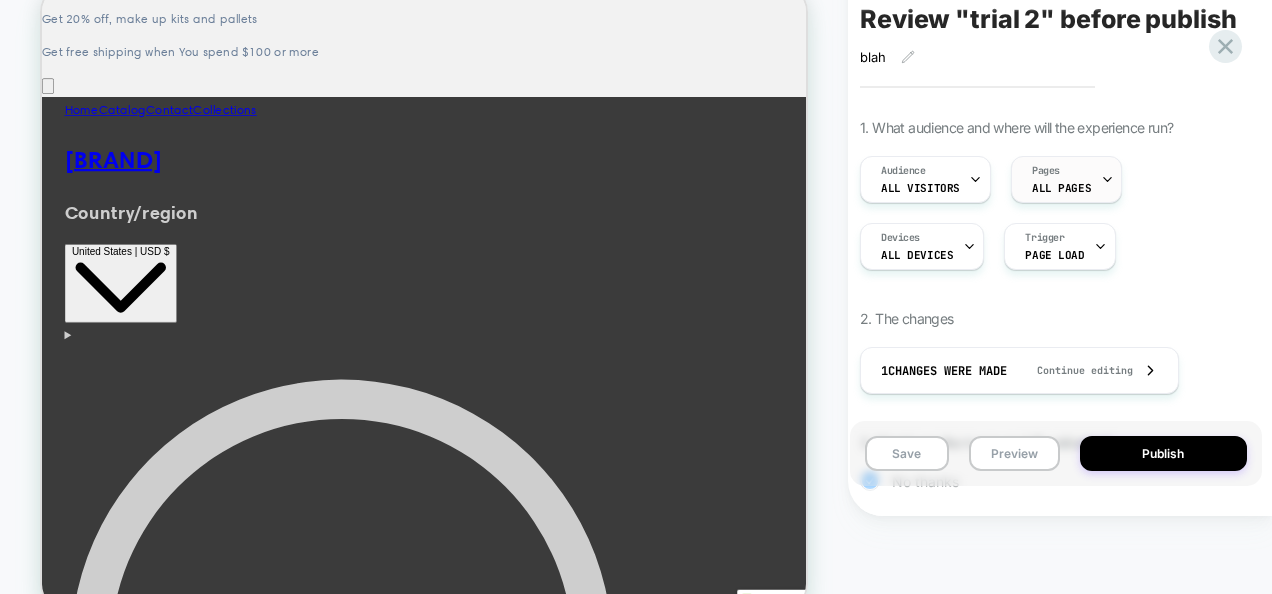 click on "Pages ALL PAGES" at bounding box center (1061, 179) 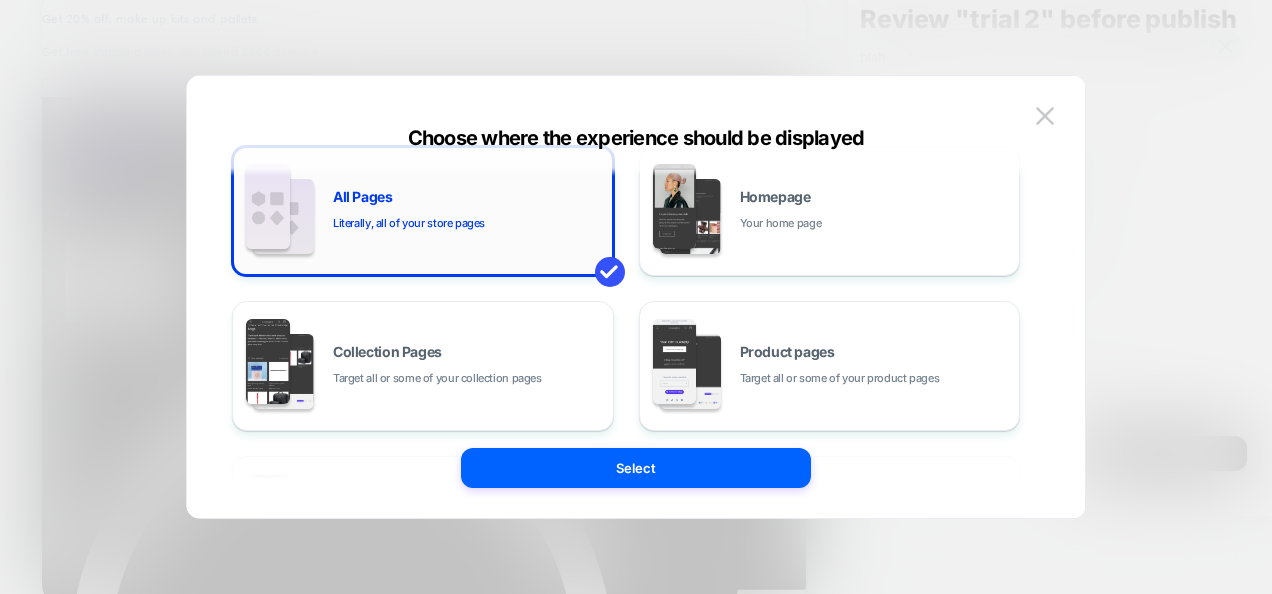 scroll, scrollTop: 0, scrollLeft: 0, axis: both 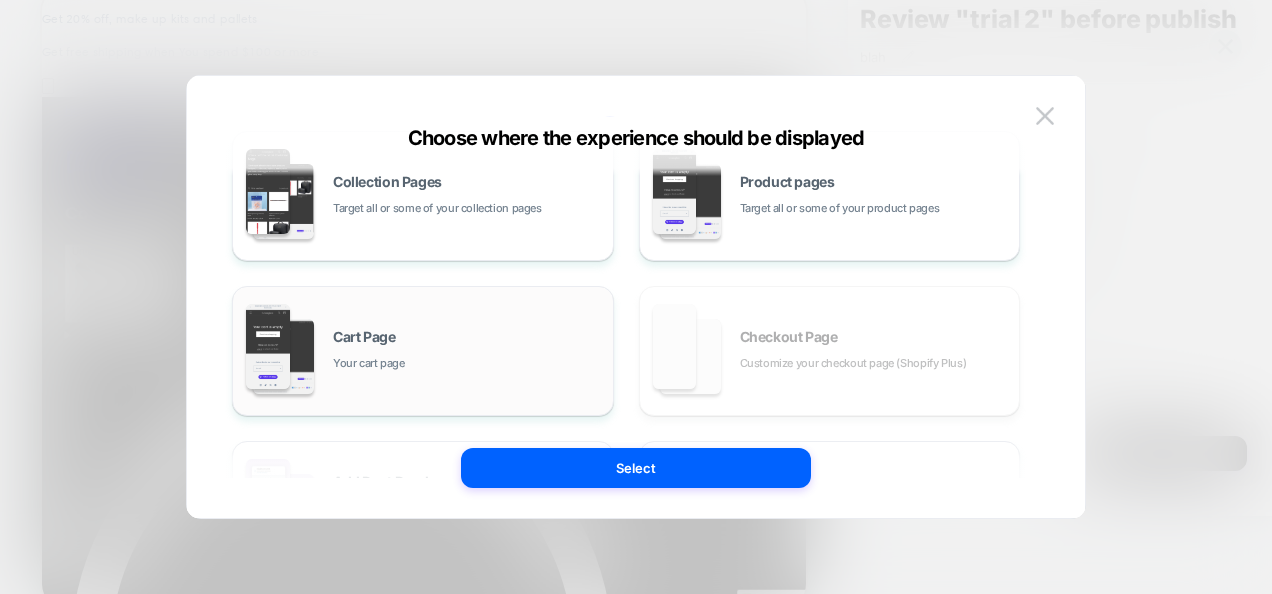 click on "Cart Page Your cart page" at bounding box center [468, 351] 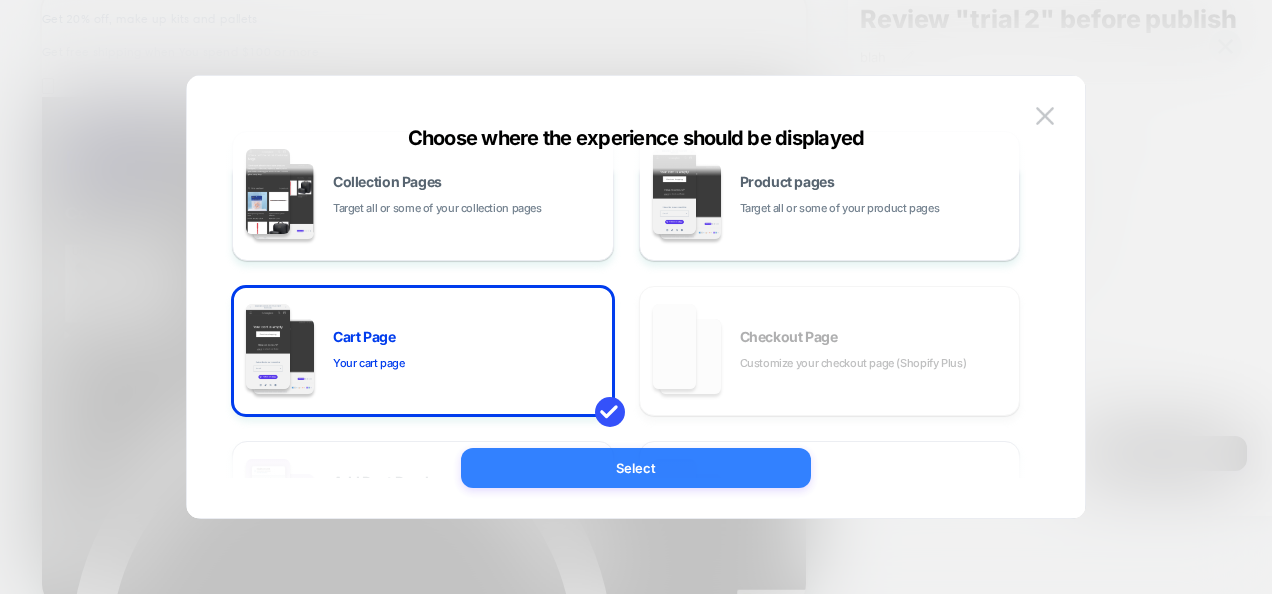 click on "Select" at bounding box center [636, 468] 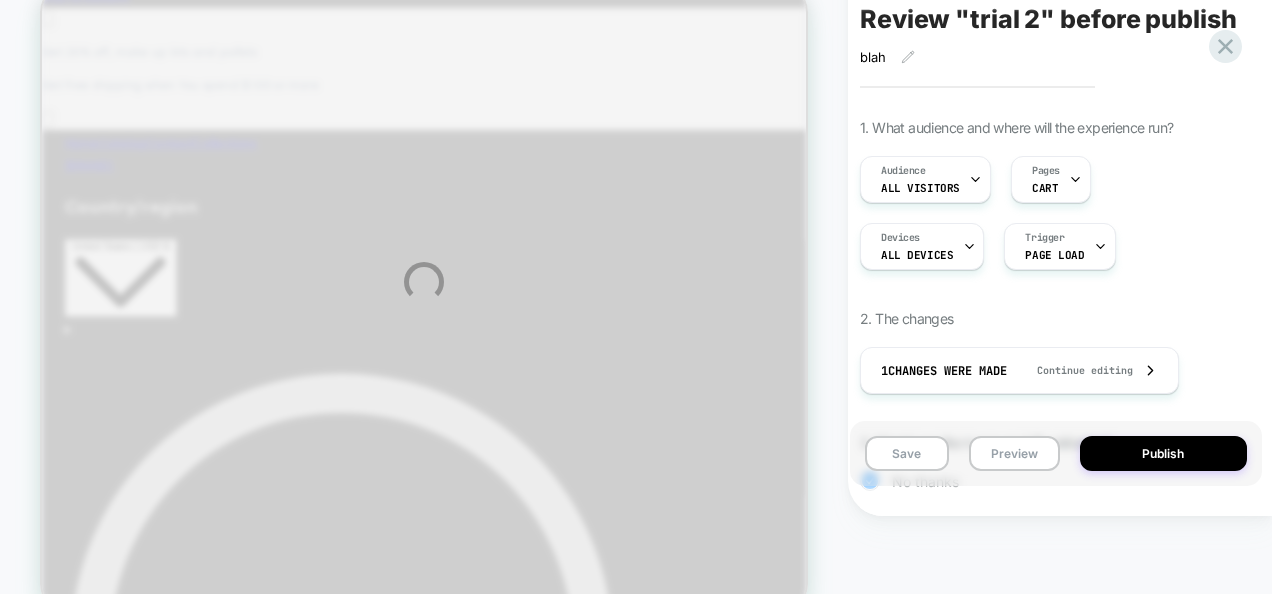 scroll, scrollTop: 0, scrollLeft: 0, axis: both 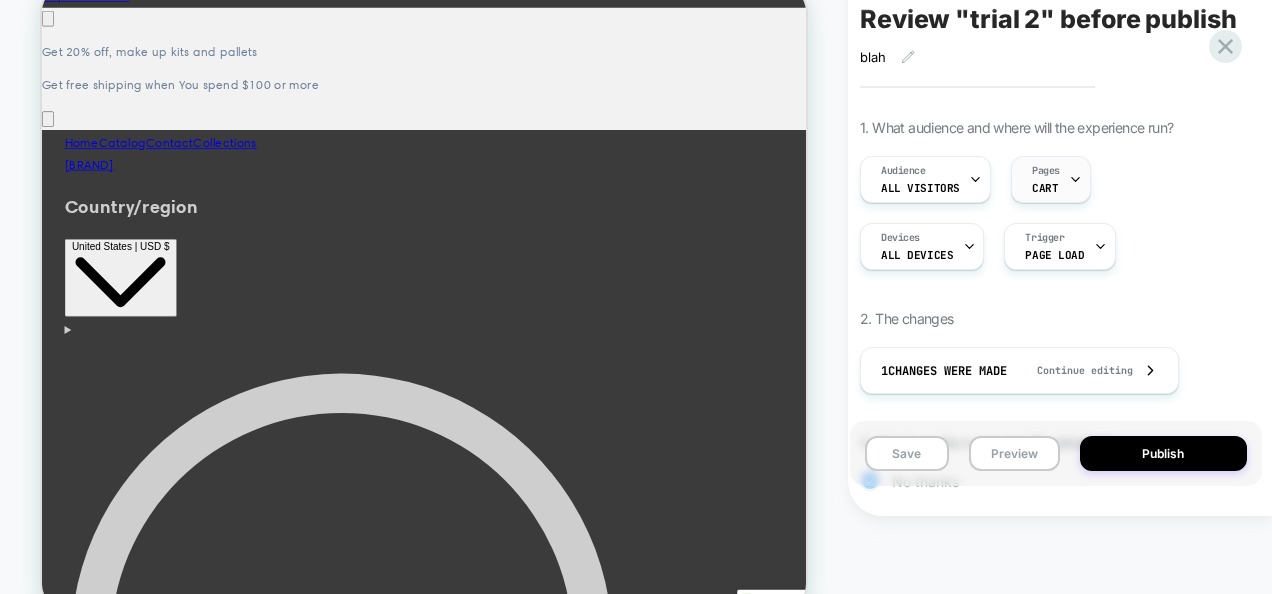 click on "CART" at bounding box center [1045, 188] 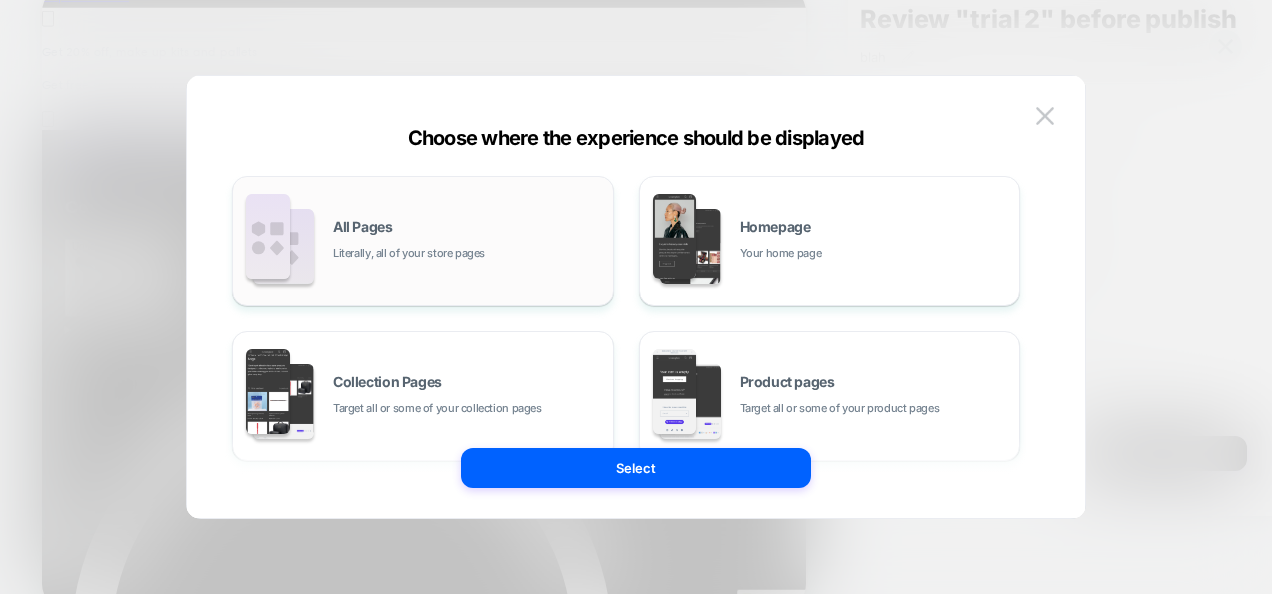 click on "All Pages Literally, all of your store pages" at bounding box center [468, 241] 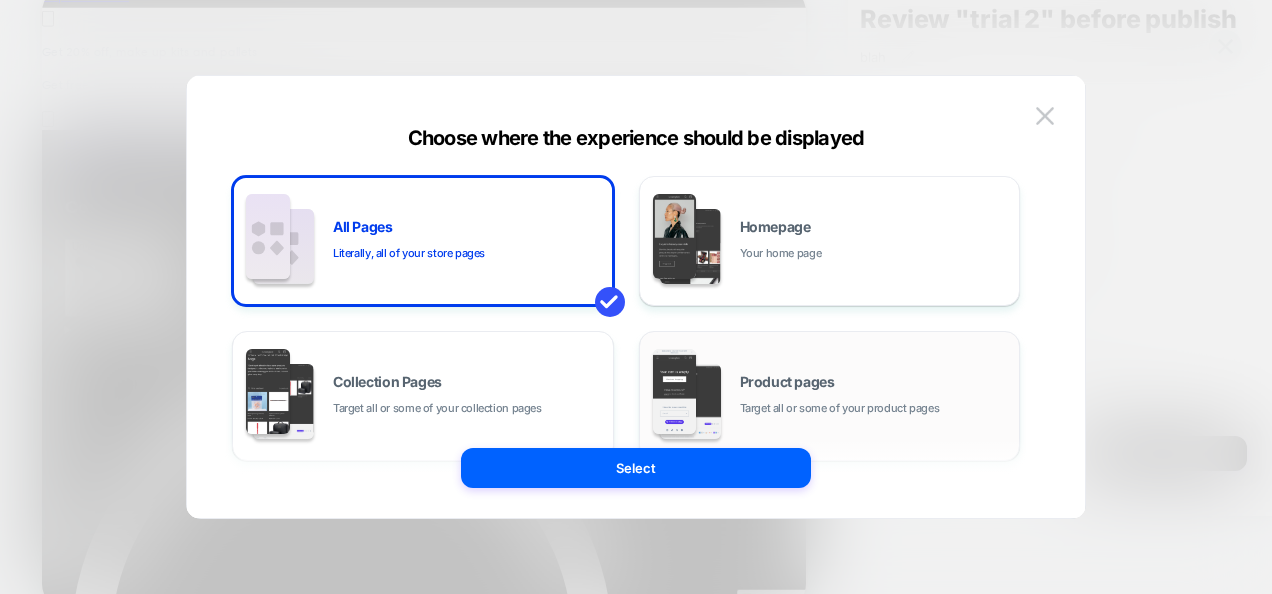 click on "Product pages Target all or some of your product pages" at bounding box center (830, 396) 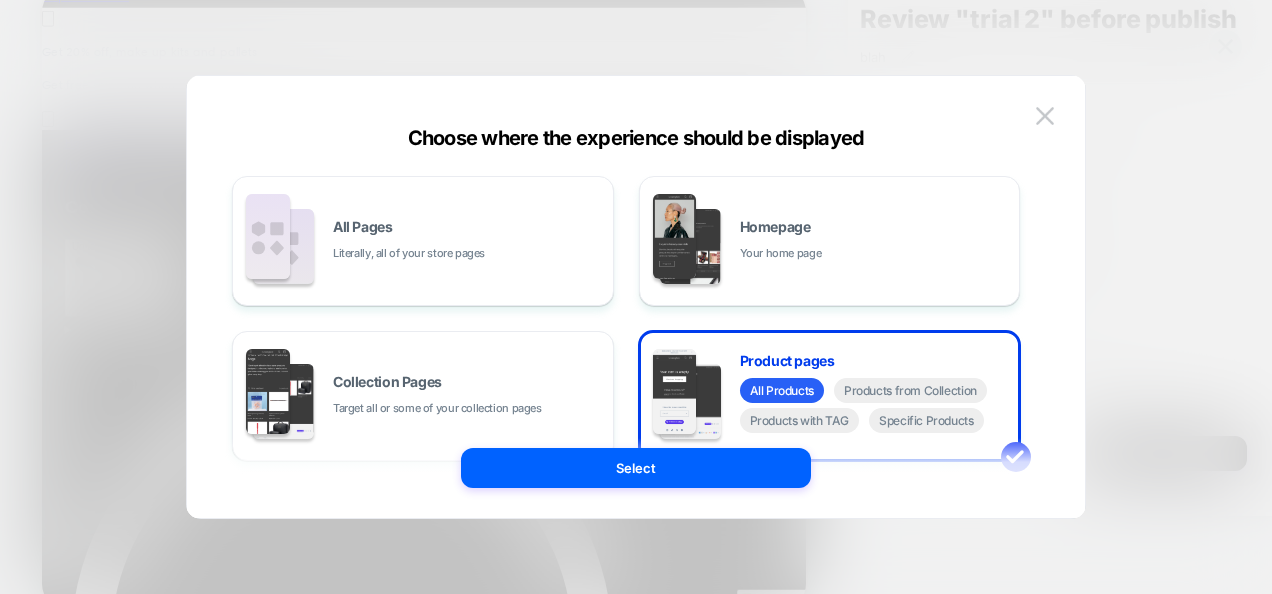 click on "All Pages Literally, all of your store pages Homepage Your home page Collection Pages Target all or some of your collection pages Product pages All Products Products from Collection Products with TAG Specific Products Cart Page Your cart page Checkout Page Customize your checkout page (Shopify Plus) Add Post Purchase Enhance Your Post-Purchase Experience with an Exclusive Offer Custom Url Target specific pages by their urls Other Build your own page rule" at bounding box center [626, 551] 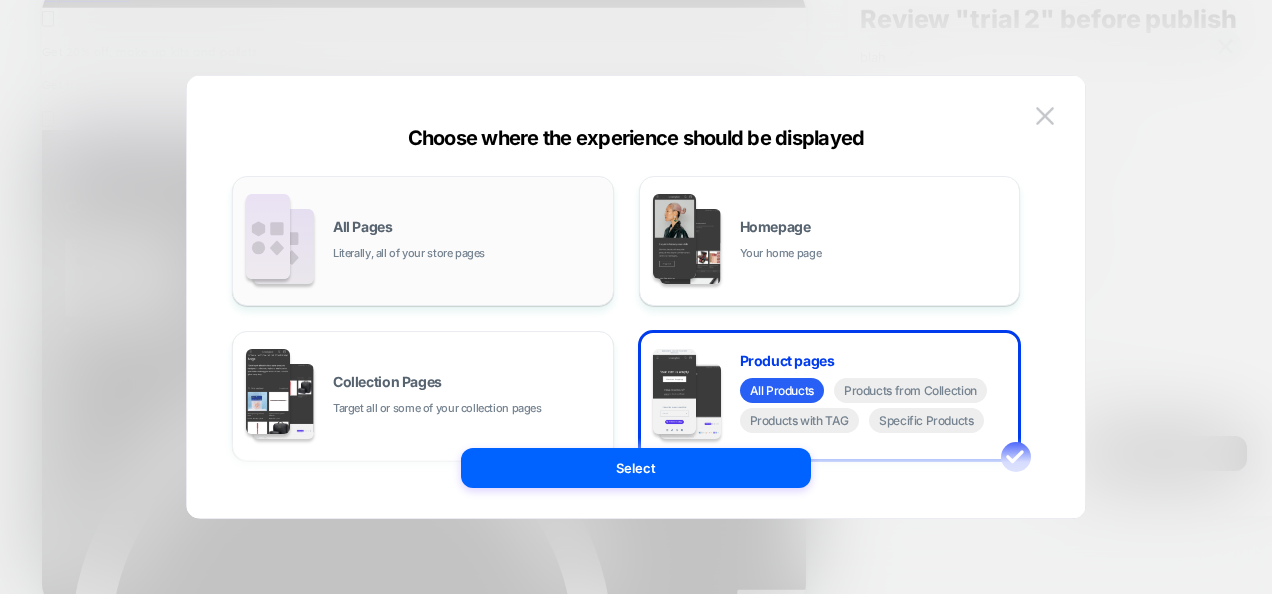 click on "All Pages Literally, all of your store pages" at bounding box center (423, 241) 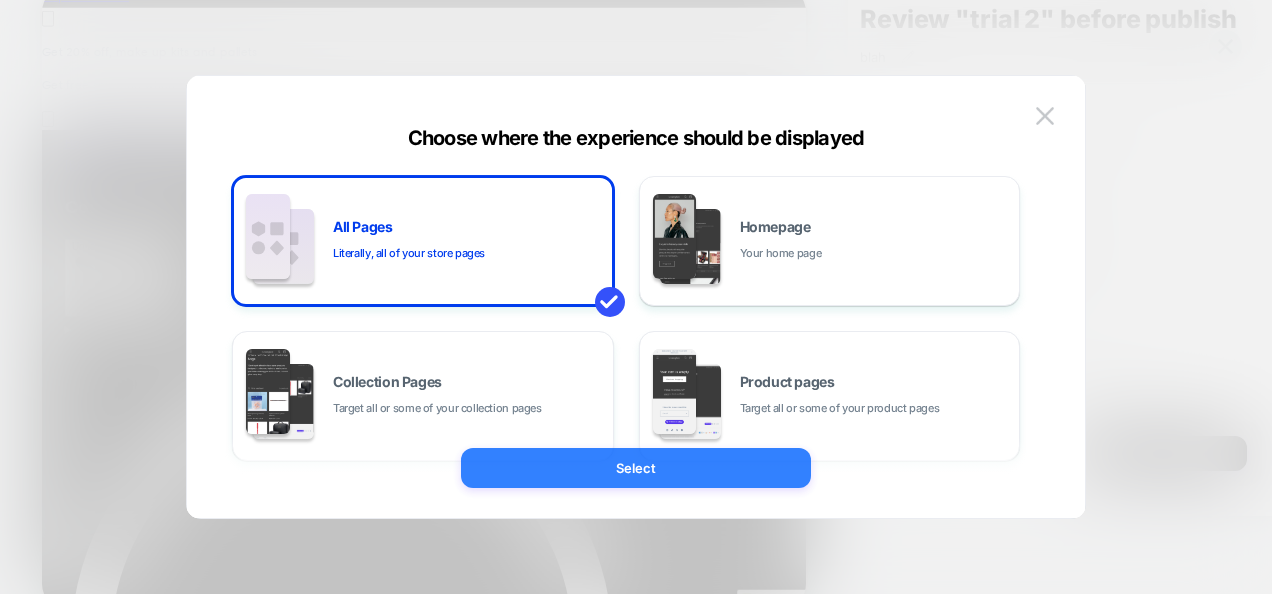 click on "Select" at bounding box center [636, 468] 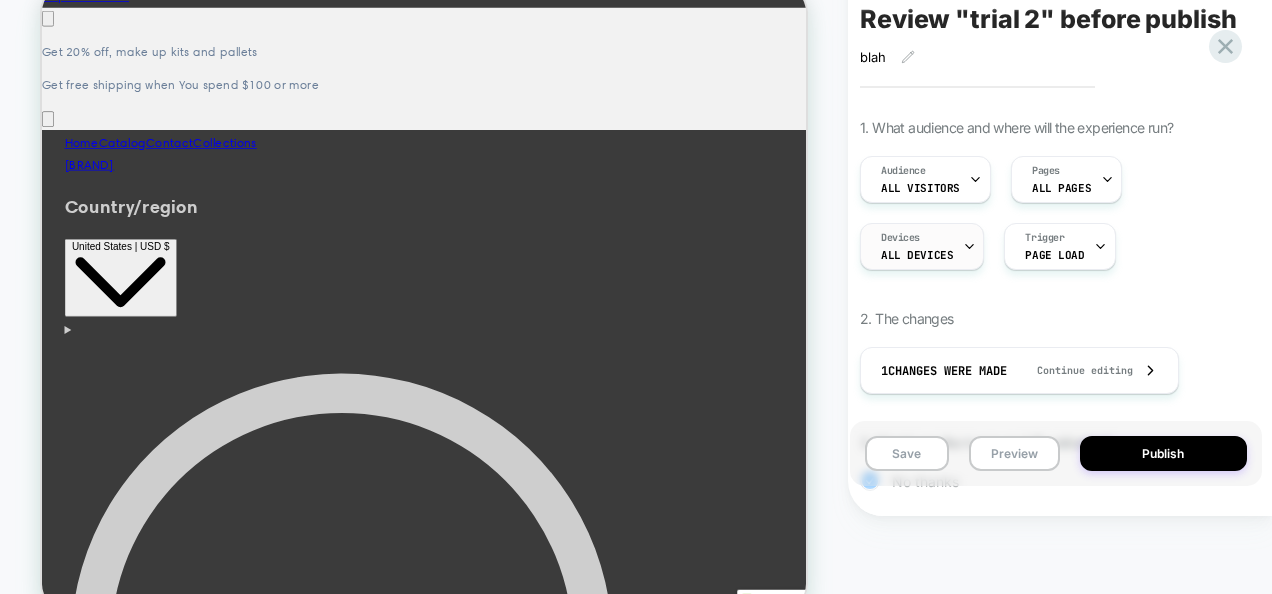 click on "Devices ALL DEVICES" at bounding box center (917, 246) 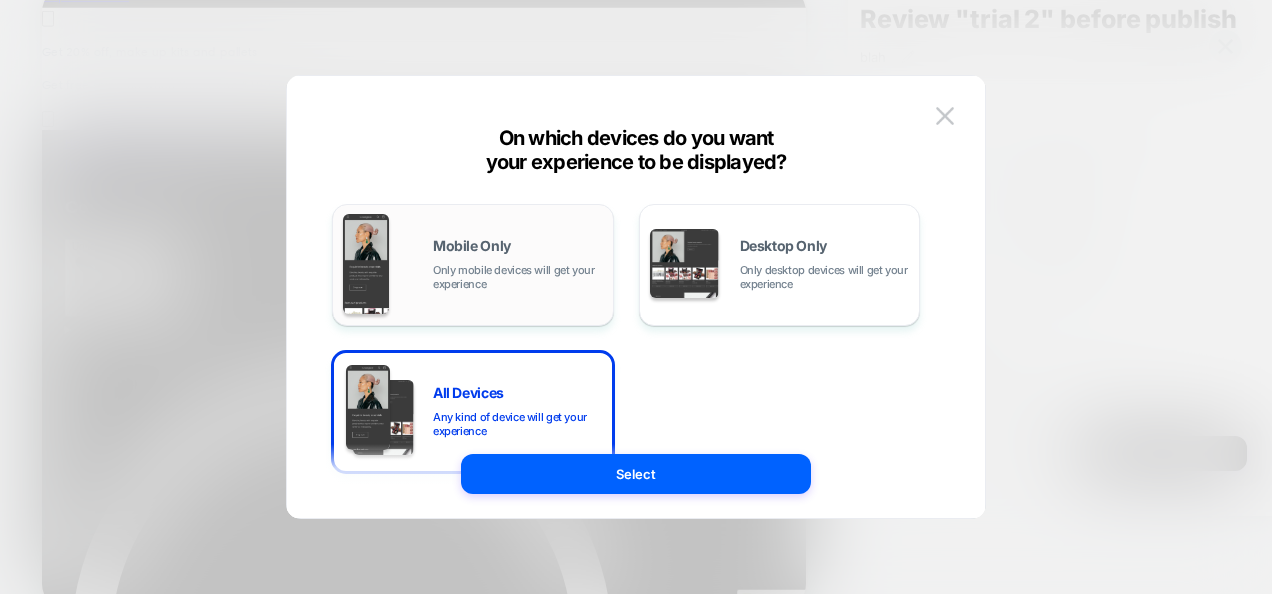 scroll, scrollTop: 0, scrollLeft: 893, axis: horizontal 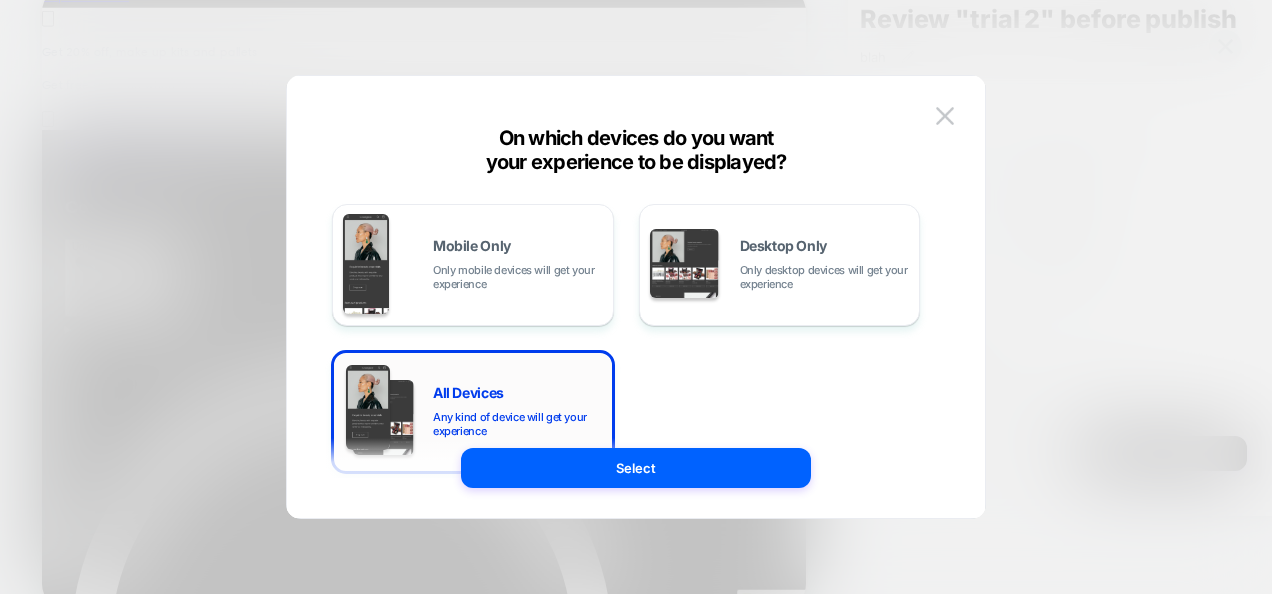 click on "All Devices Any kind of device will get your experience" at bounding box center [518, 412] 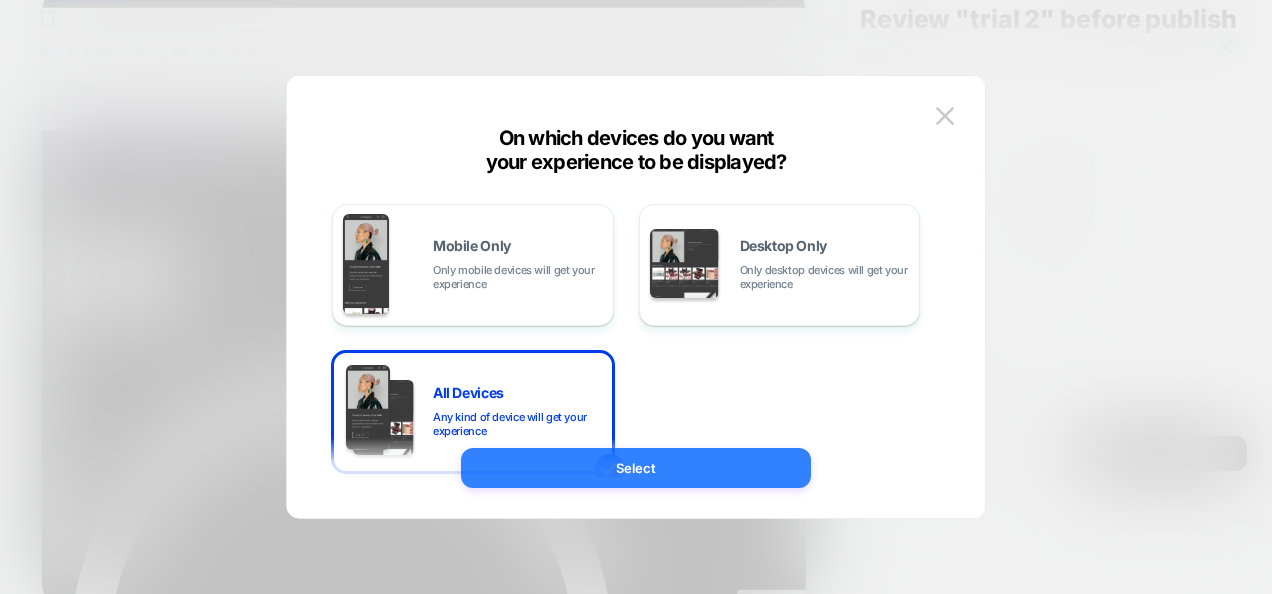 click on "Select" at bounding box center (636, 468) 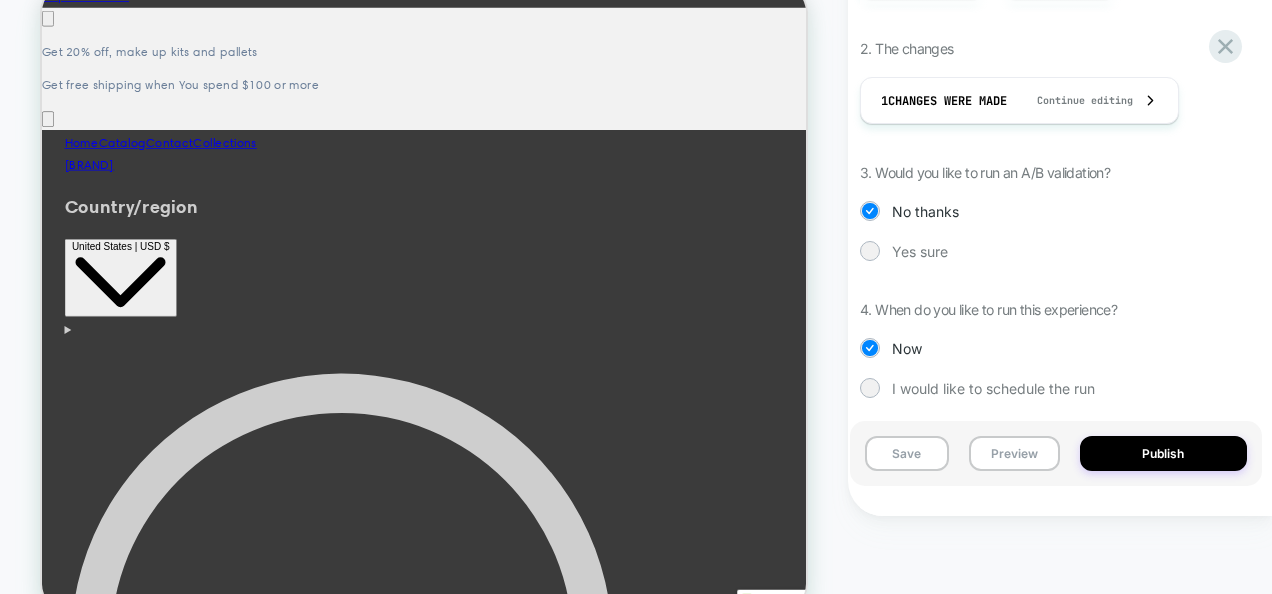 scroll, scrollTop: 279, scrollLeft: 0, axis: vertical 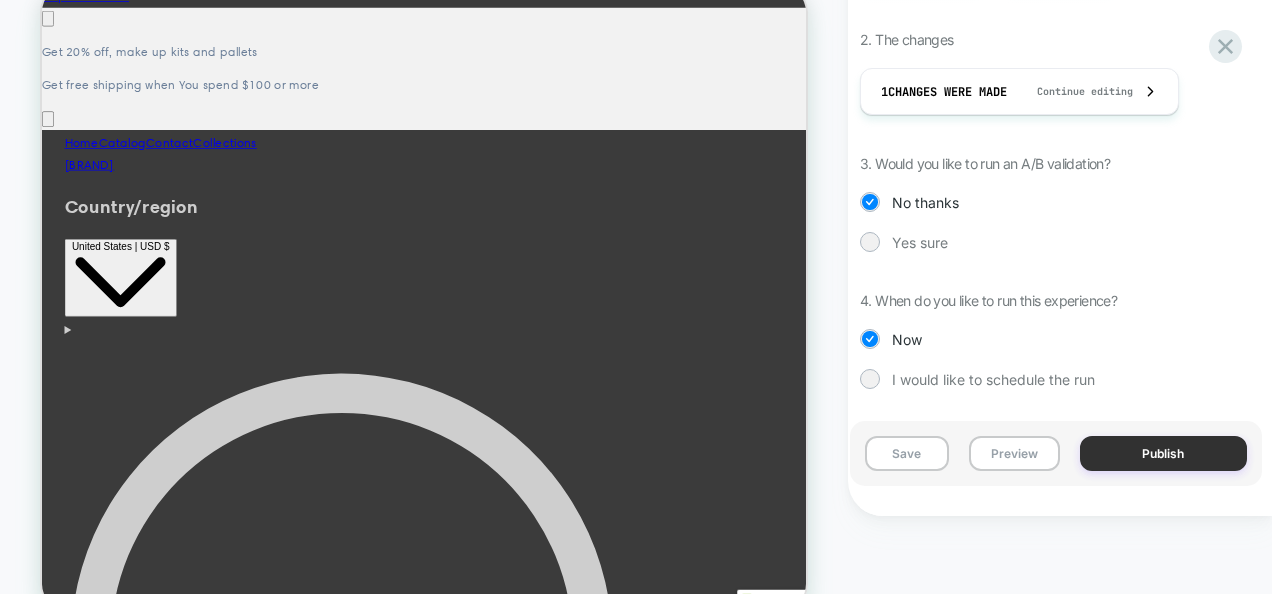 click on "Publish" at bounding box center (1163, 453) 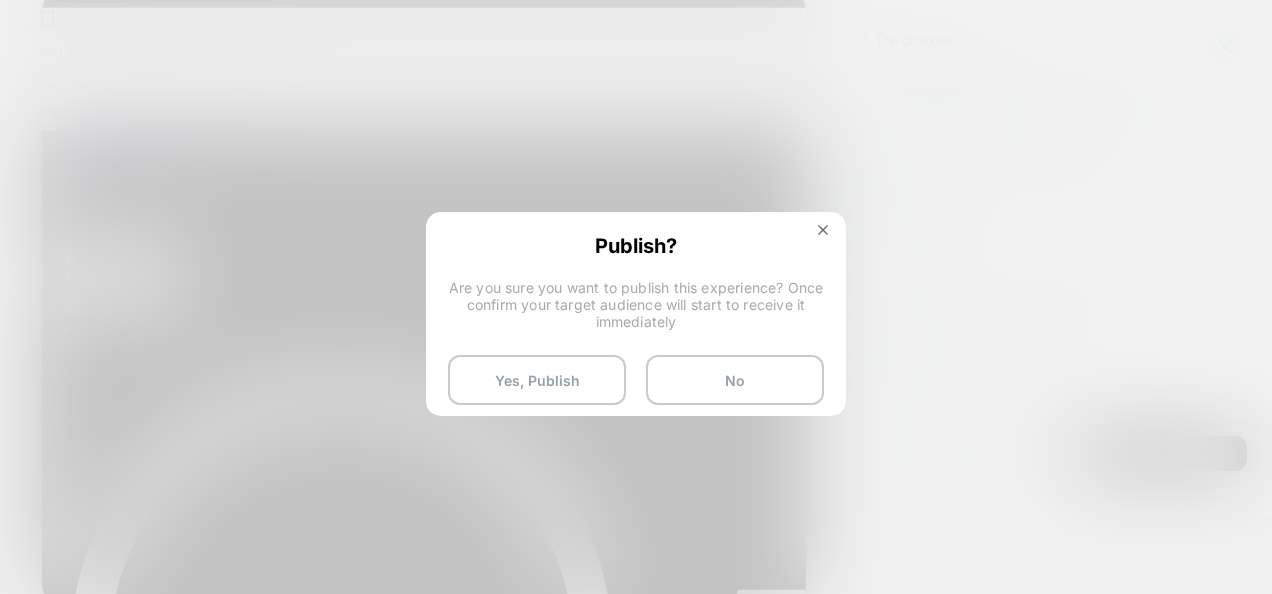 scroll, scrollTop: 0, scrollLeft: 893, axis: horizontal 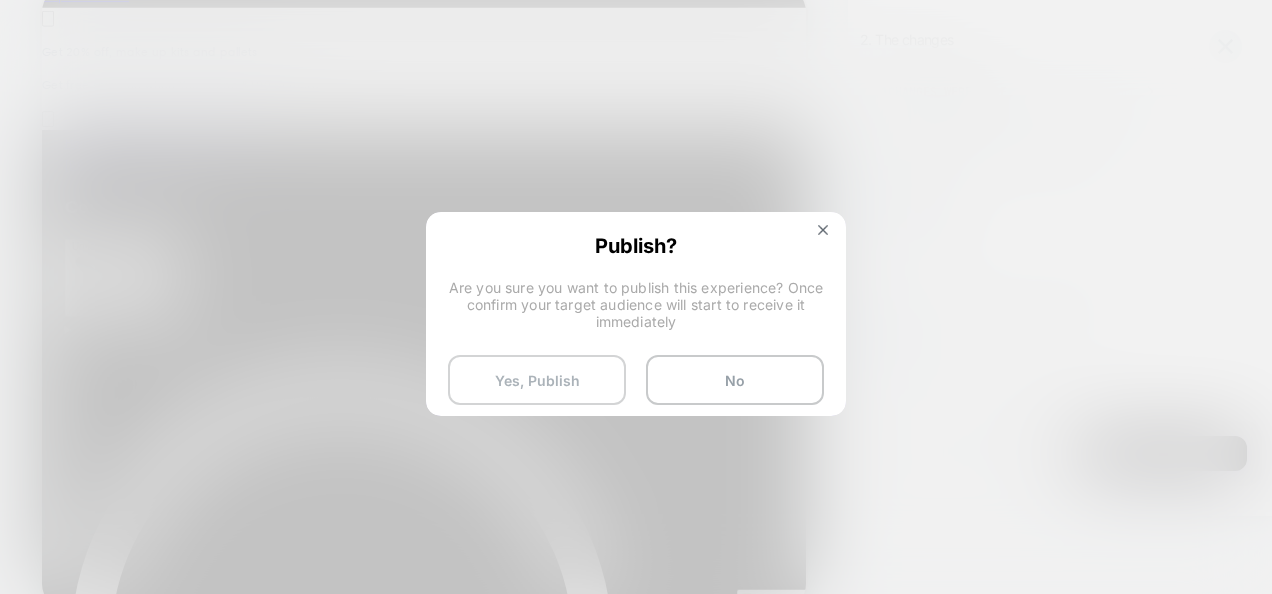 click on "Yes, Publish" at bounding box center [537, 380] 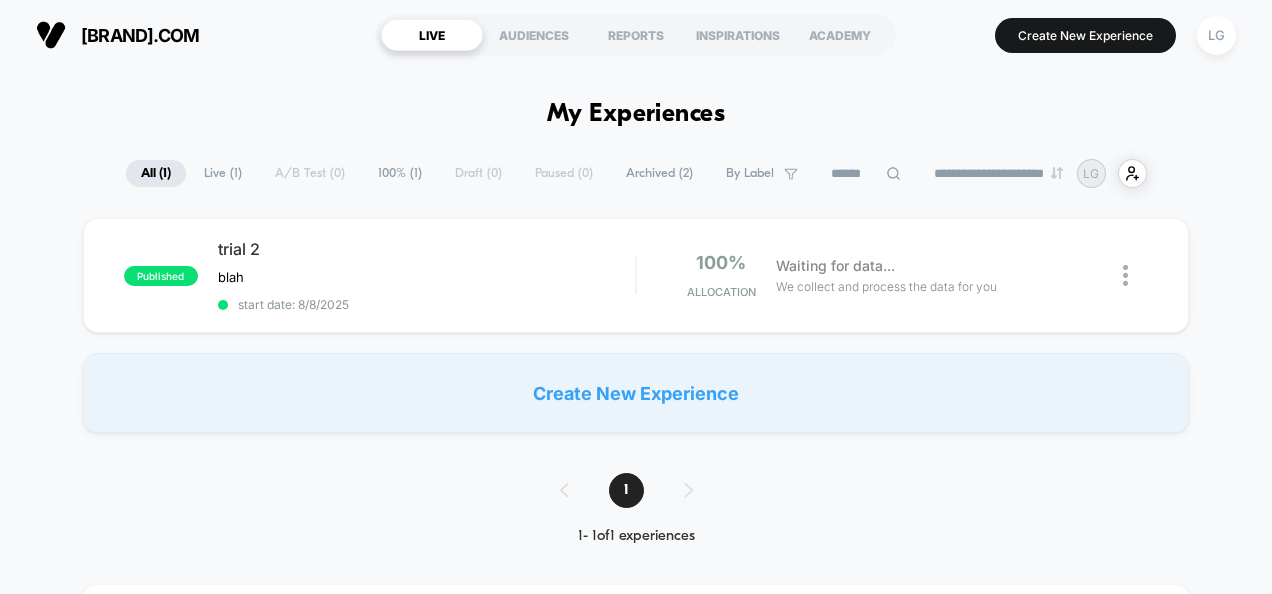 scroll, scrollTop: 0, scrollLeft: 0, axis: both 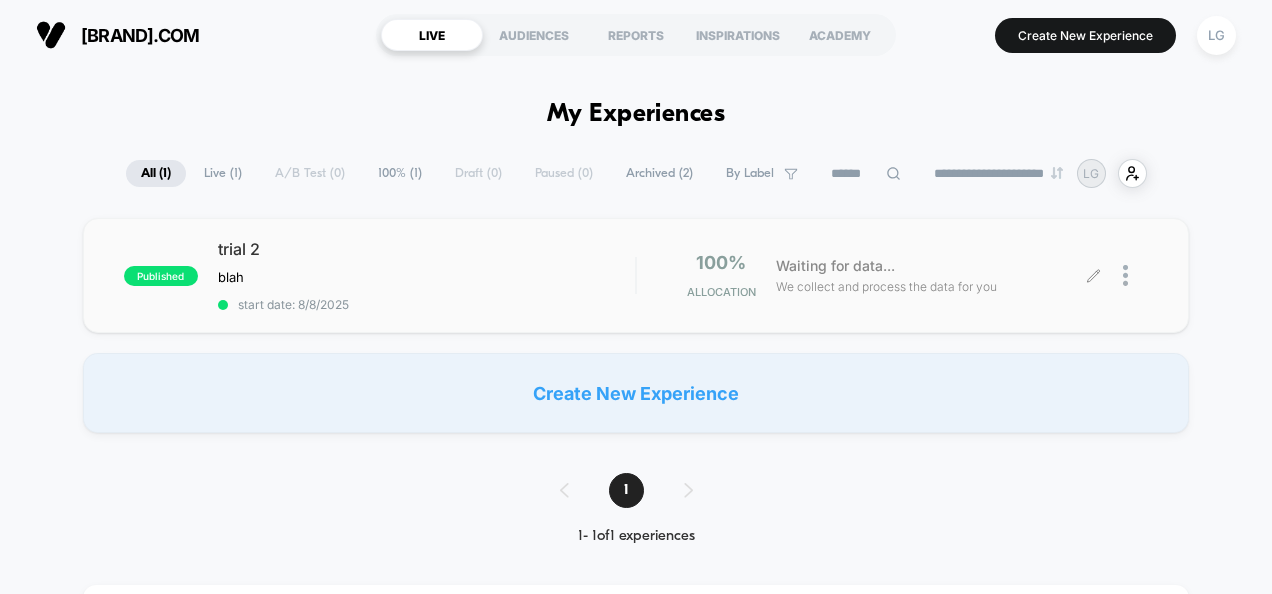 click on "Waiting for data... We collect and process the data for you" at bounding box center (930, 275) 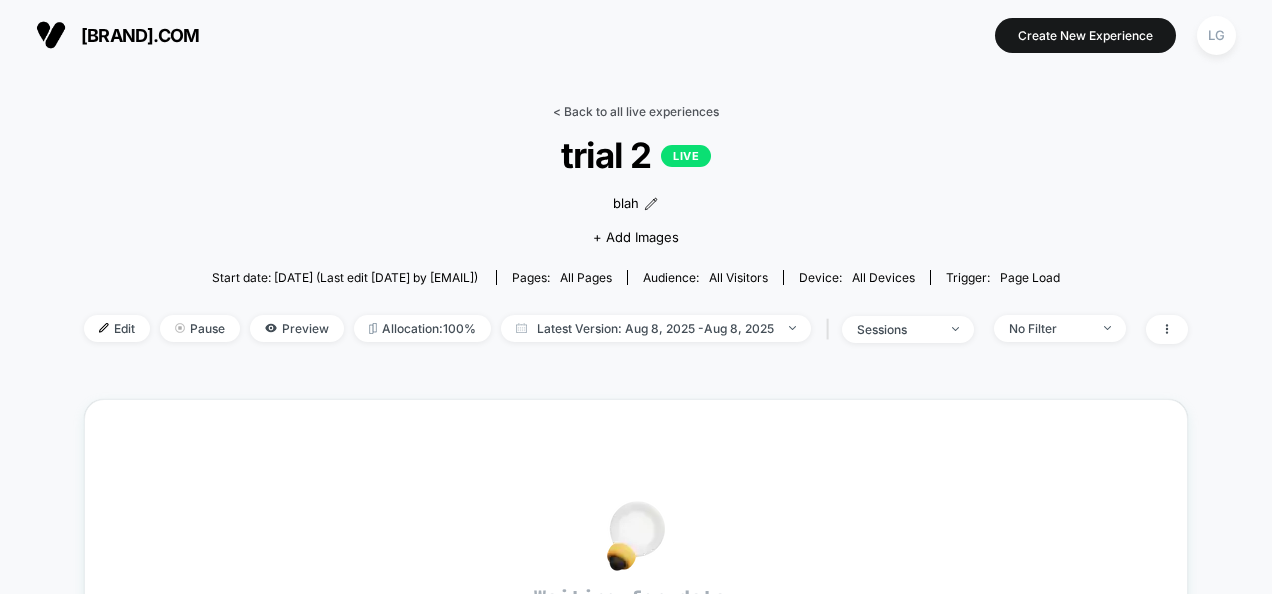 click on "< Back to all live experiences" at bounding box center [636, 111] 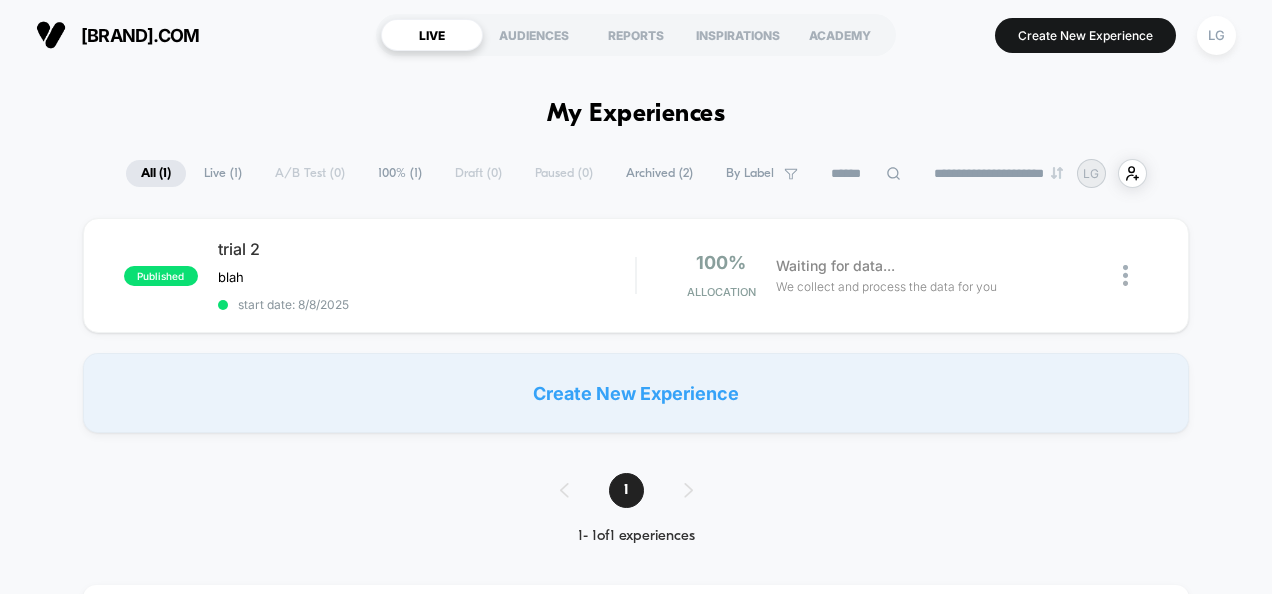 scroll, scrollTop: 0, scrollLeft: 0, axis: both 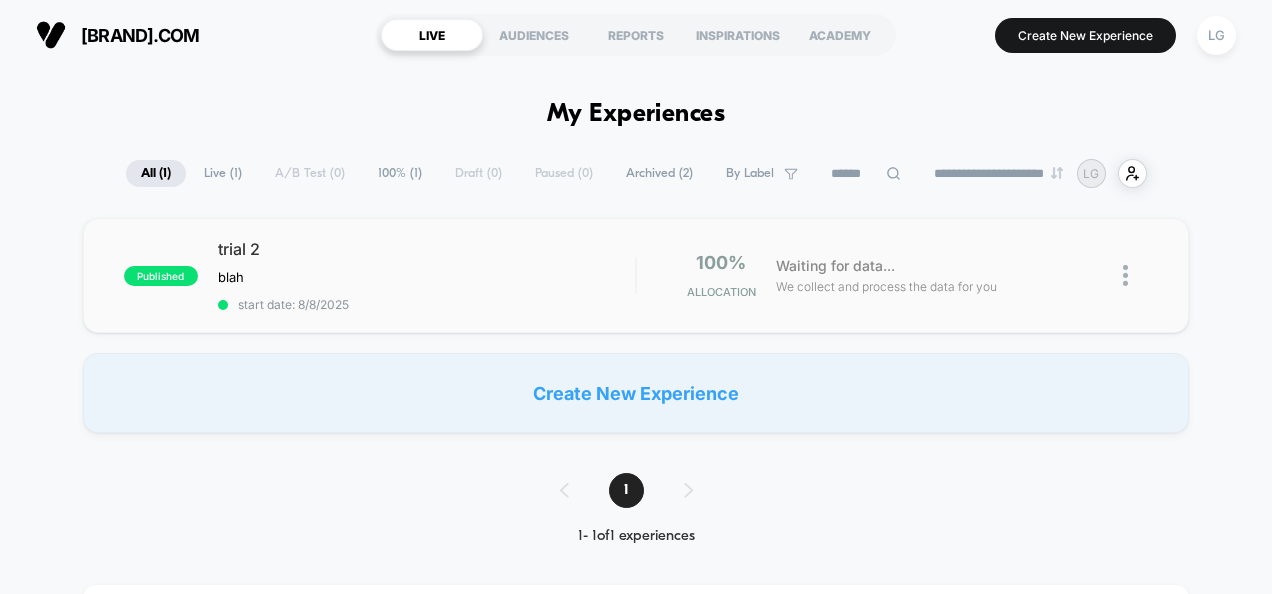 click at bounding box center [1125, 275] 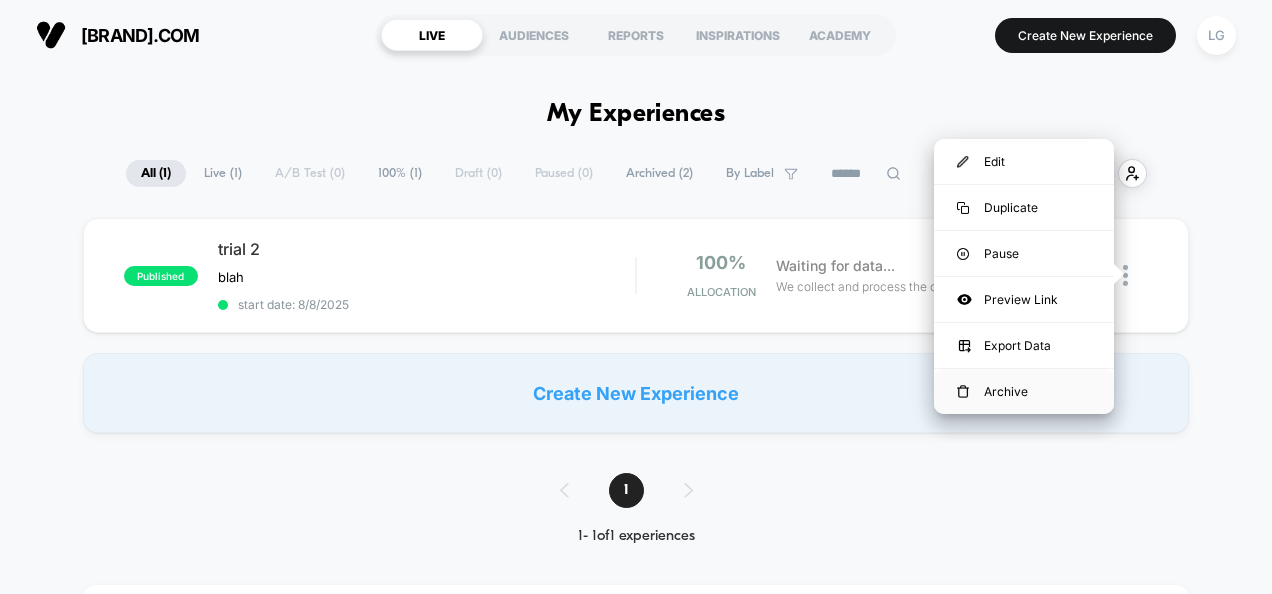 click on "Archive" at bounding box center (1024, 391) 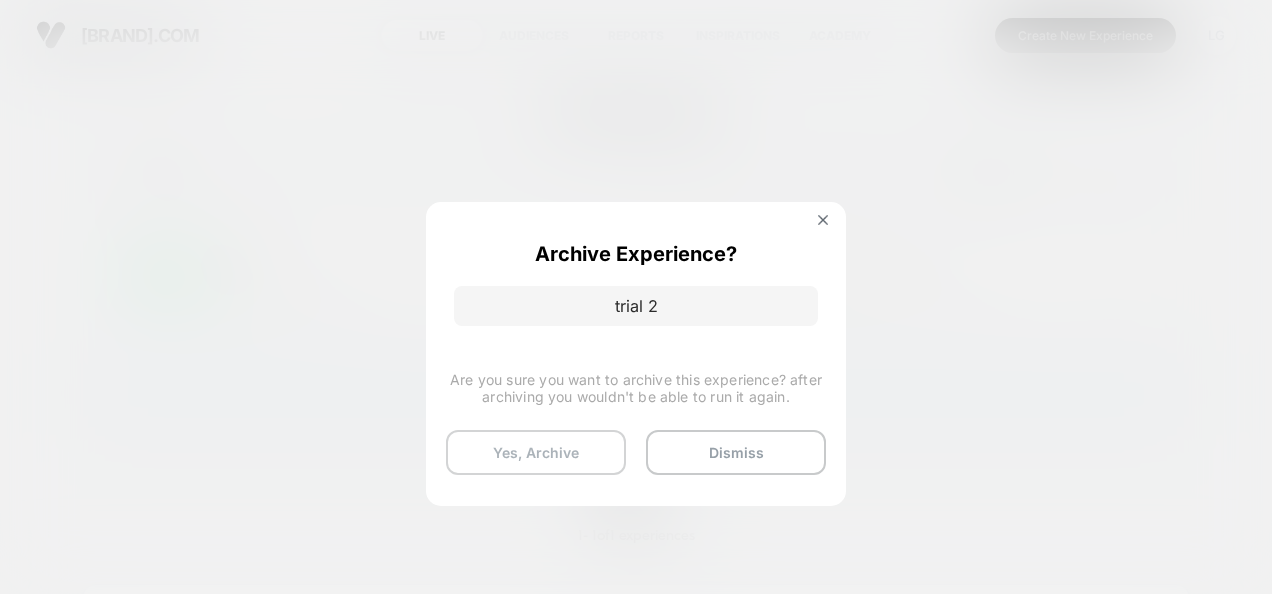click on "Yes, Archive" at bounding box center [536, 452] 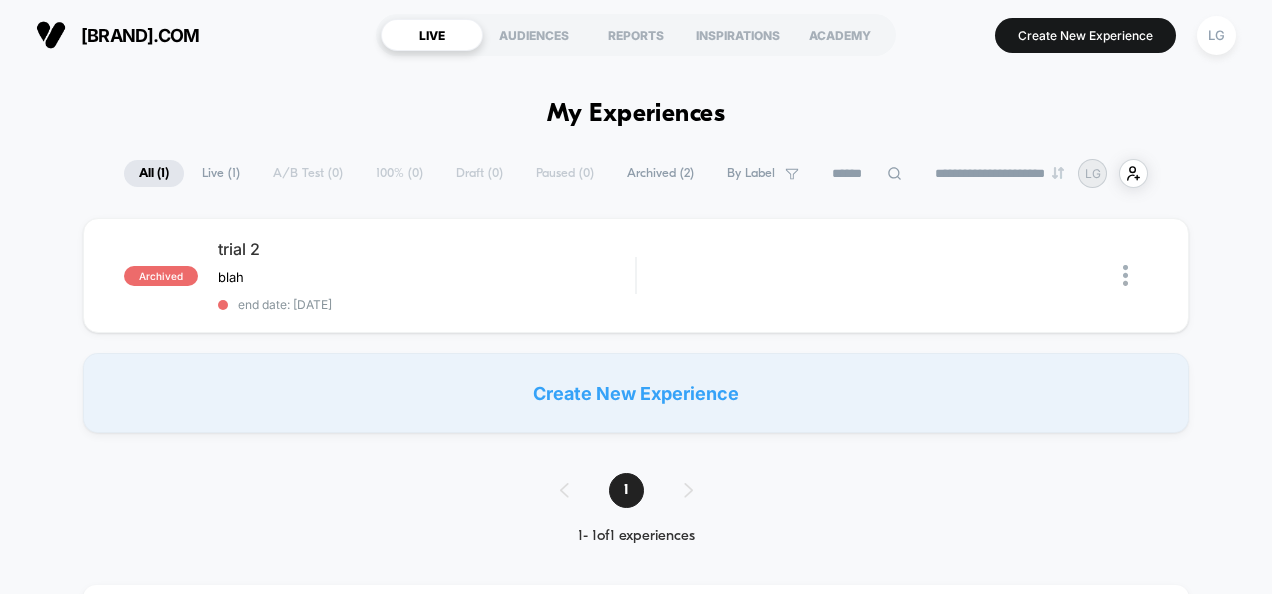 scroll, scrollTop: 0, scrollLeft: 0, axis: both 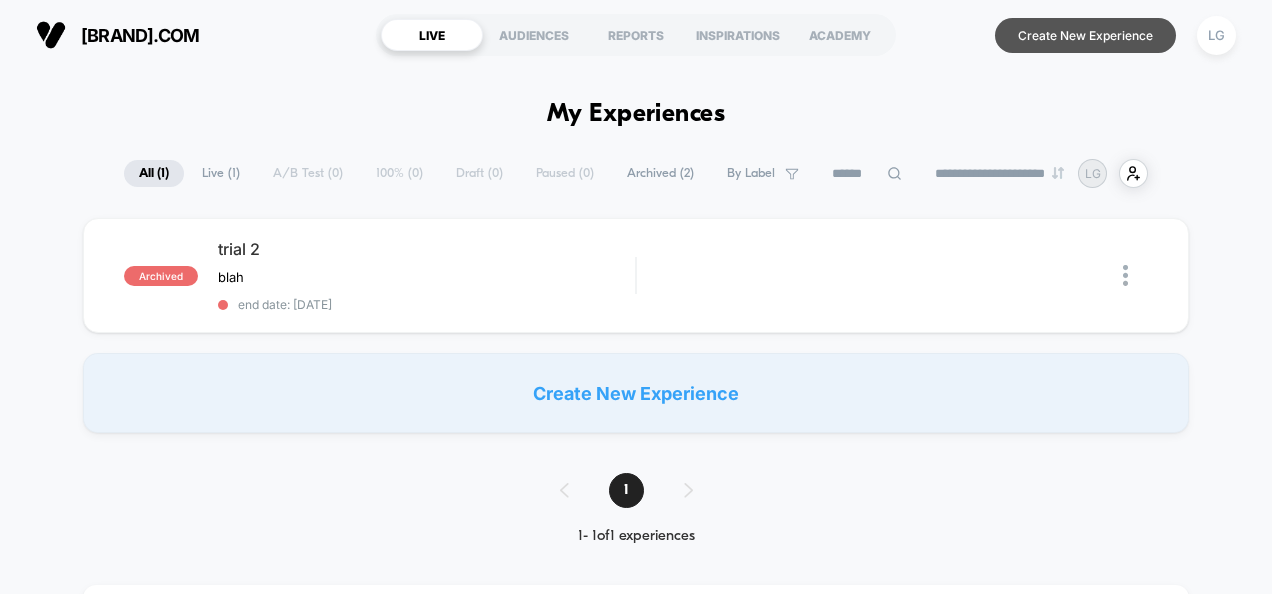 click on "Create New Experience" at bounding box center [1085, 35] 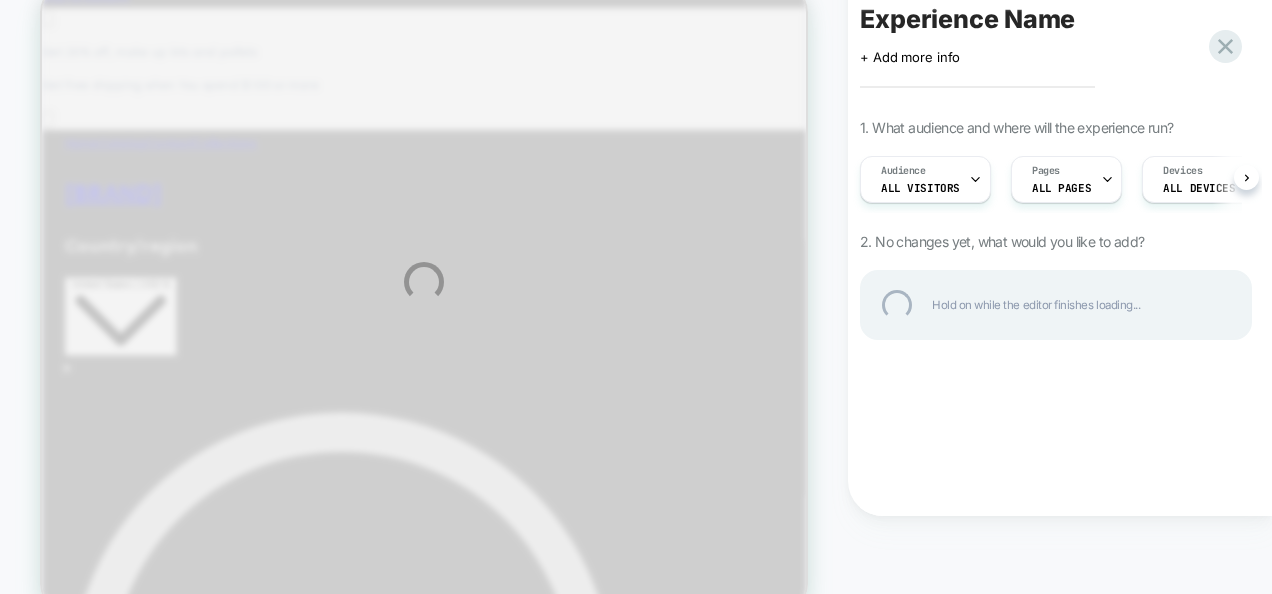 scroll, scrollTop: 0, scrollLeft: 0, axis: both 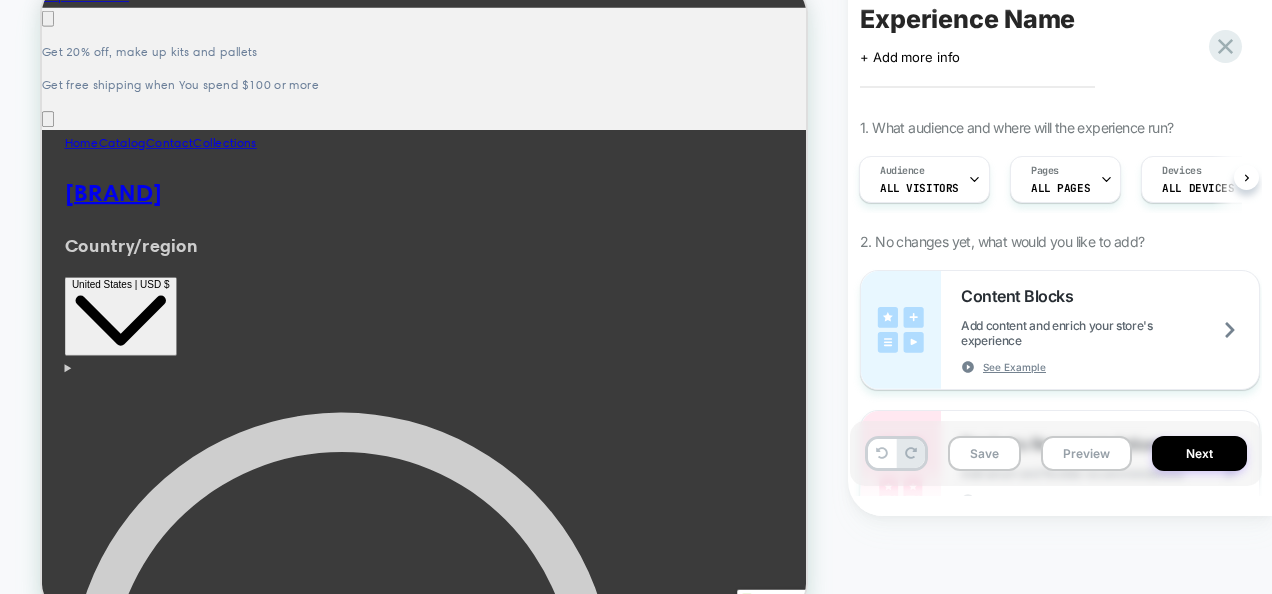 click on "Pages ALL PAGES" at bounding box center (1065, 179) 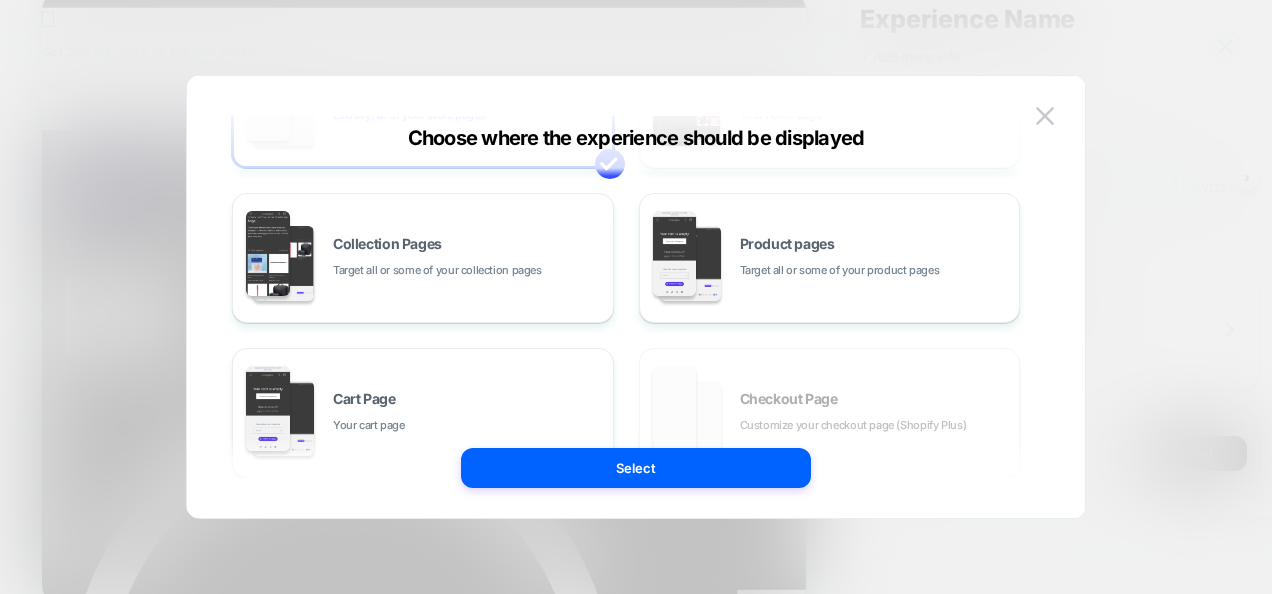 scroll, scrollTop: 200, scrollLeft: 0, axis: vertical 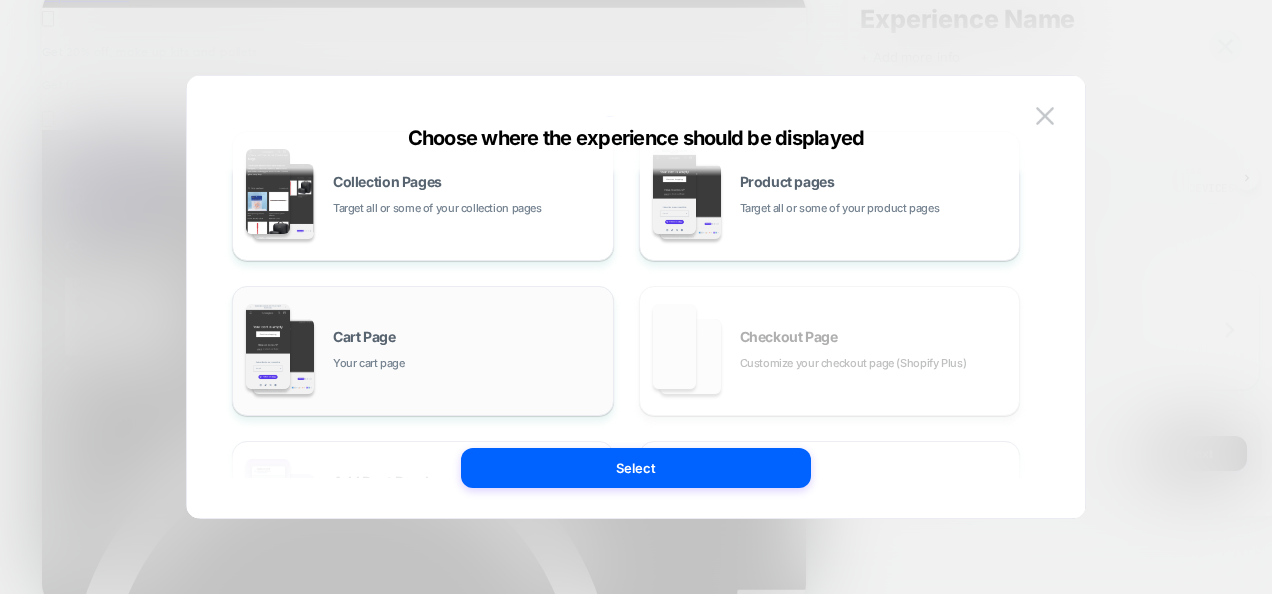 click on "Cart Page Your cart page" at bounding box center [468, 351] 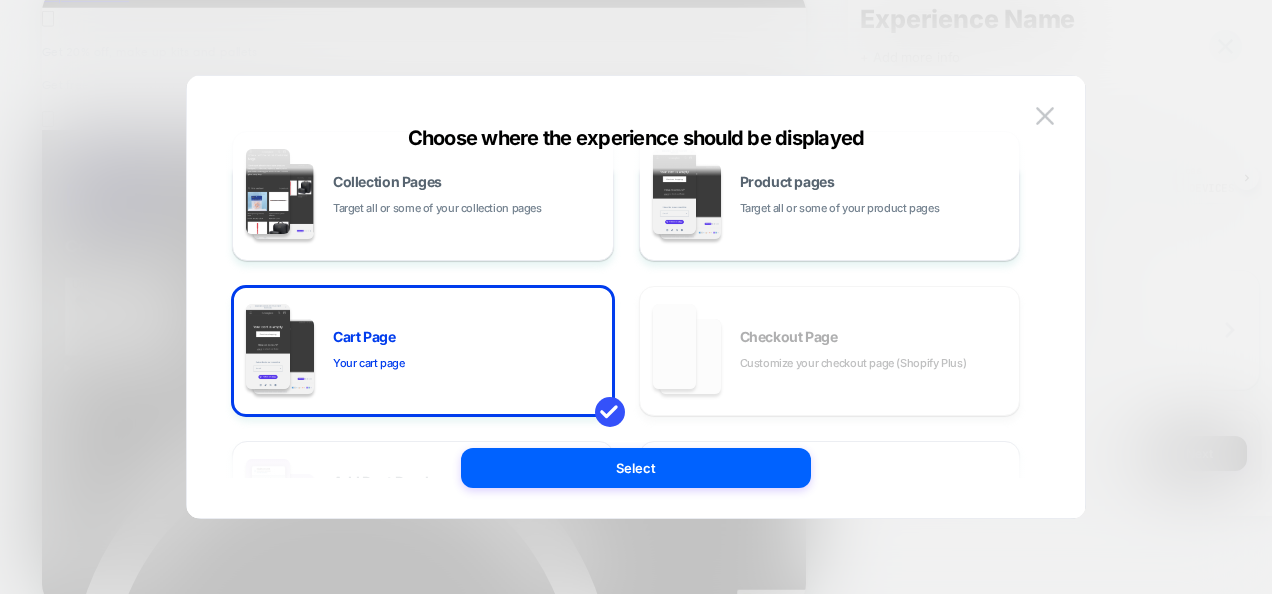 click on "All Pages Literally, all of your store pages Homepage Your home page Collection Pages Target all or some of your collection pages Product pages Target all or some of your product pages Cart Page Your cart page Checkout Page Customize your checkout page (Shopify Plus) Add Post Purchase Enhance Your Post-Purchase Experience with an Exclusive Offer Custom Url Target specific pages by their urls Other Build your own page rule" at bounding box center (636, 307) 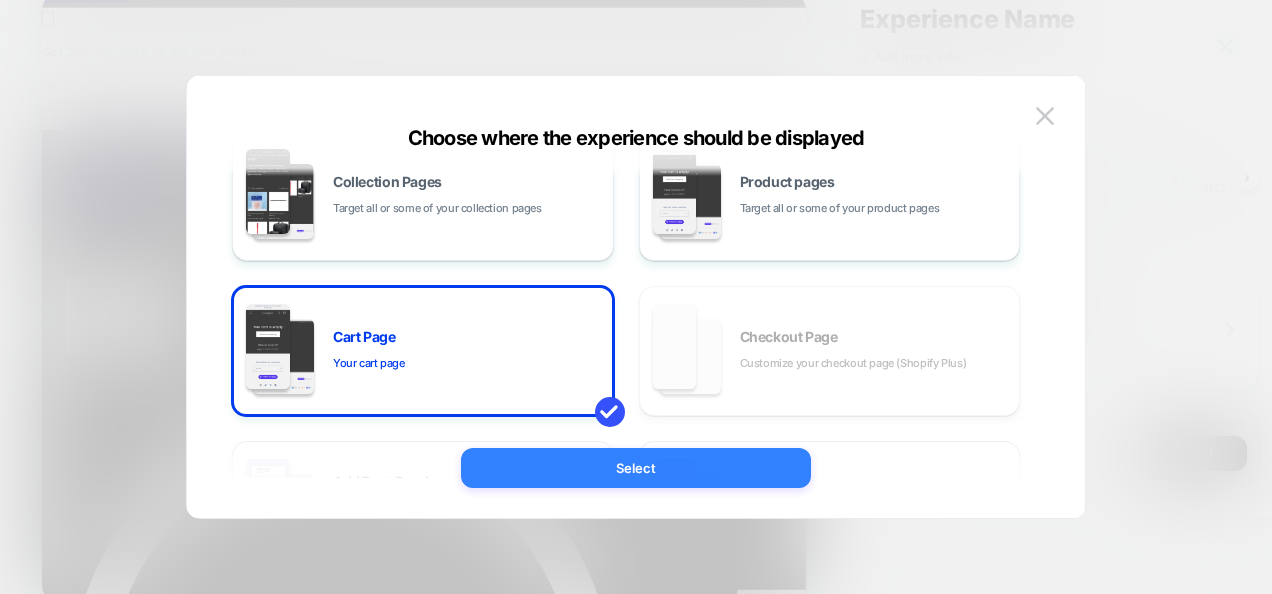 click on "Select" at bounding box center [636, 468] 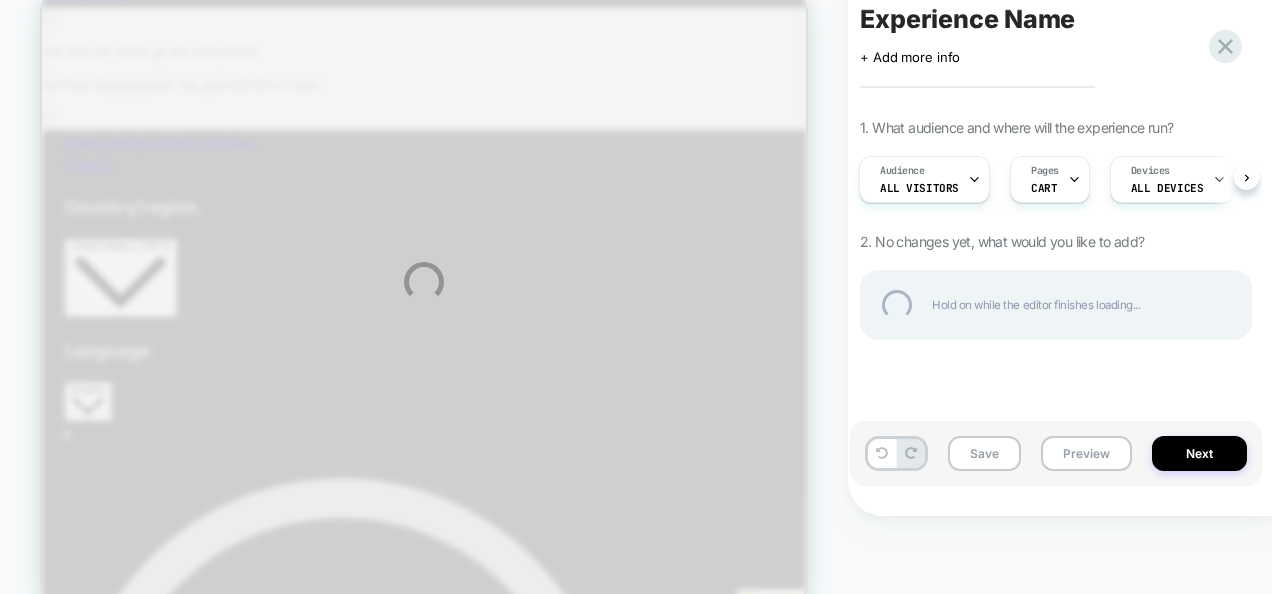 scroll, scrollTop: 0, scrollLeft: 0, axis: both 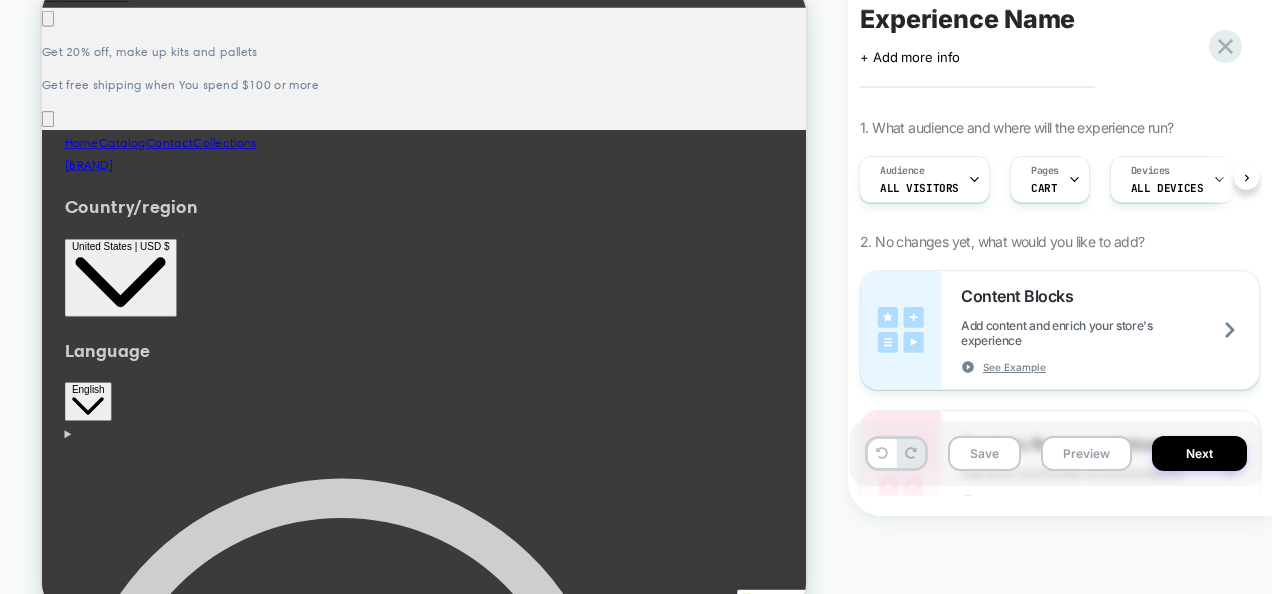 click on "ALL DEVICES" at bounding box center (1167, 188) 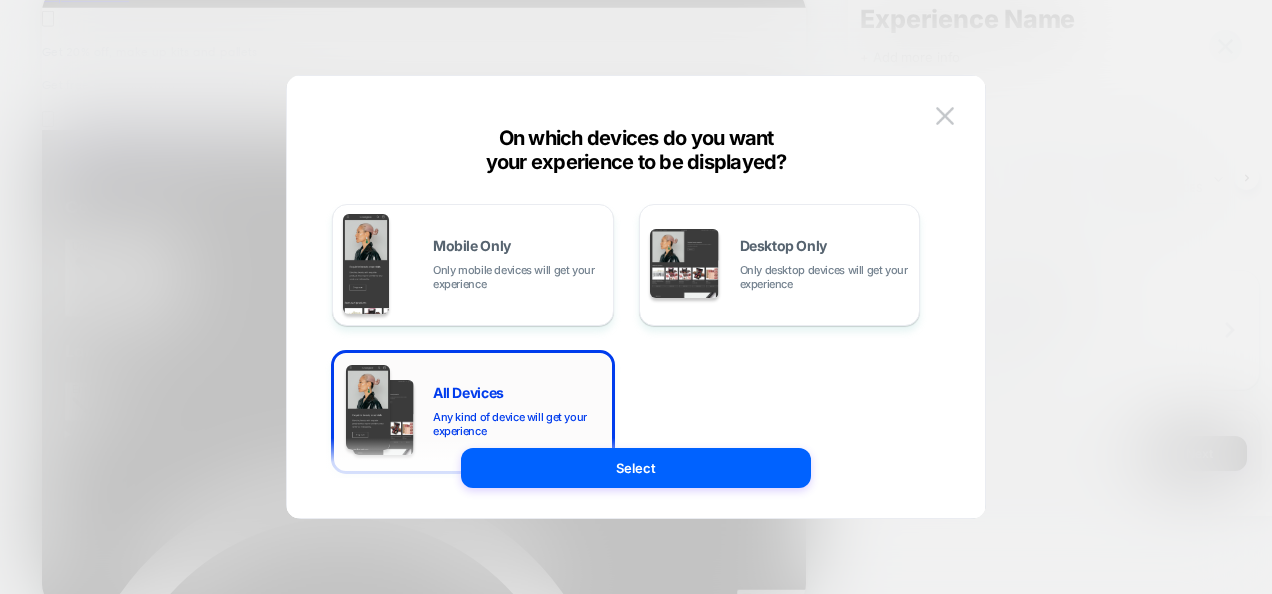 click on "Any kind of device will get your experience" at bounding box center [518, 424] 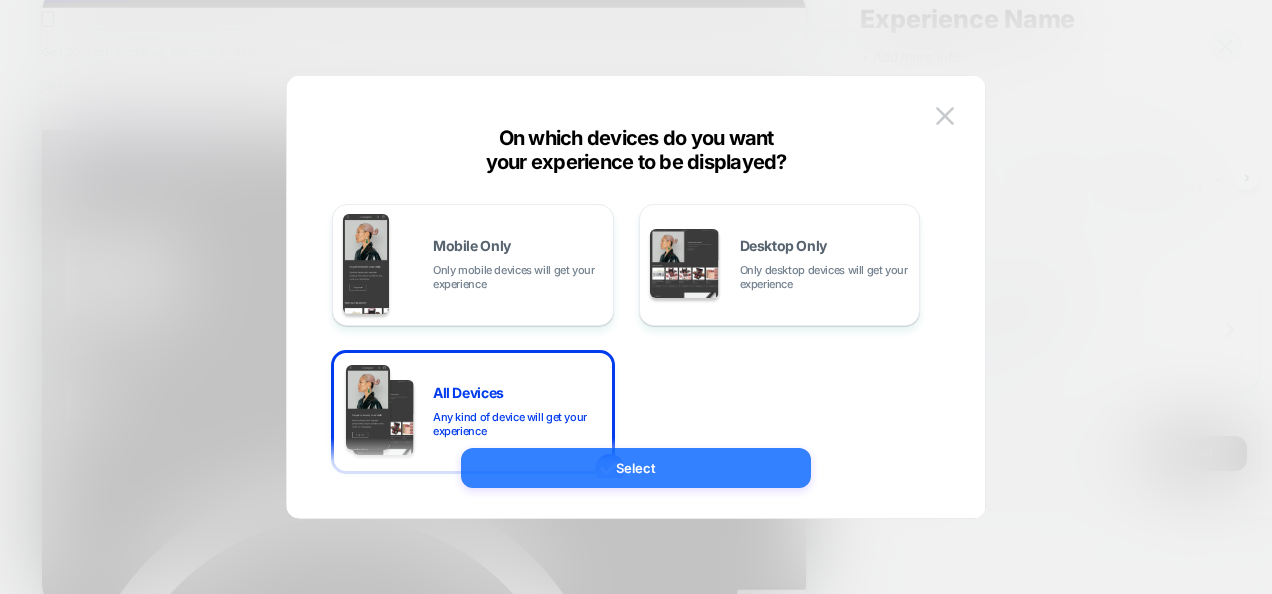 click on "Select" at bounding box center (636, 468) 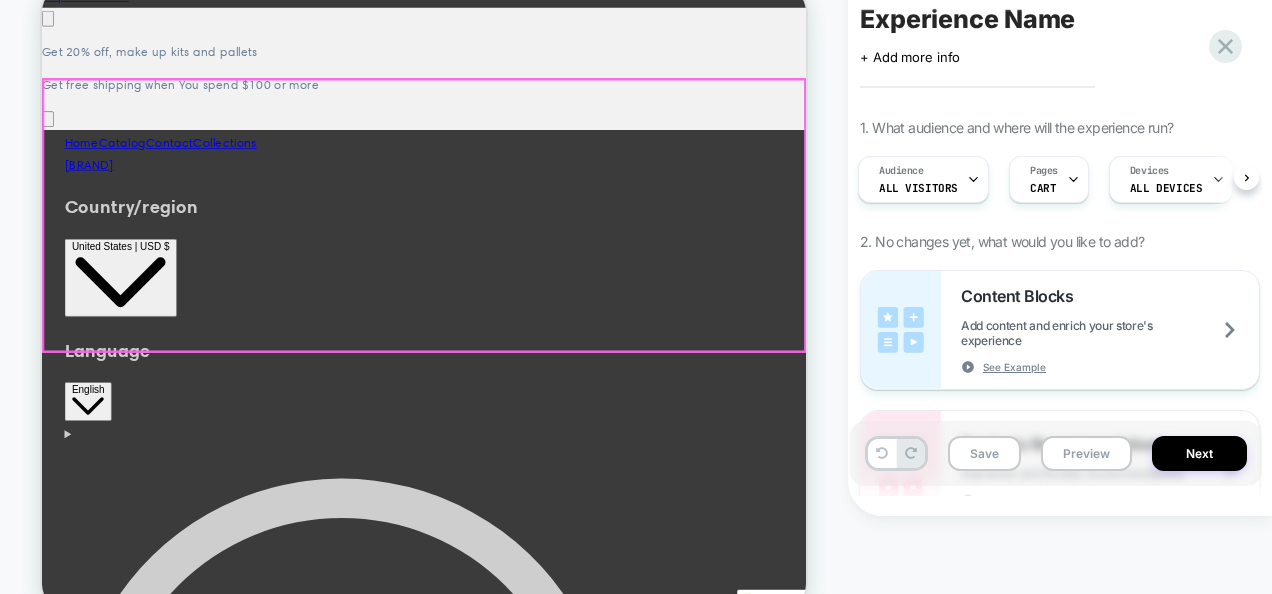 scroll, scrollTop: 0, scrollLeft: 893, axis: horizontal 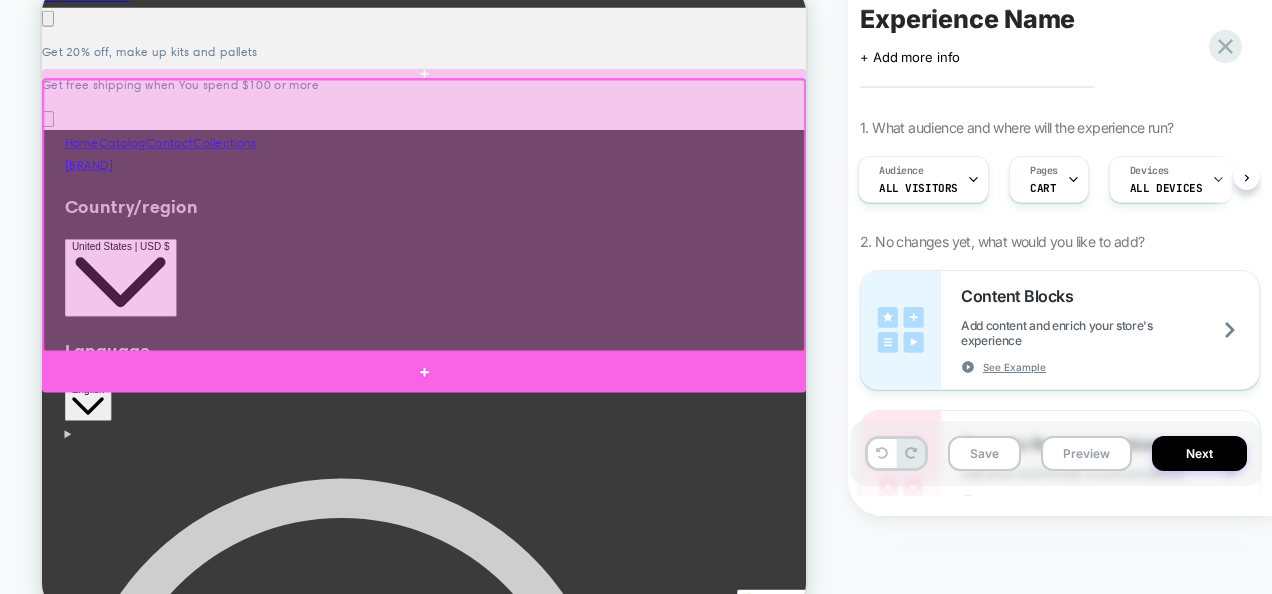 click at bounding box center (551, 501) 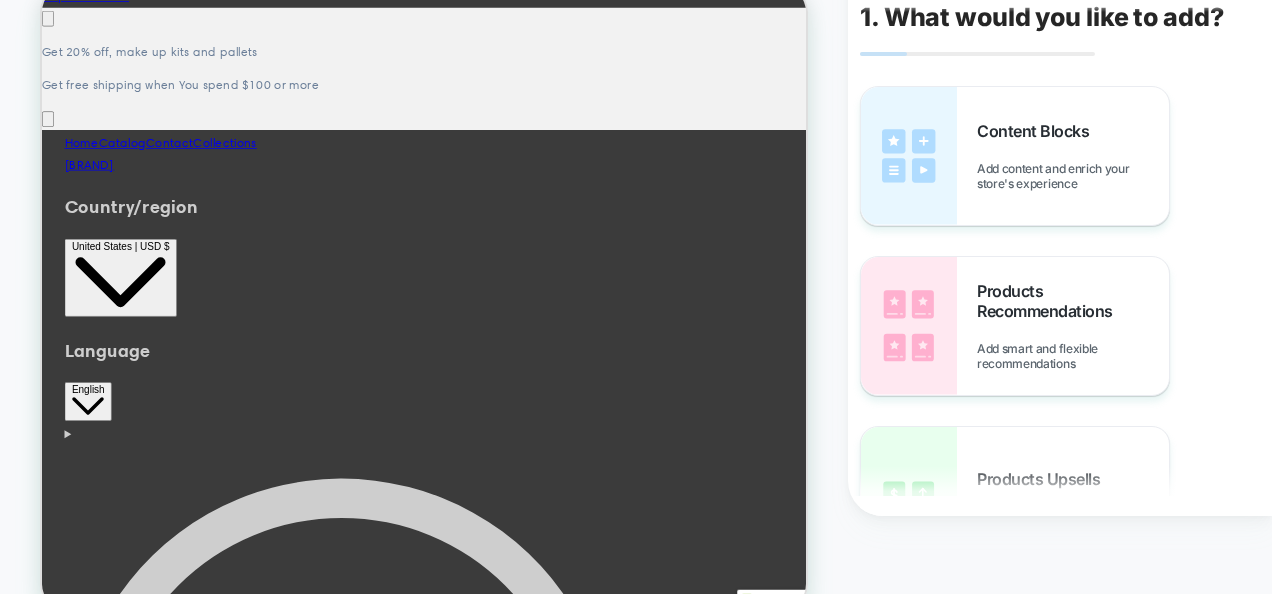 scroll, scrollTop: 61, scrollLeft: 0, axis: vertical 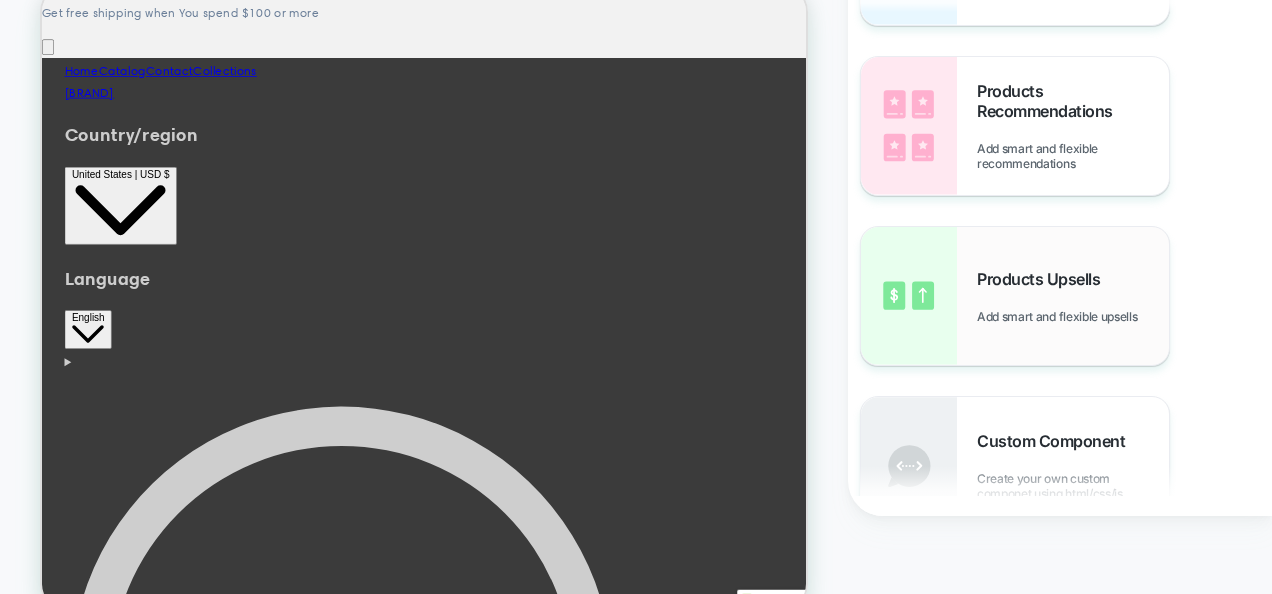 click on "Products Upsells Add smart and flexible upsells" at bounding box center (1073, 296) 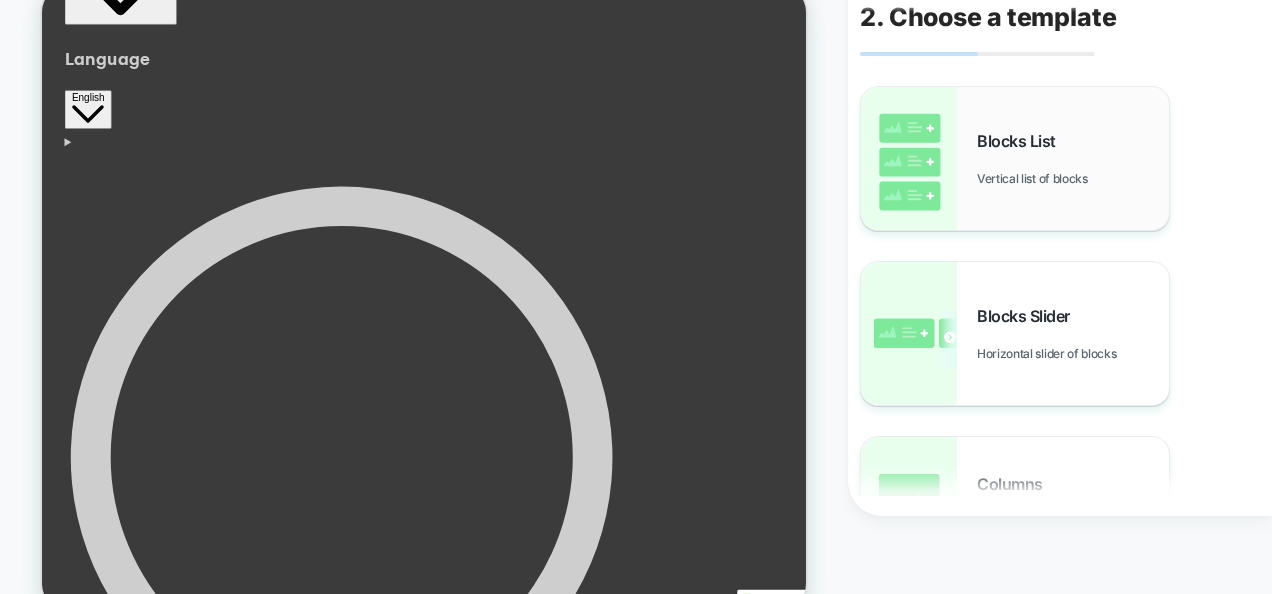 scroll, scrollTop: 395, scrollLeft: 0, axis: vertical 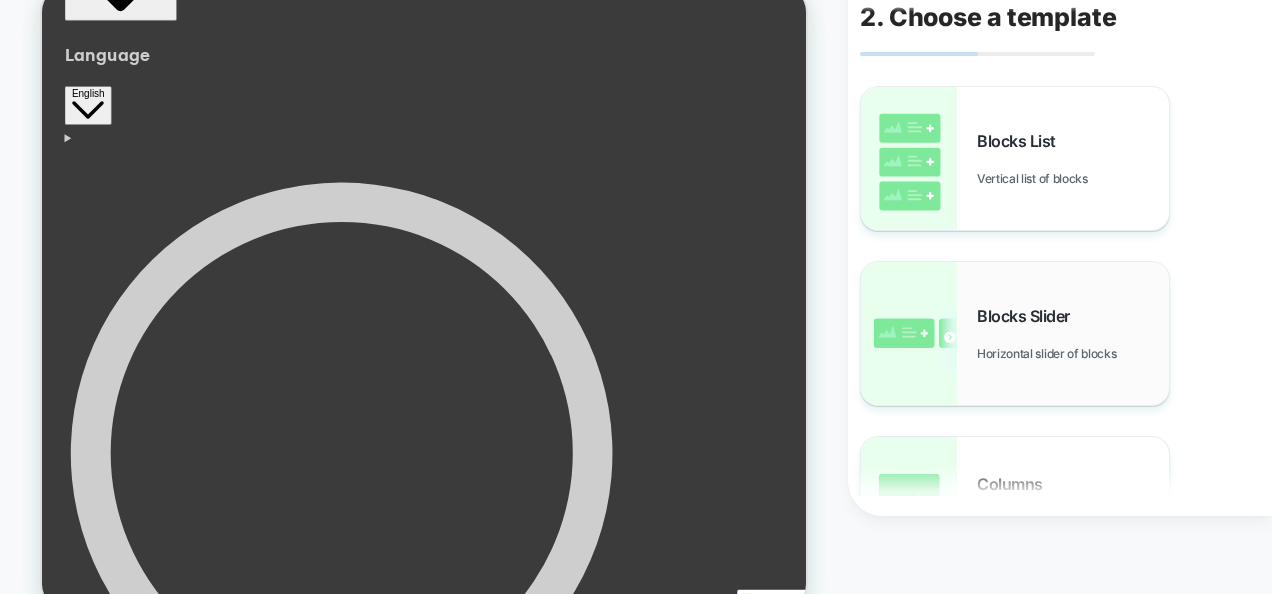click on "Blocks Slider Horizontal slider of blocks" at bounding box center (1073, 333) 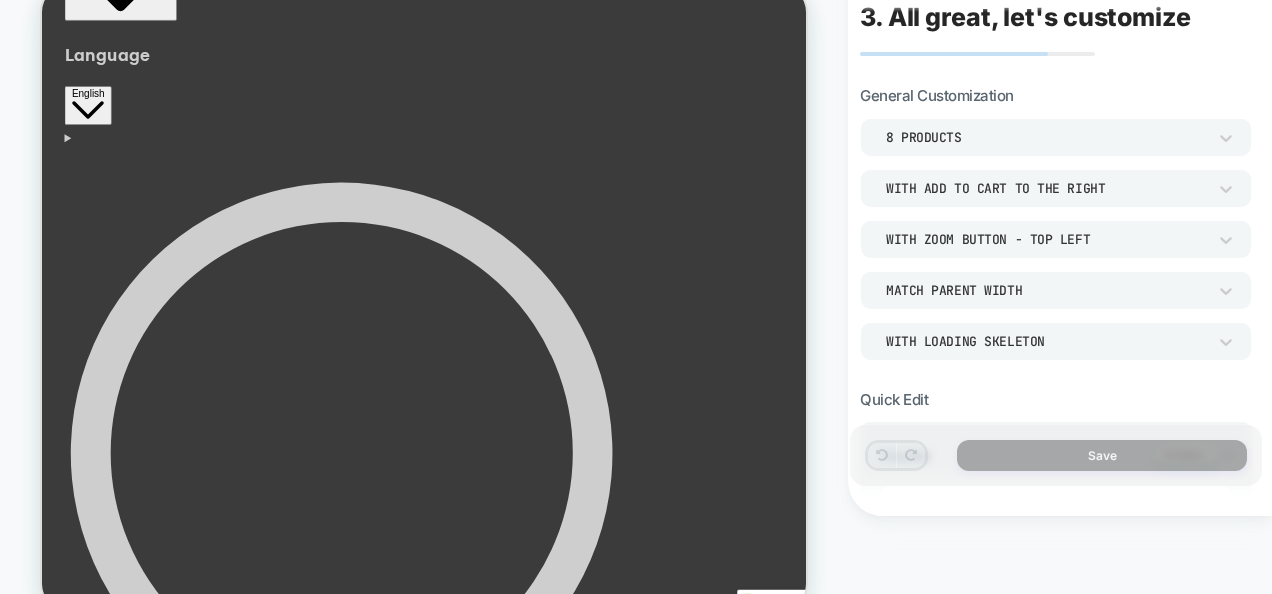 scroll, scrollTop: 0, scrollLeft: 0, axis: both 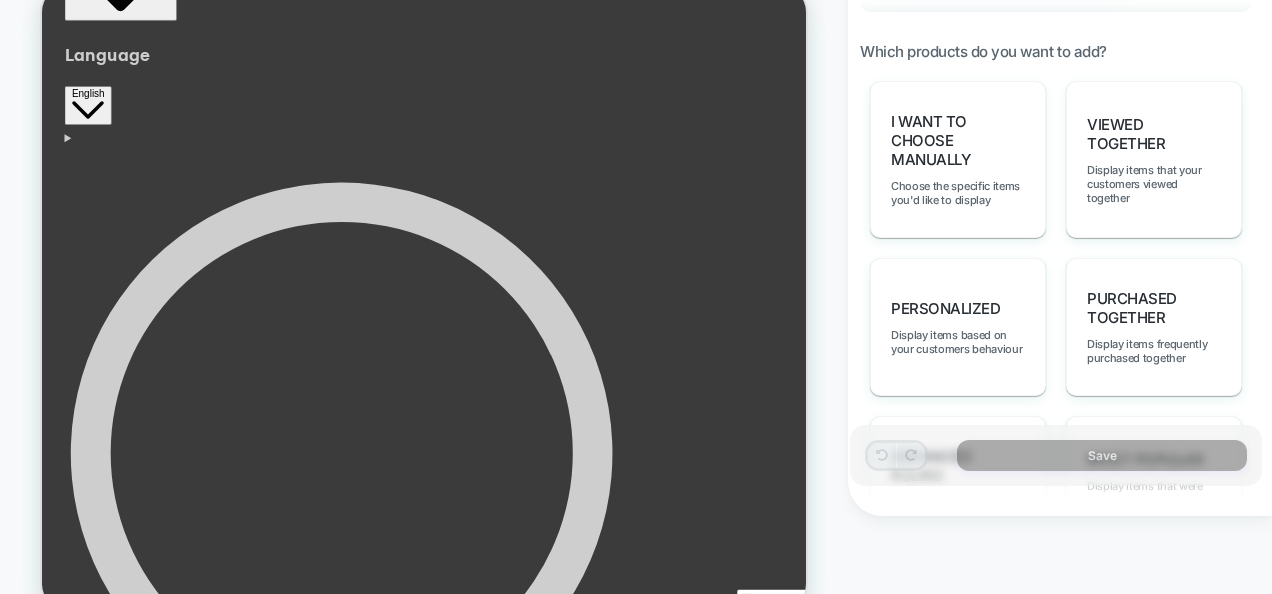 click on "personalized Display items based on your customers behaviour" at bounding box center [958, 327] 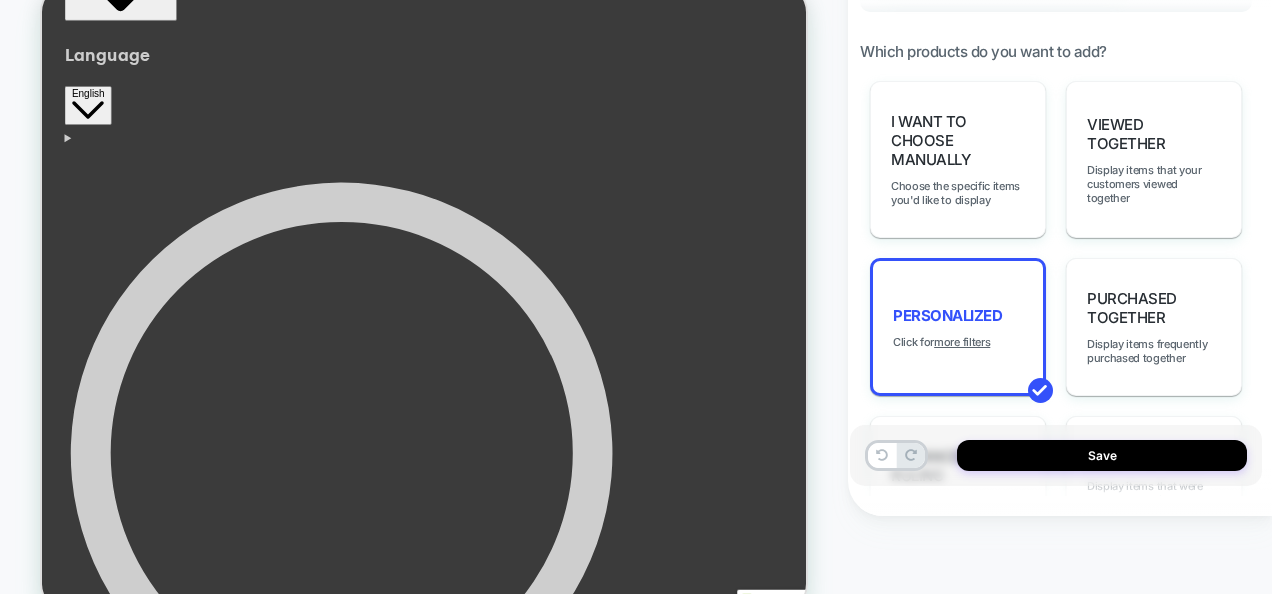 scroll, scrollTop: 0, scrollLeft: 893, axis: horizontal 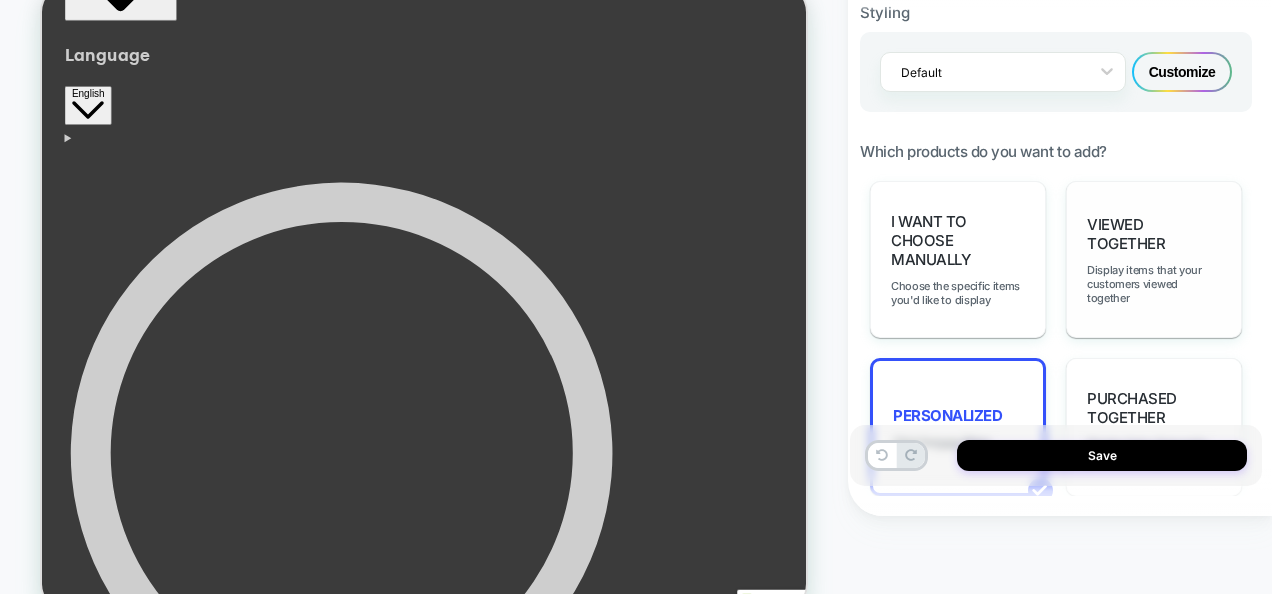 click on "Viewed Together" at bounding box center (1154, 234) 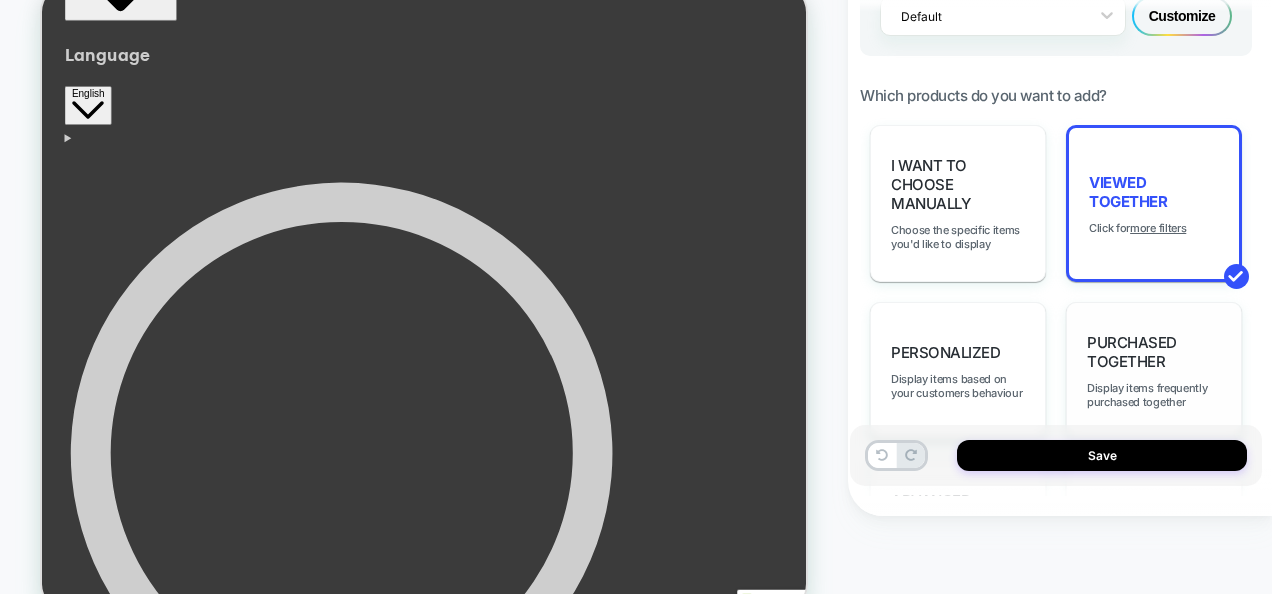 scroll, scrollTop: 900, scrollLeft: 0, axis: vertical 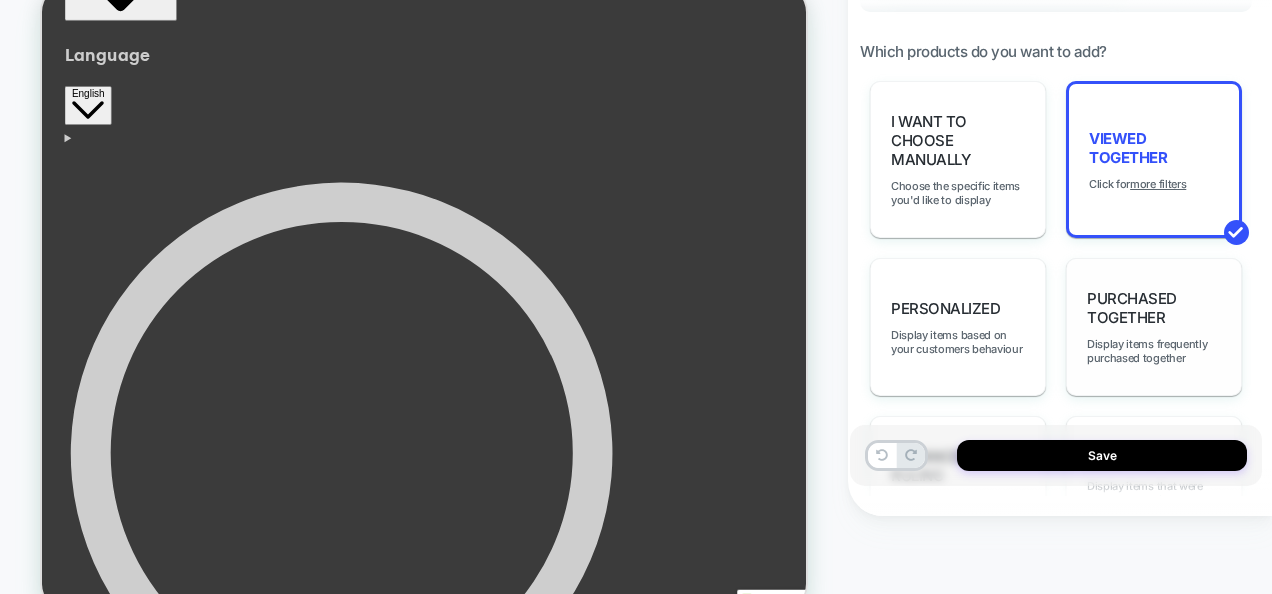 click on "Purchased Together" at bounding box center (1154, 308) 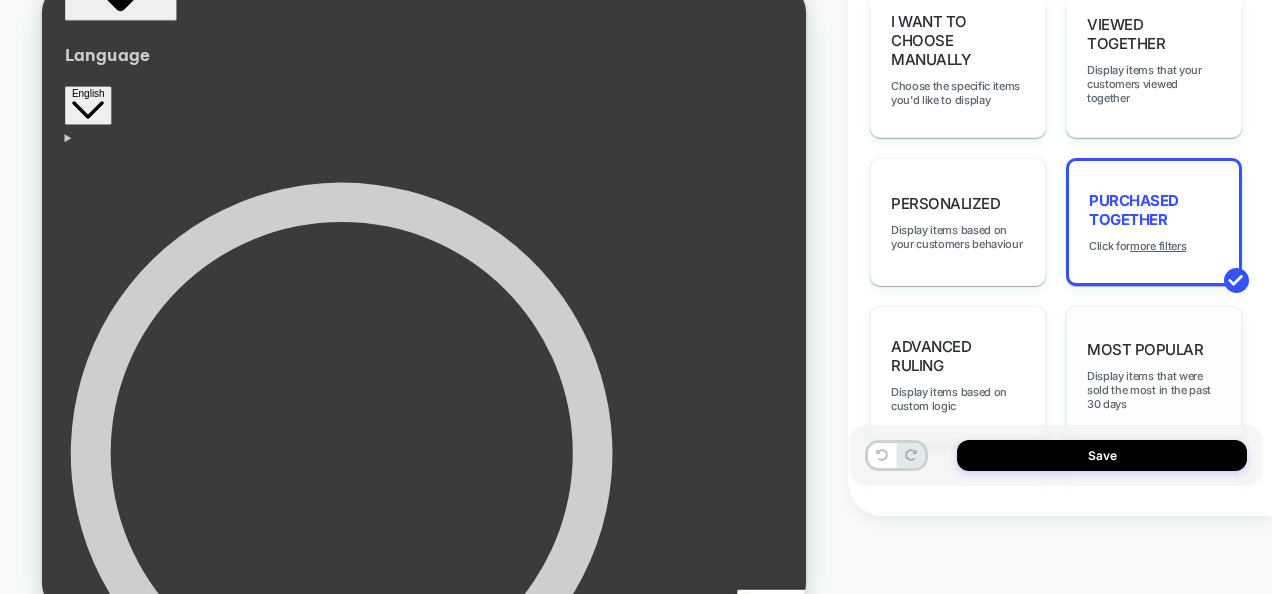scroll, scrollTop: 1100, scrollLeft: 0, axis: vertical 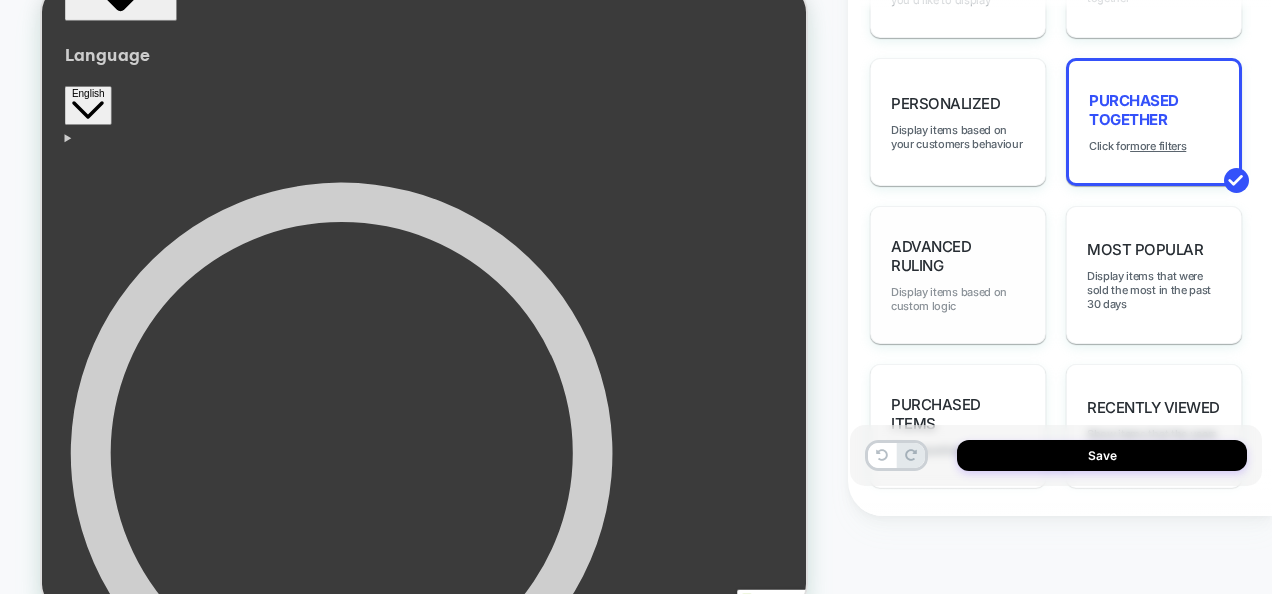 click on "Display items based on custom logic" at bounding box center (958, 299) 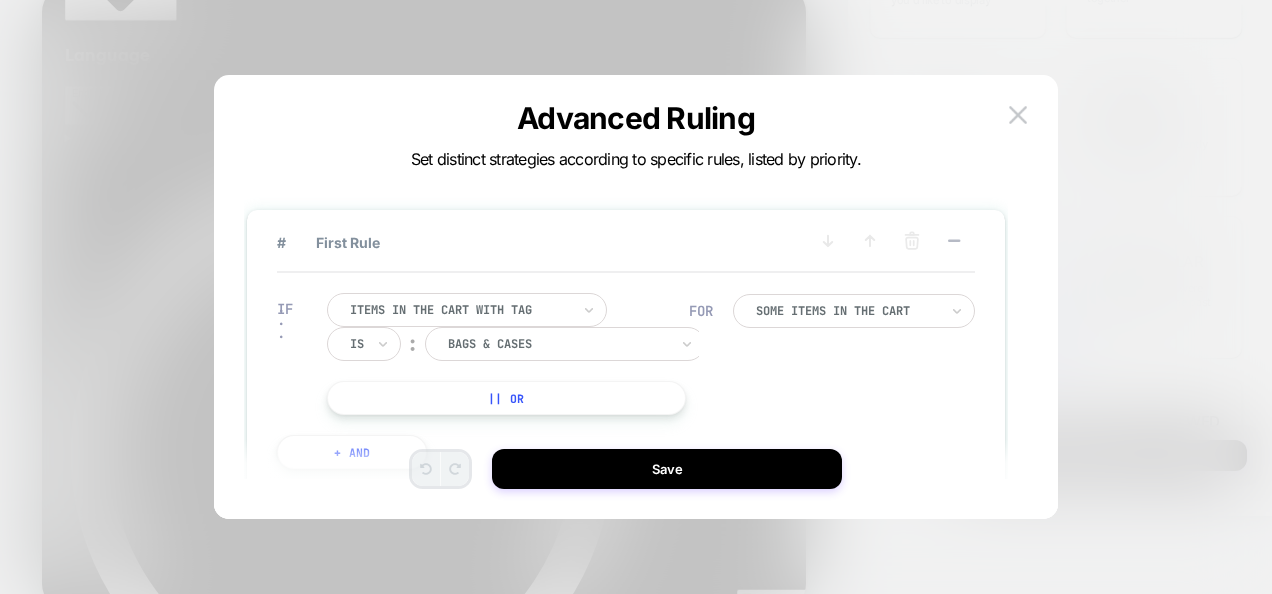 click on "Advanced Ruling Set distinct strategies according to specific rules, listed by priority." at bounding box center (636, 135) 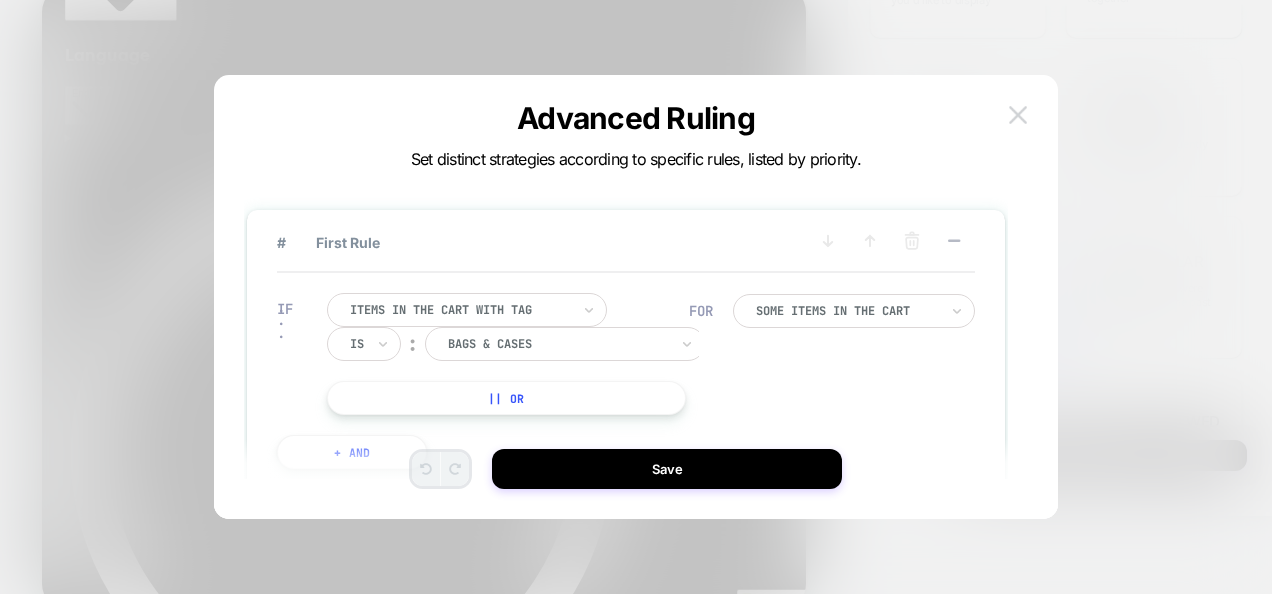 click at bounding box center (1018, 114) 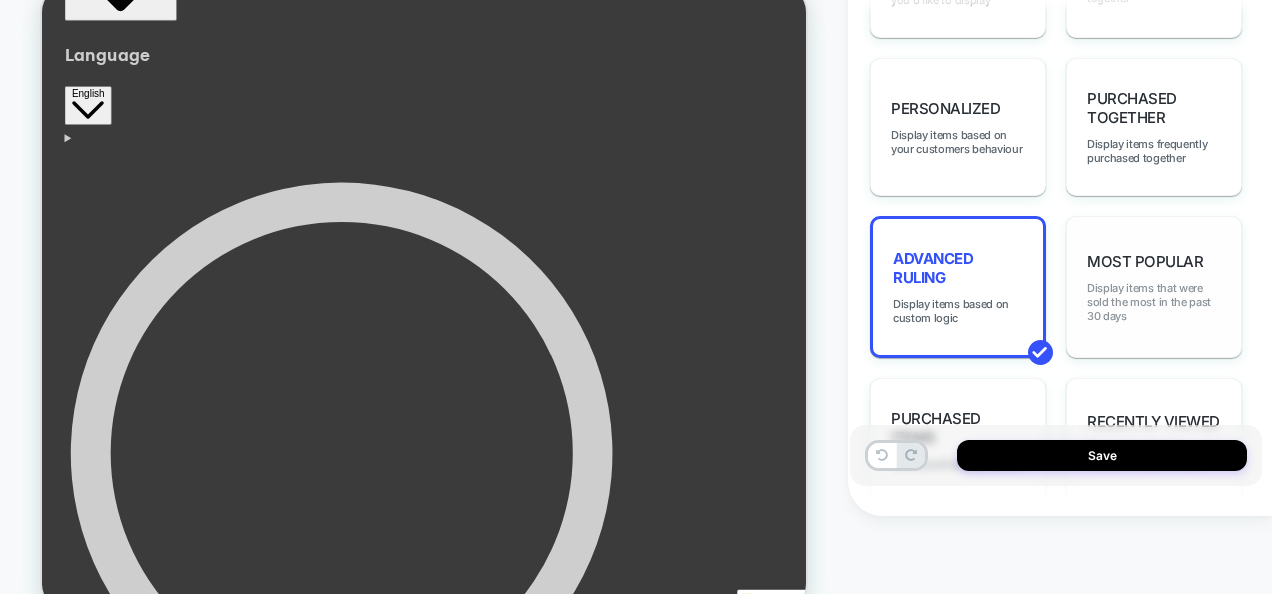 click on "Display items that were sold the most in the past 30 days" at bounding box center (1154, 302) 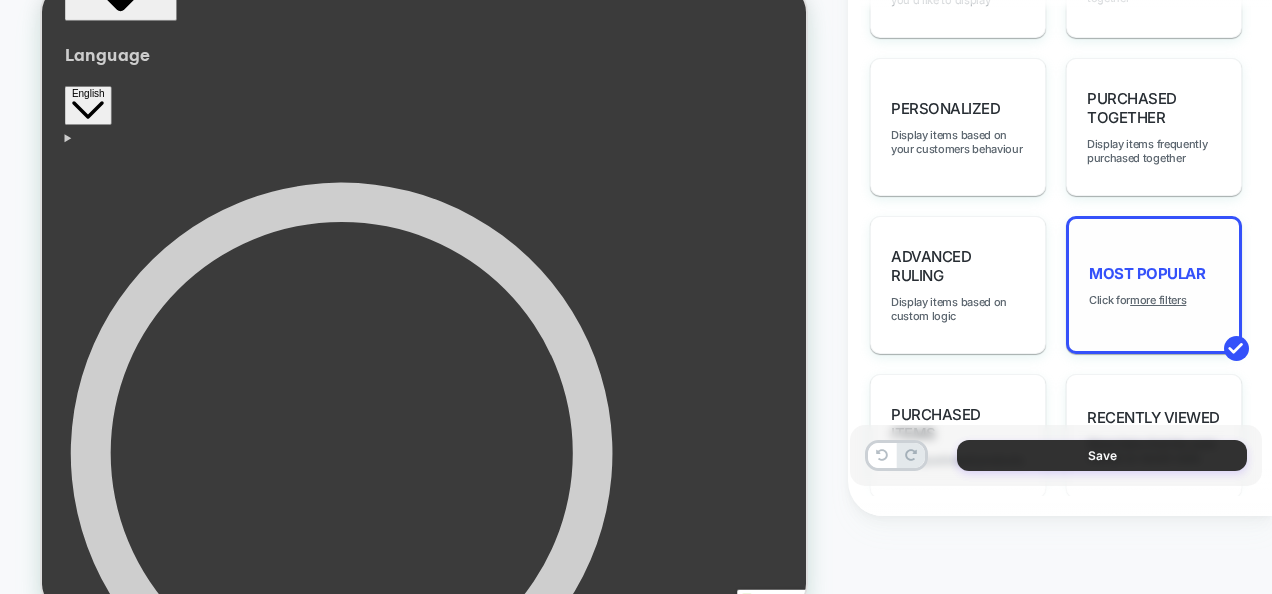 click on "Save" at bounding box center (1102, 455) 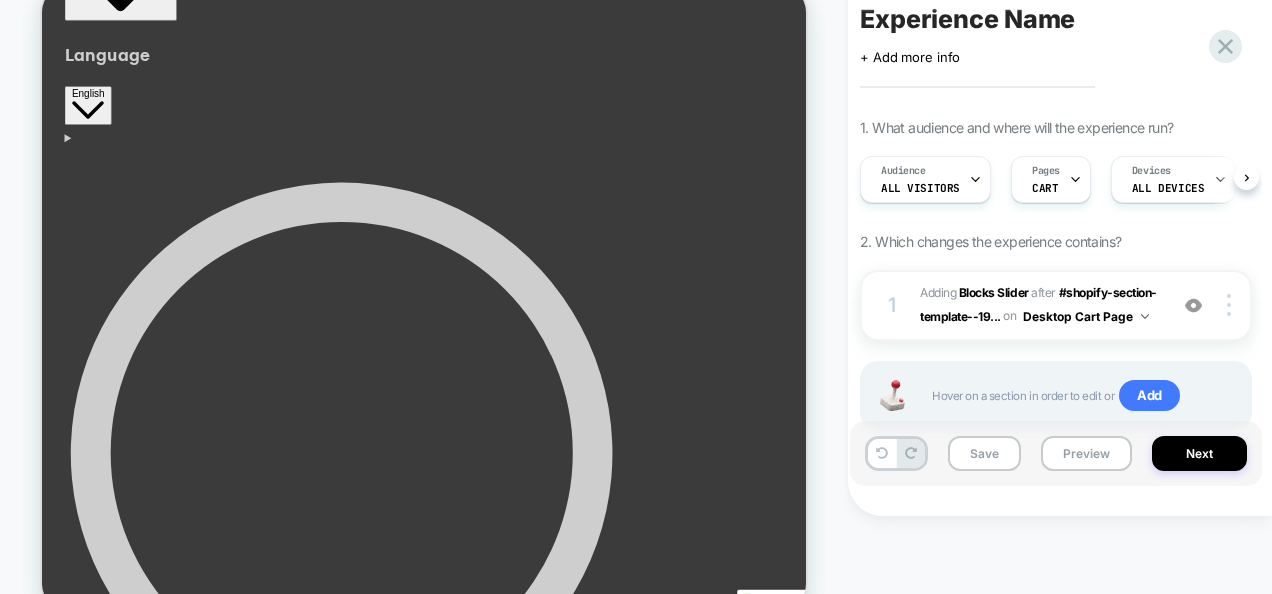 scroll, scrollTop: 0, scrollLeft: 0, axis: both 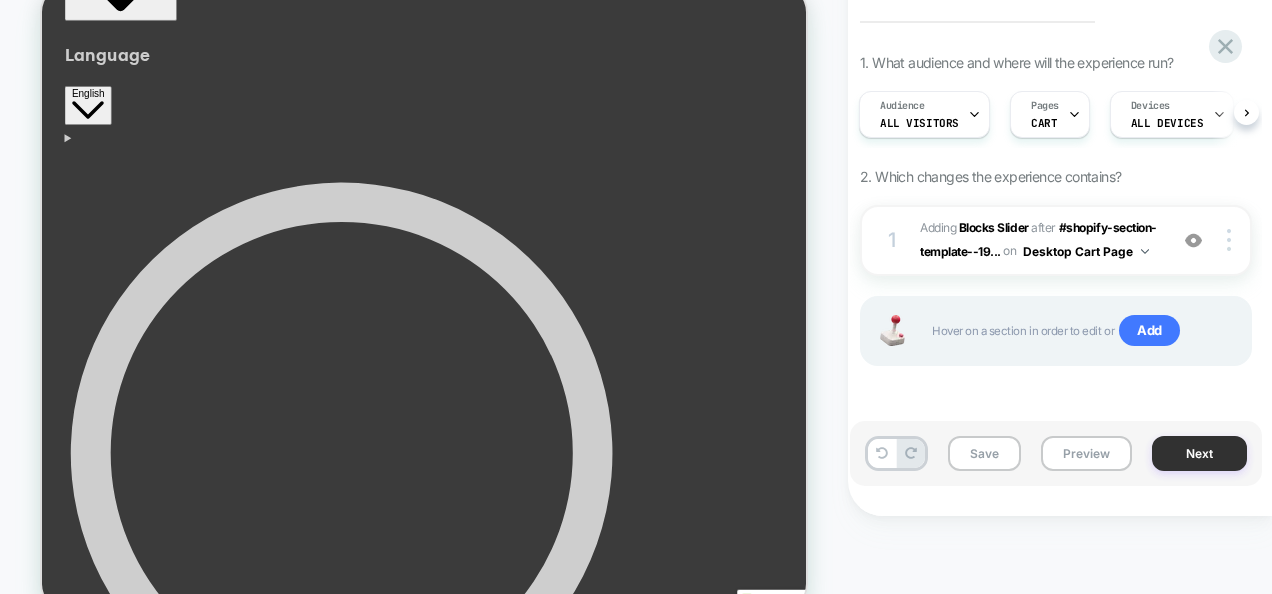 click on "Next" at bounding box center (1199, 453) 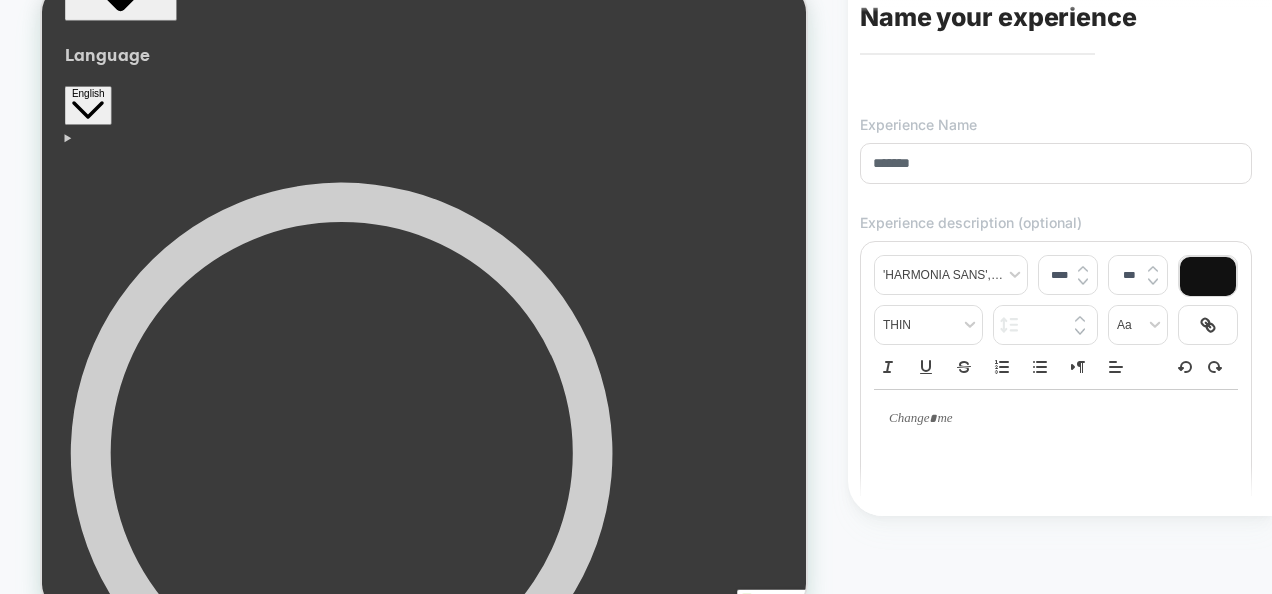 scroll, scrollTop: 0, scrollLeft: 0, axis: both 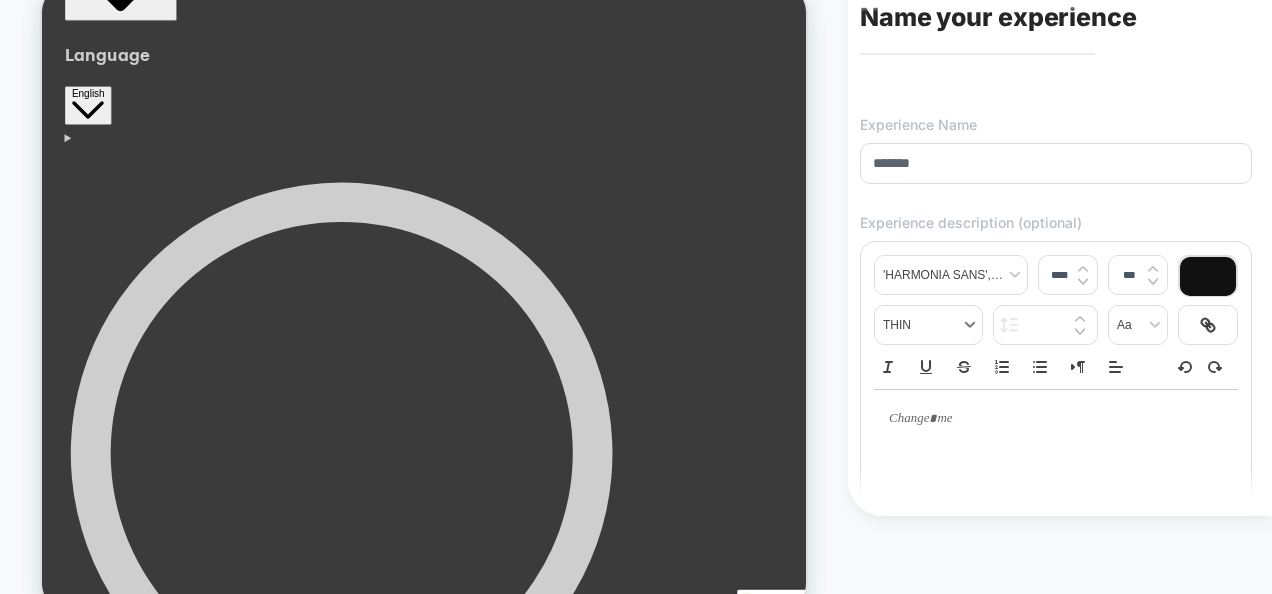 type on "*******" 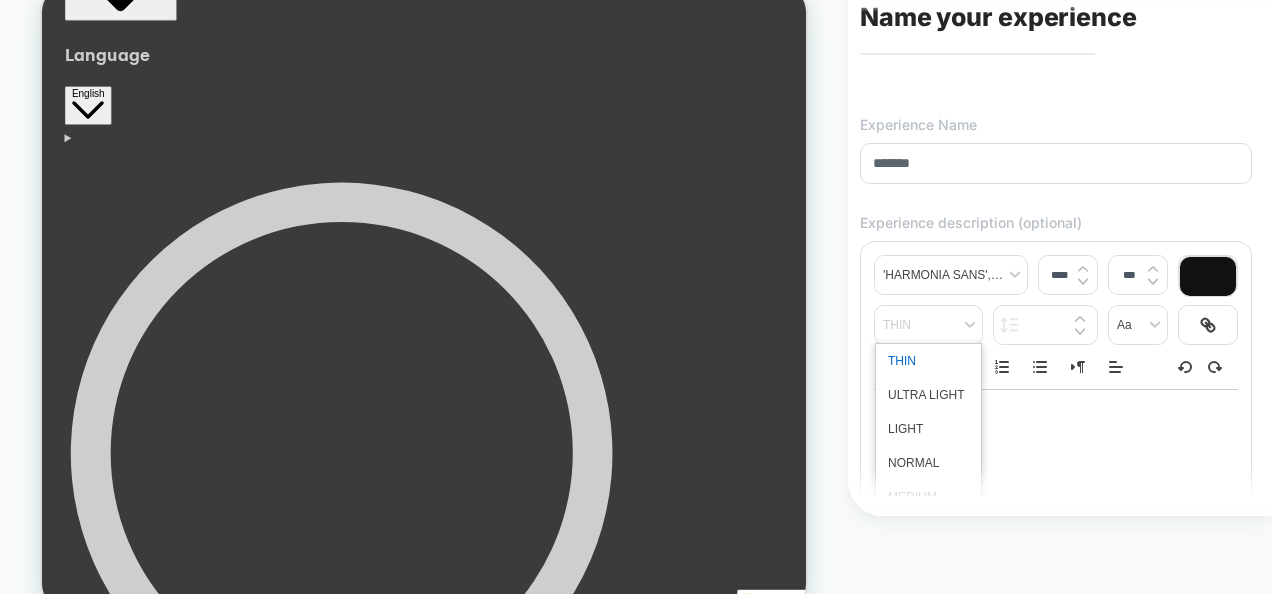 click at bounding box center [1056, 469] 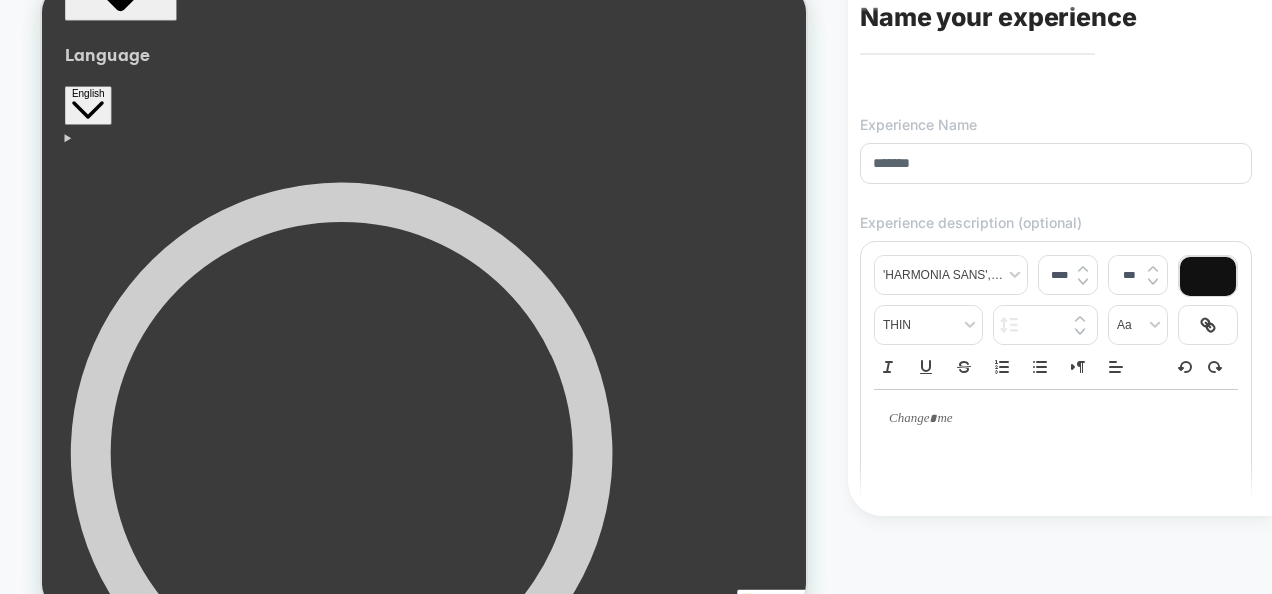 click at bounding box center [1048, 419] 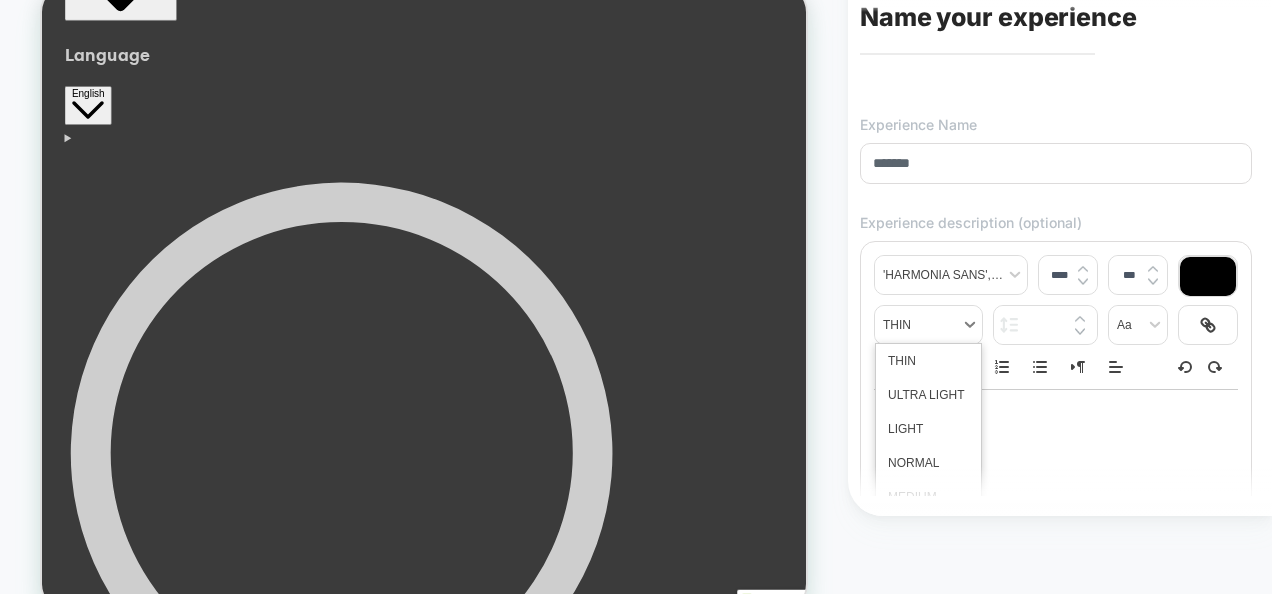 click at bounding box center [928, 325] 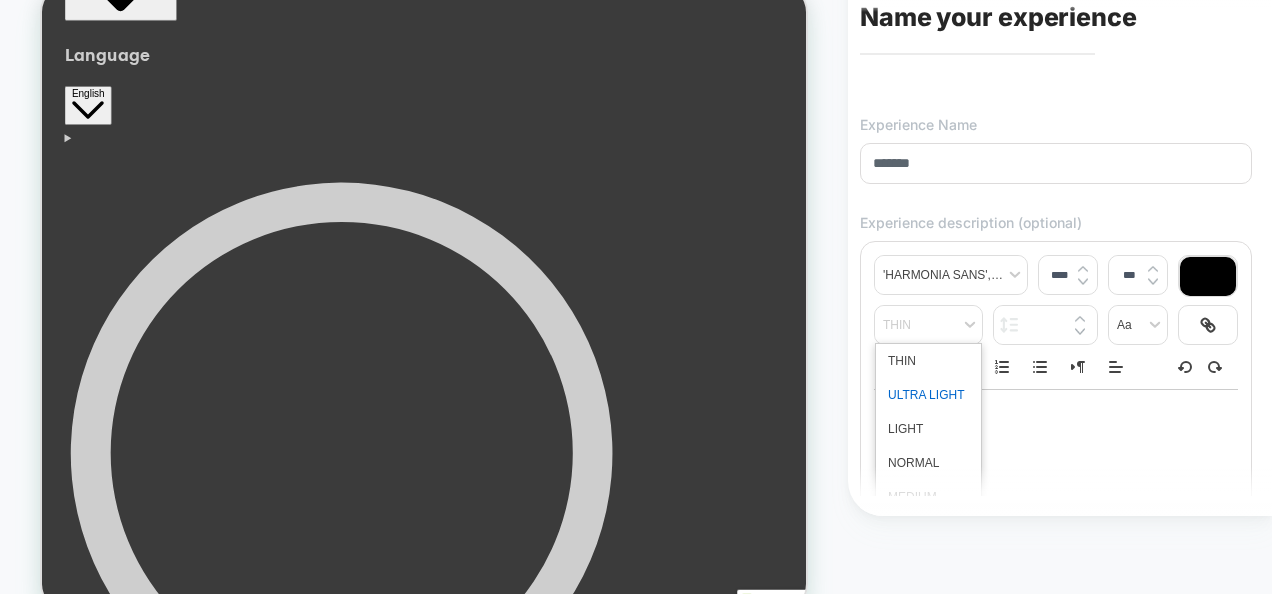 scroll, scrollTop: 0, scrollLeft: 893, axis: horizontal 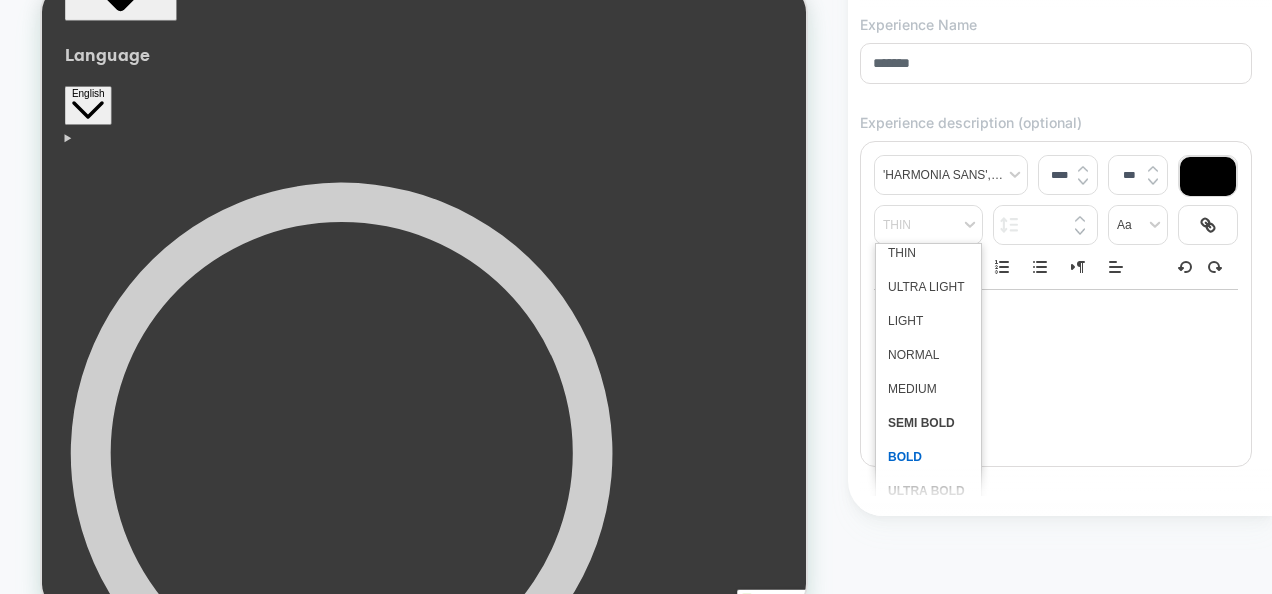 click at bounding box center [928, 457] 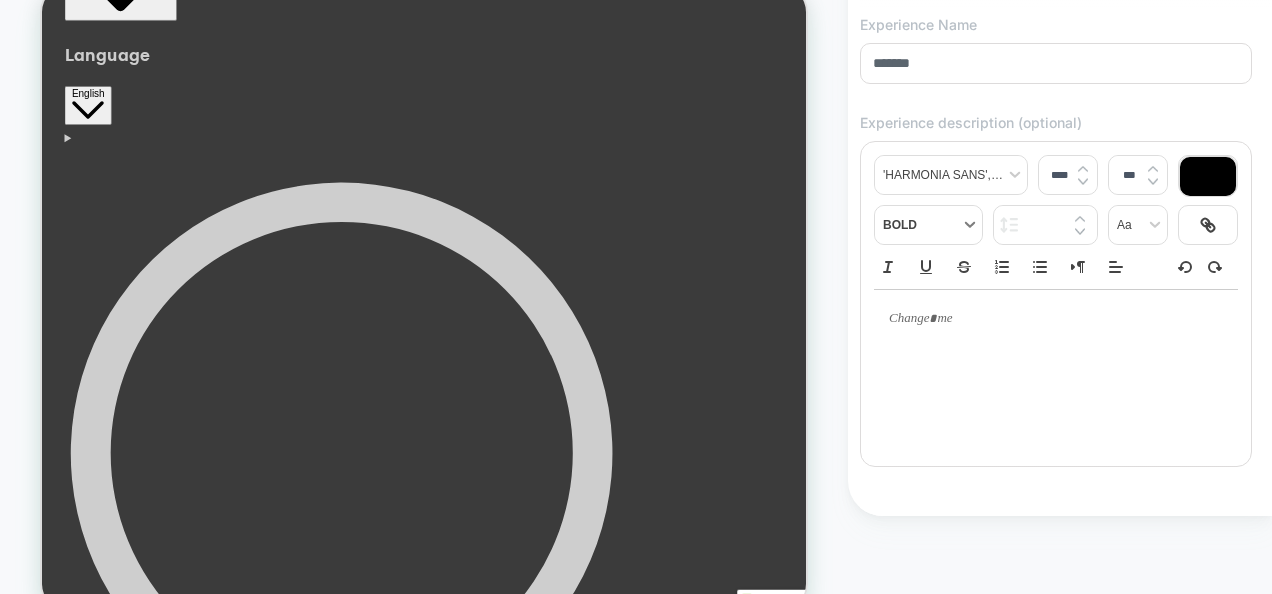 scroll, scrollTop: 0, scrollLeft: 0, axis: both 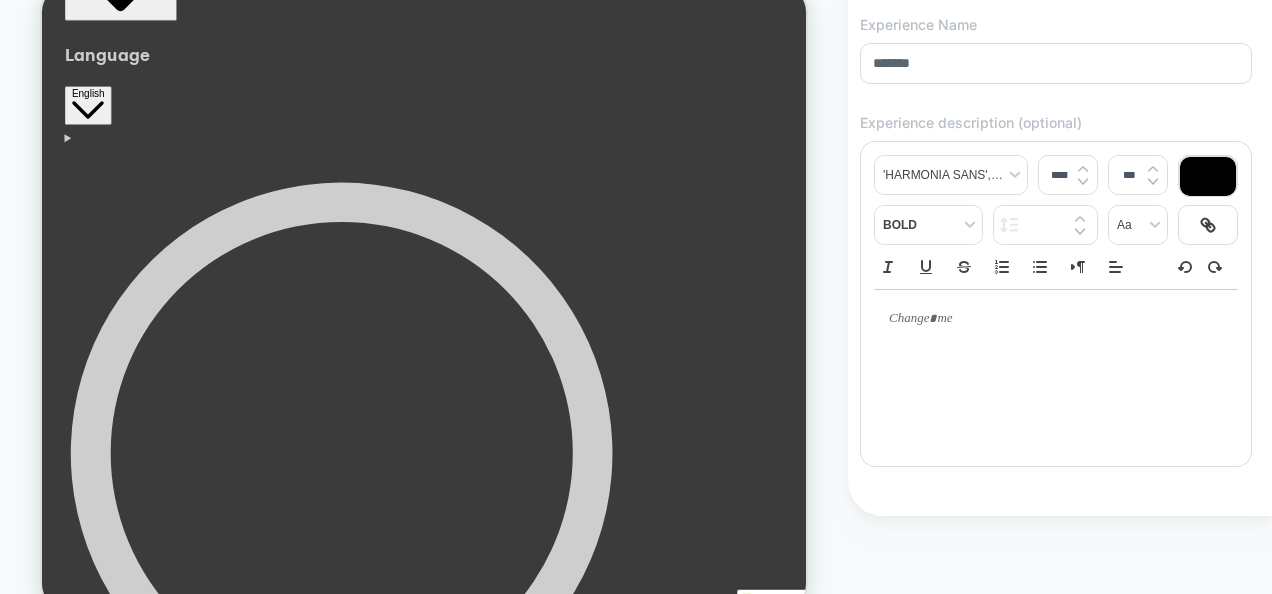 type 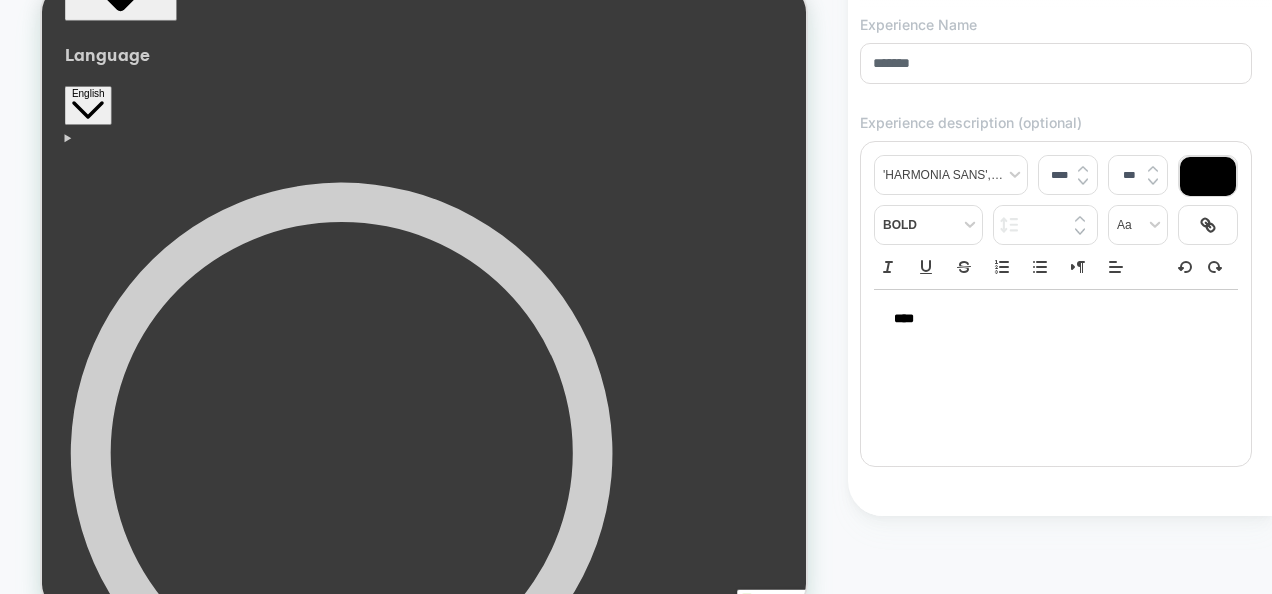 scroll, scrollTop: 0, scrollLeft: 893, axis: horizontal 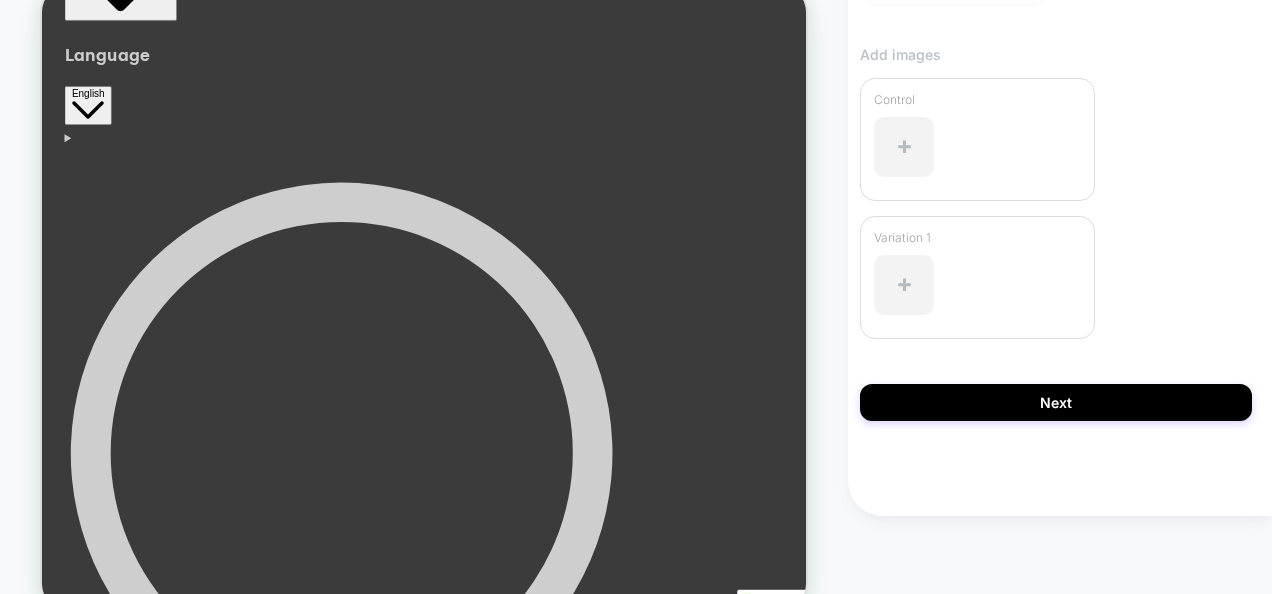 click on "Add images Control Variation 1" at bounding box center (1056, 215) 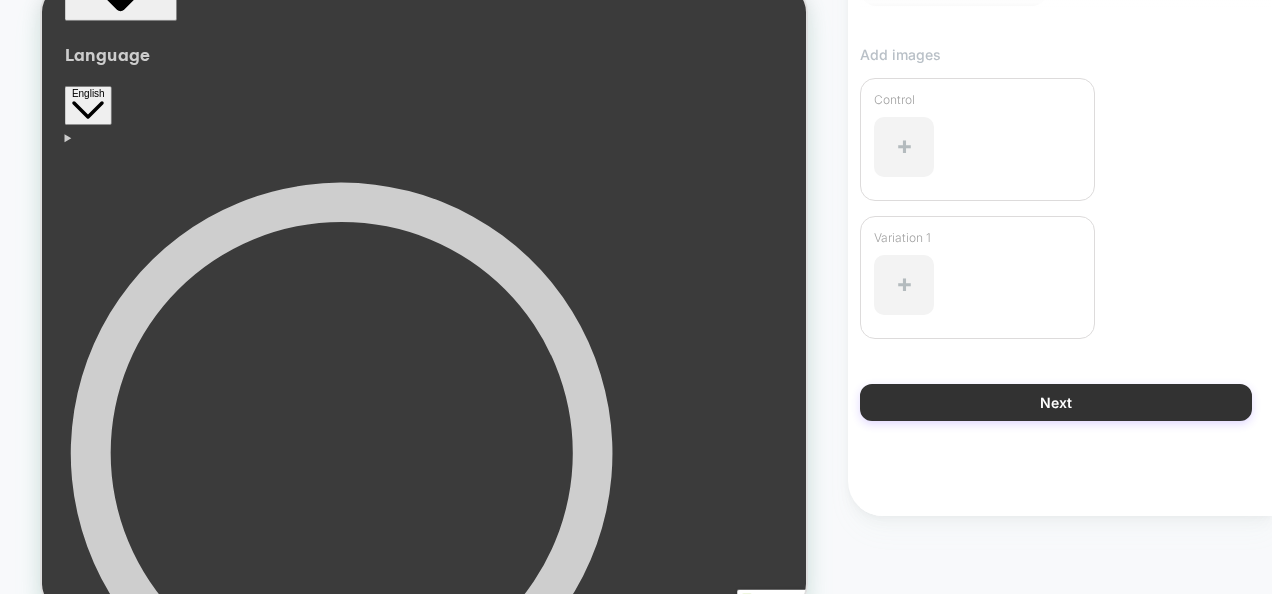 click on "Next" at bounding box center [1056, 402] 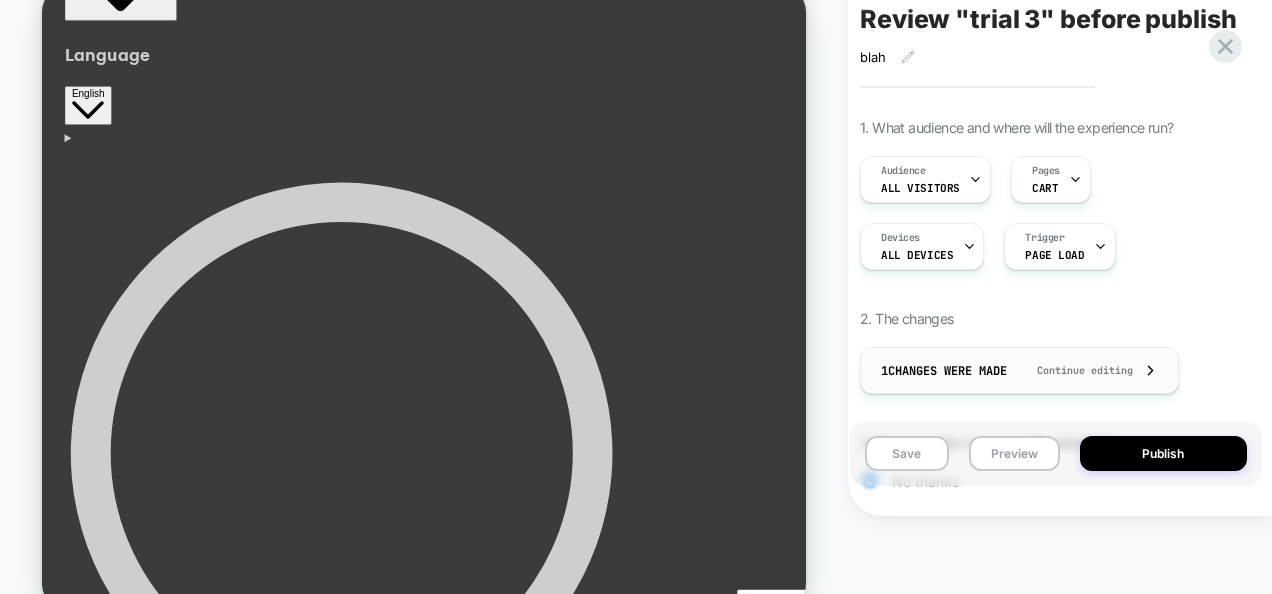 scroll, scrollTop: 0, scrollLeft: 0, axis: both 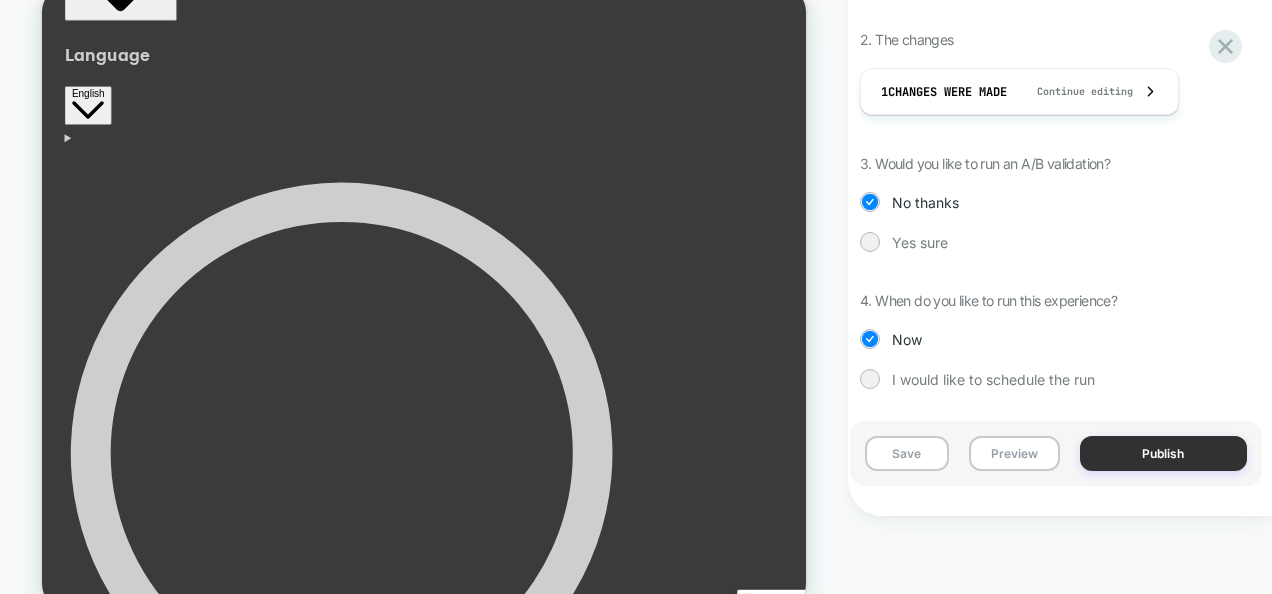 click on "Publish" at bounding box center (1163, 453) 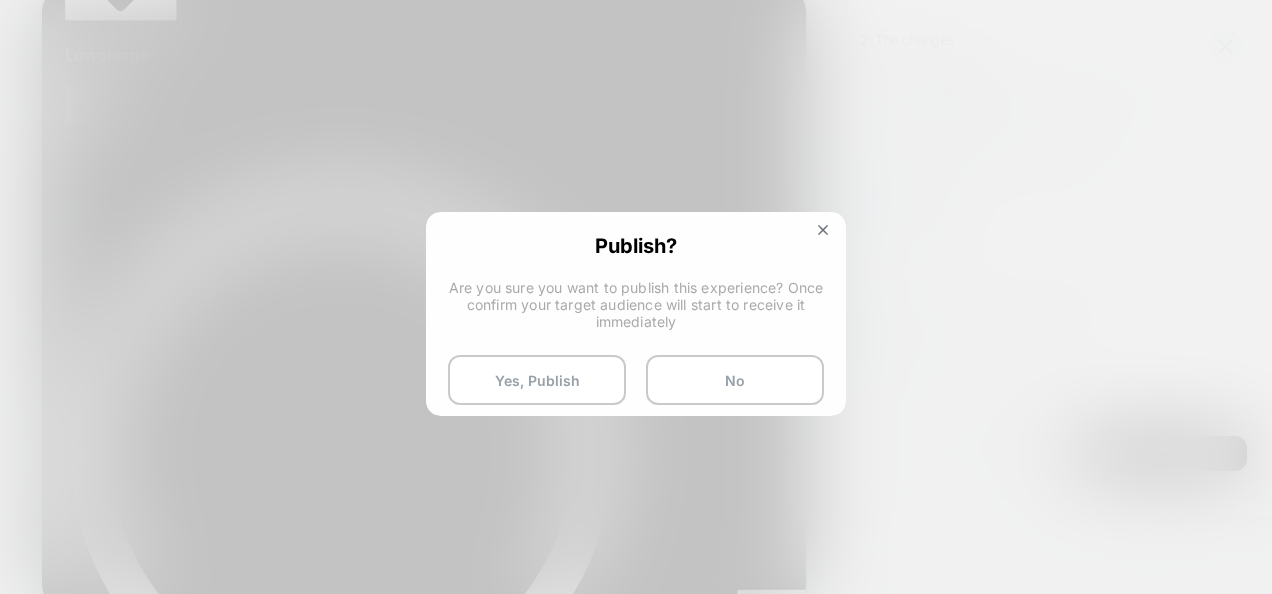 scroll, scrollTop: 0, scrollLeft: 893, axis: horizontal 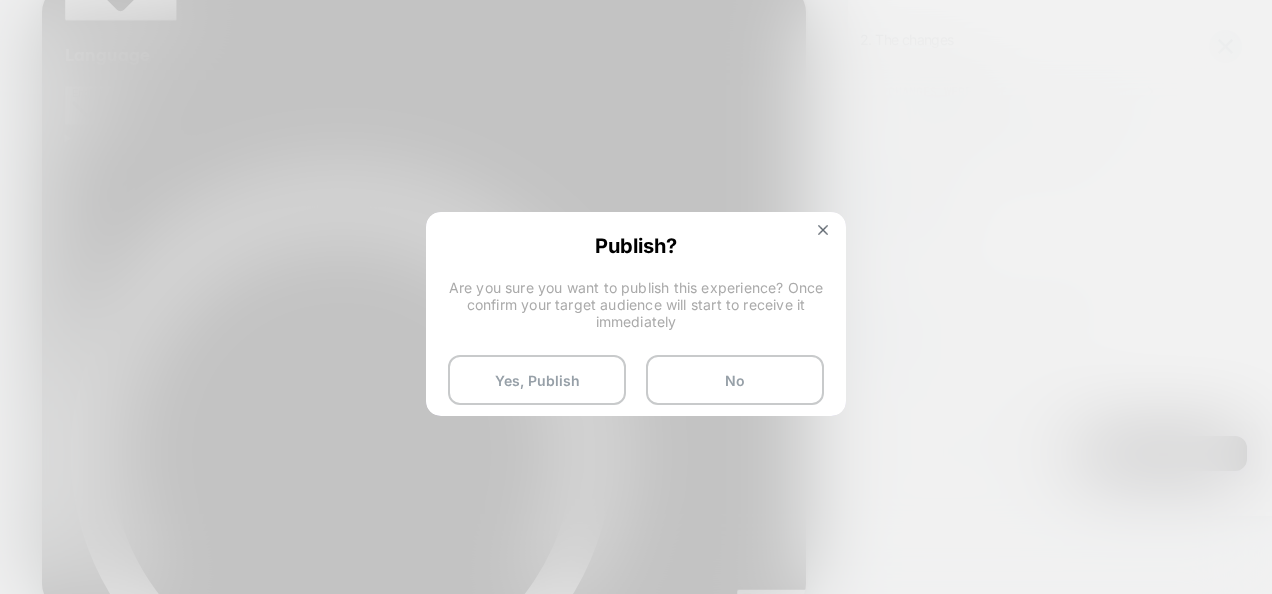 click on "Publish? Are you sure you want to publish this experience? Once confirm your target audience will start to receive it immediately Yes, Publish No" at bounding box center (636, 319) 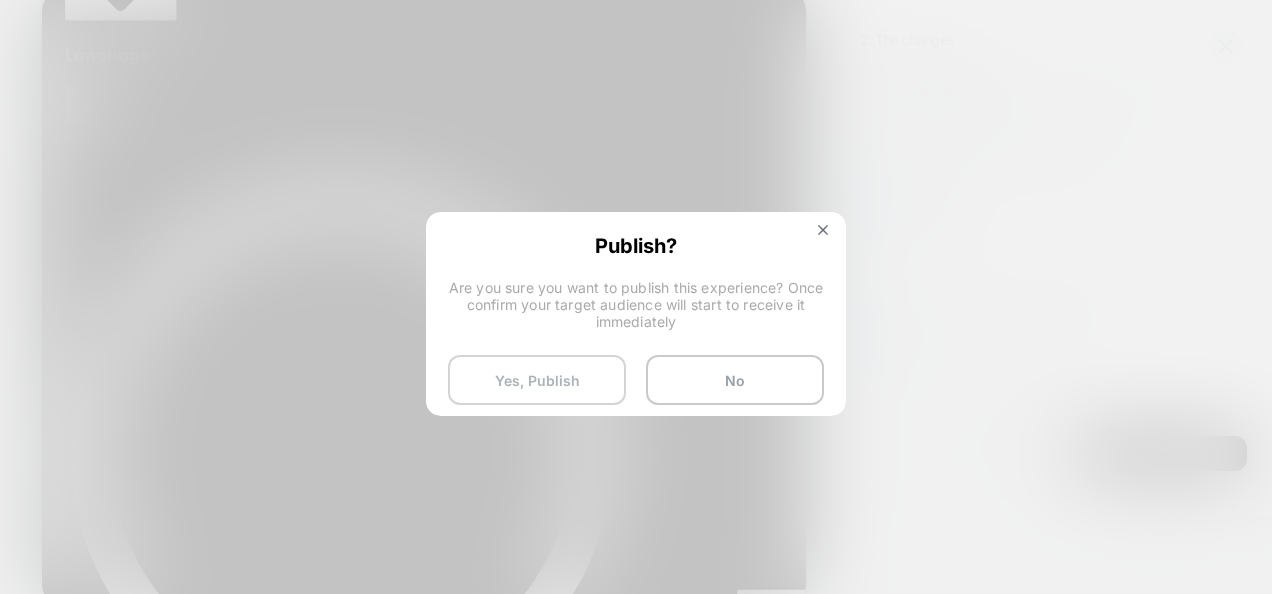 click on "Yes, Publish" at bounding box center (537, 380) 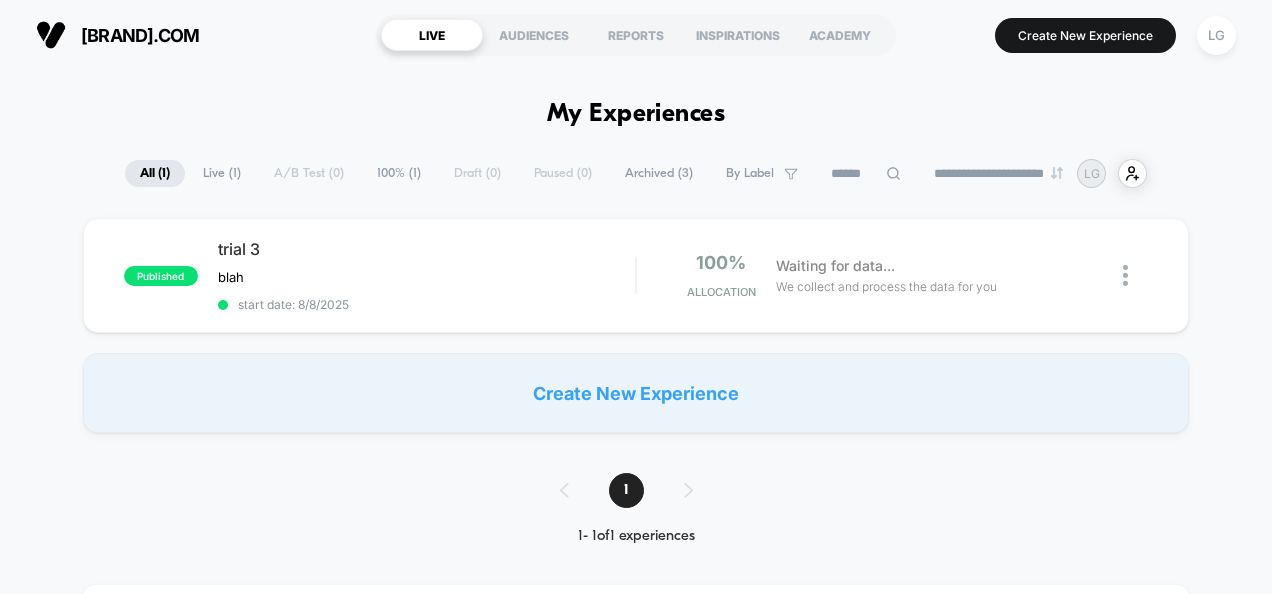scroll, scrollTop: 0, scrollLeft: 0, axis: both 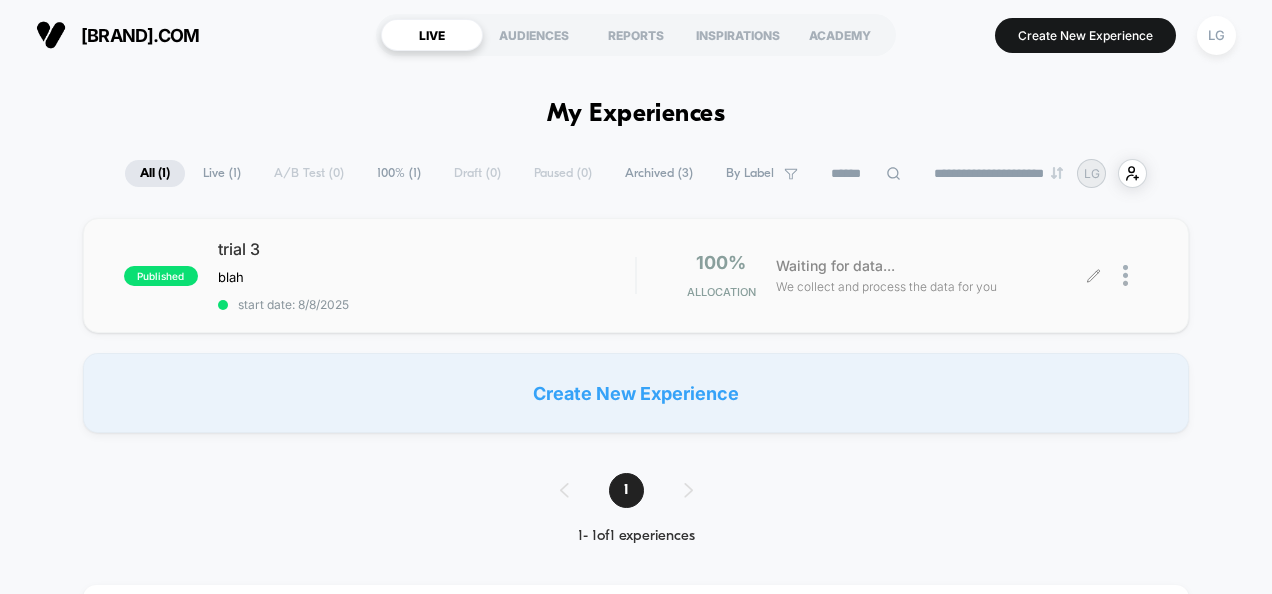 click 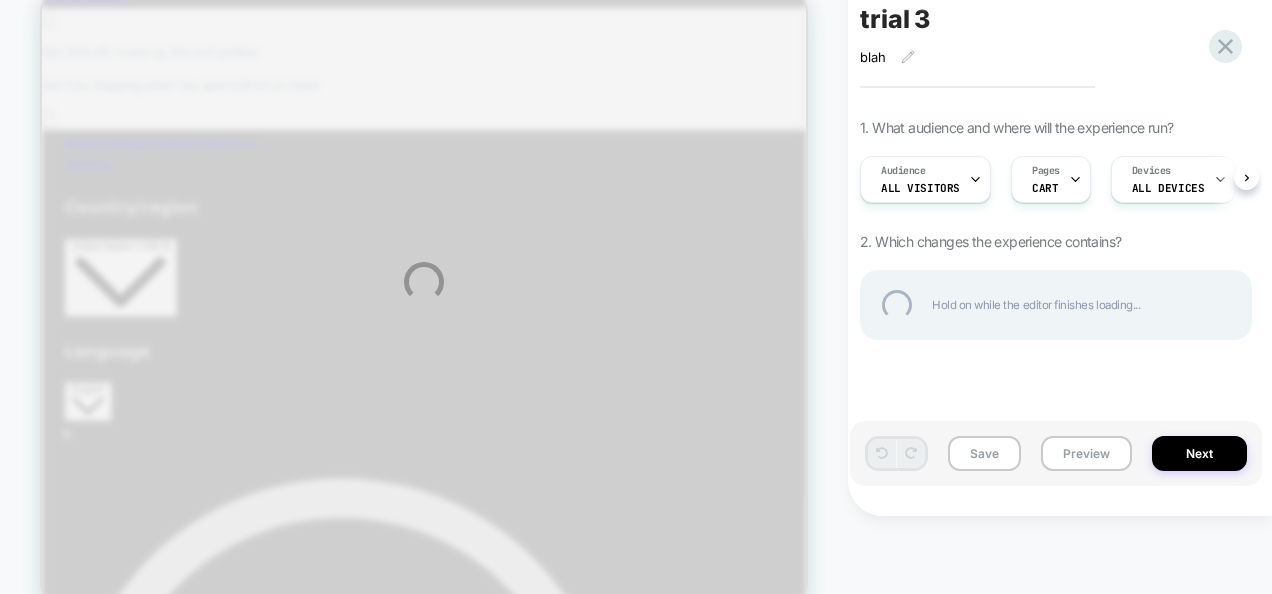 scroll, scrollTop: 0, scrollLeft: 0, axis: both 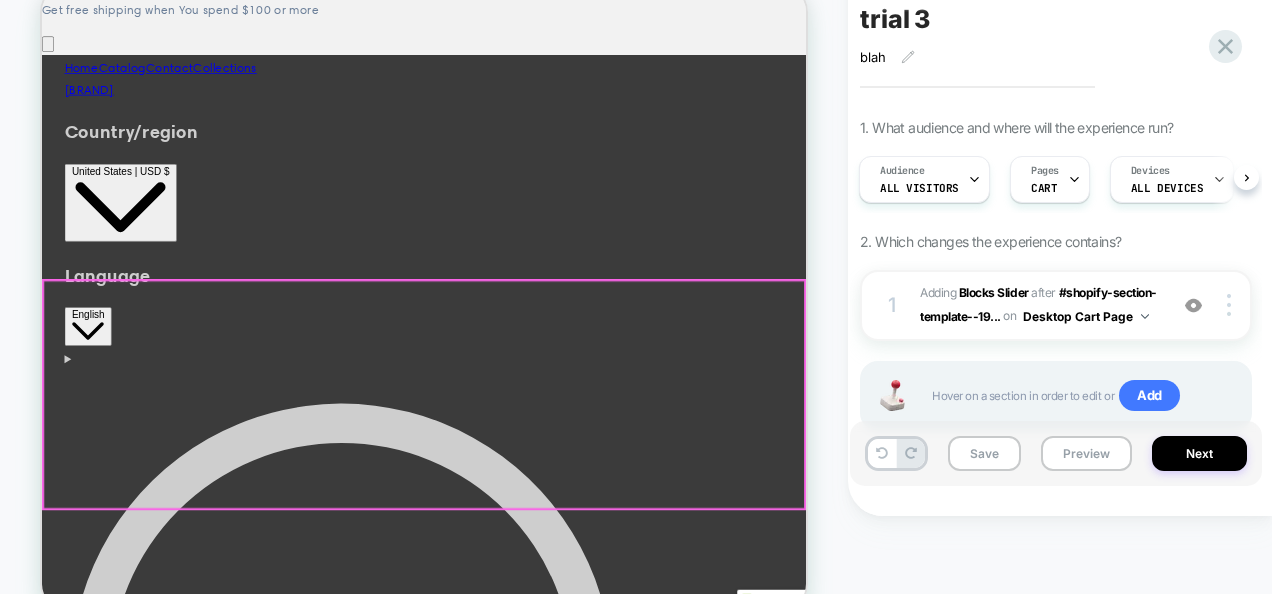 click on "You May Also Like" at bounding box center (551, 4975) 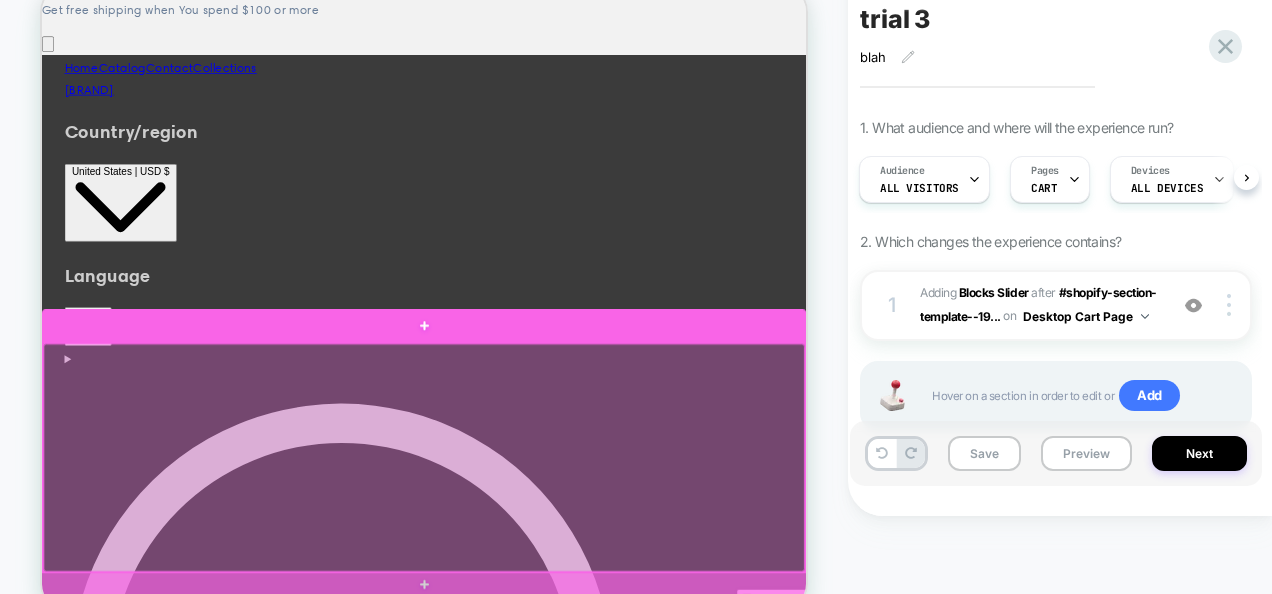 scroll, scrollTop: 200, scrollLeft: 0, axis: vertical 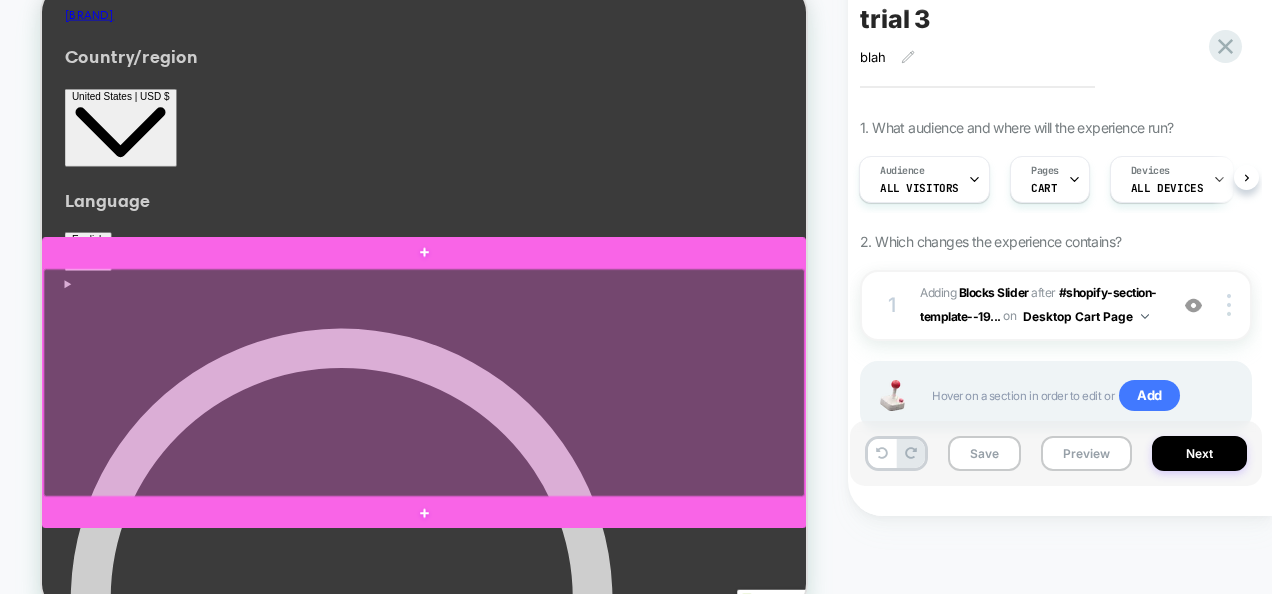 click at bounding box center [551, 515] 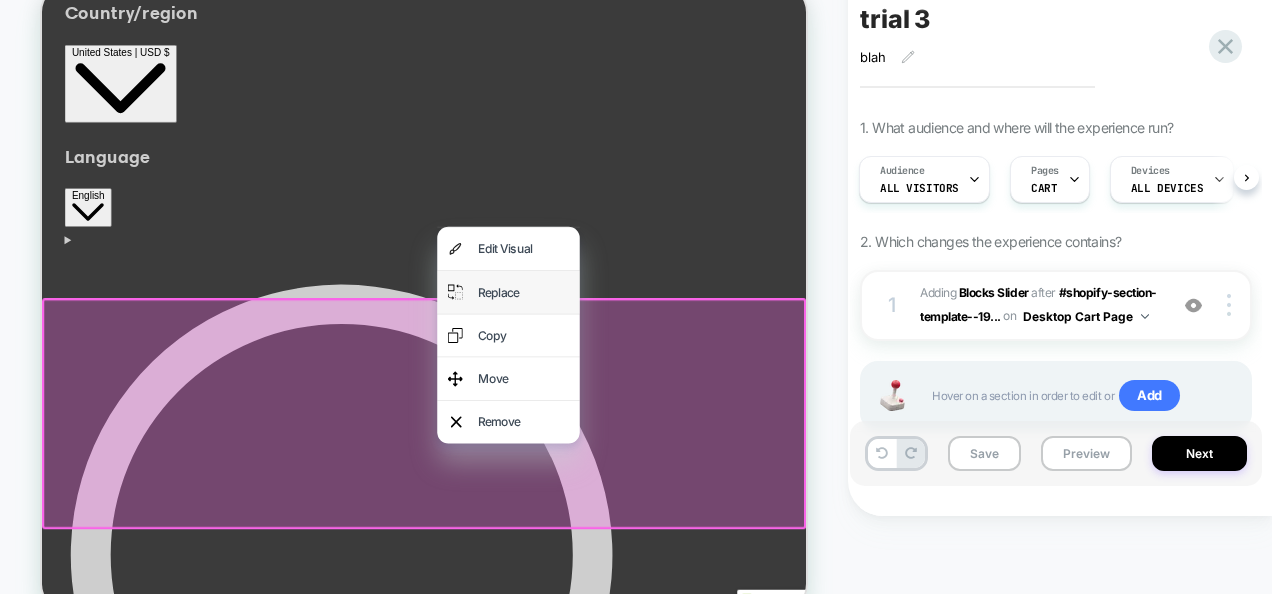 scroll, scrollTop: 300, scrollLeft: 0, axis: vertical 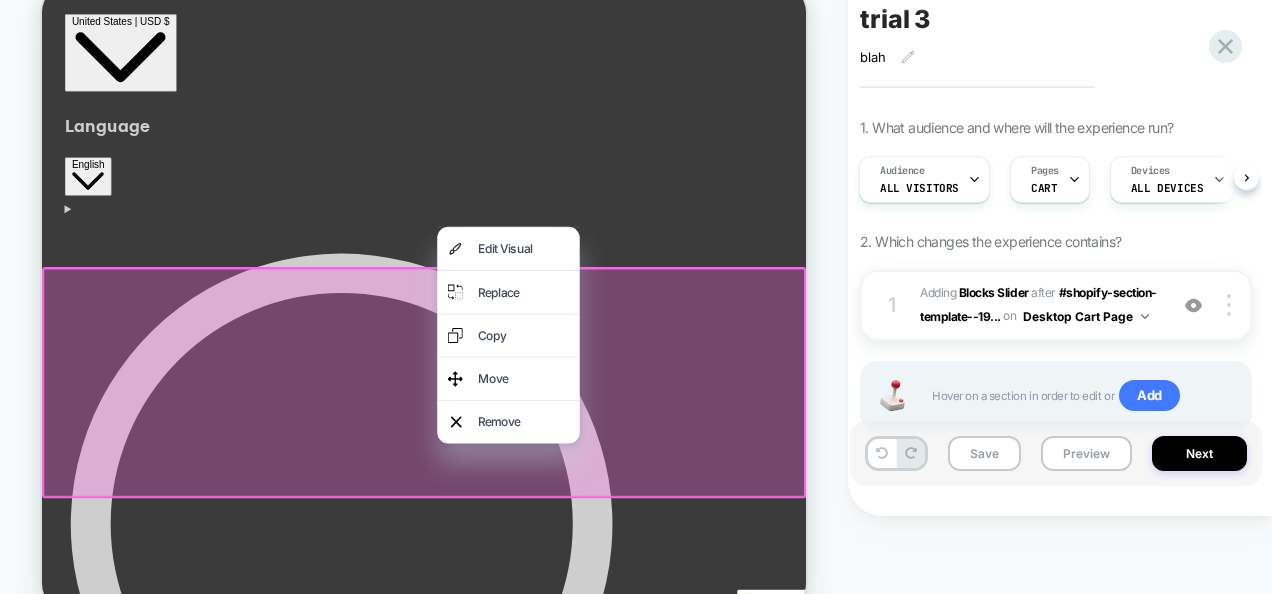click on "Makeup Sponge Beauty Eggs $7 ADD Makeup Brushes Professional Marble Makeup Brush Set $30 ADD 4 Colors Matte Lipstick Set, Mini Lipstick $40 ADD Makeup Sponge Beauty Eggs $5 ADD Professional Make-Up Lip Gloss $30 ADD Professional Makeup Brush Set 14Pcs Makeup Brushes Kit $40 ADD Makeup Sponge Beauty Eggs $5 ADD 12Pc Full Face Makeup Brush Set Natural Hair-Like Professional Make up Brushes $55 ADD" at bounding box center (551, 4909) 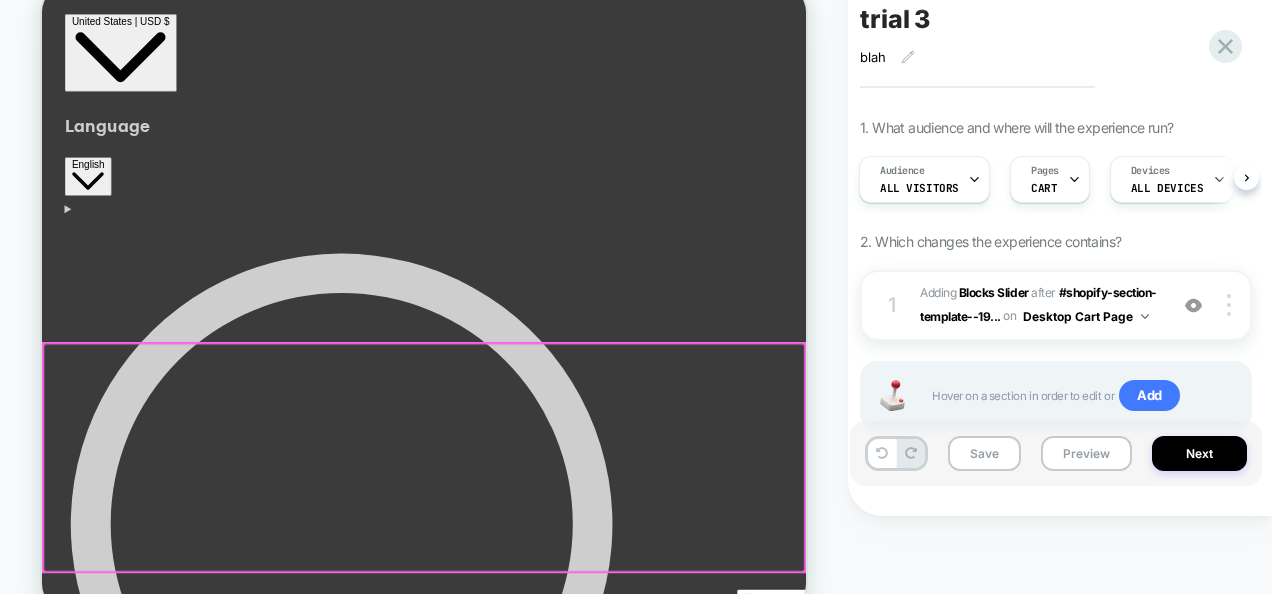 click on "Makeup Brushes Professional Marble Makeup Brush Set $30 ADD" at bounding box center [541, 4896] 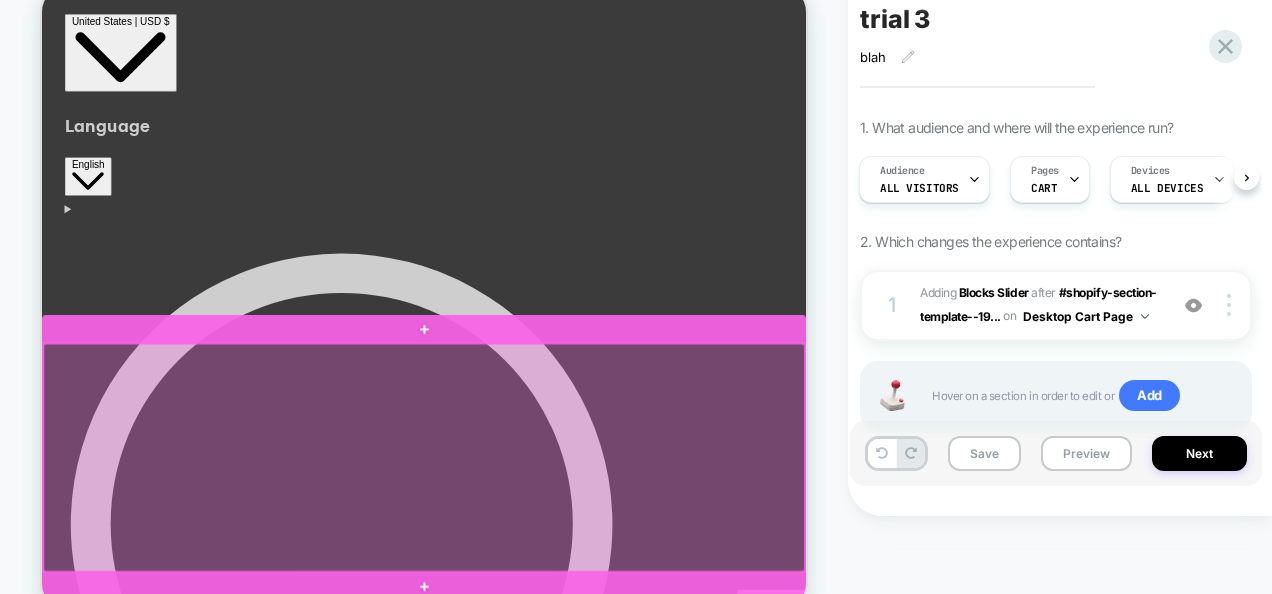 scroll, scrollTop: 0, scrollLeft: 0, axis: both 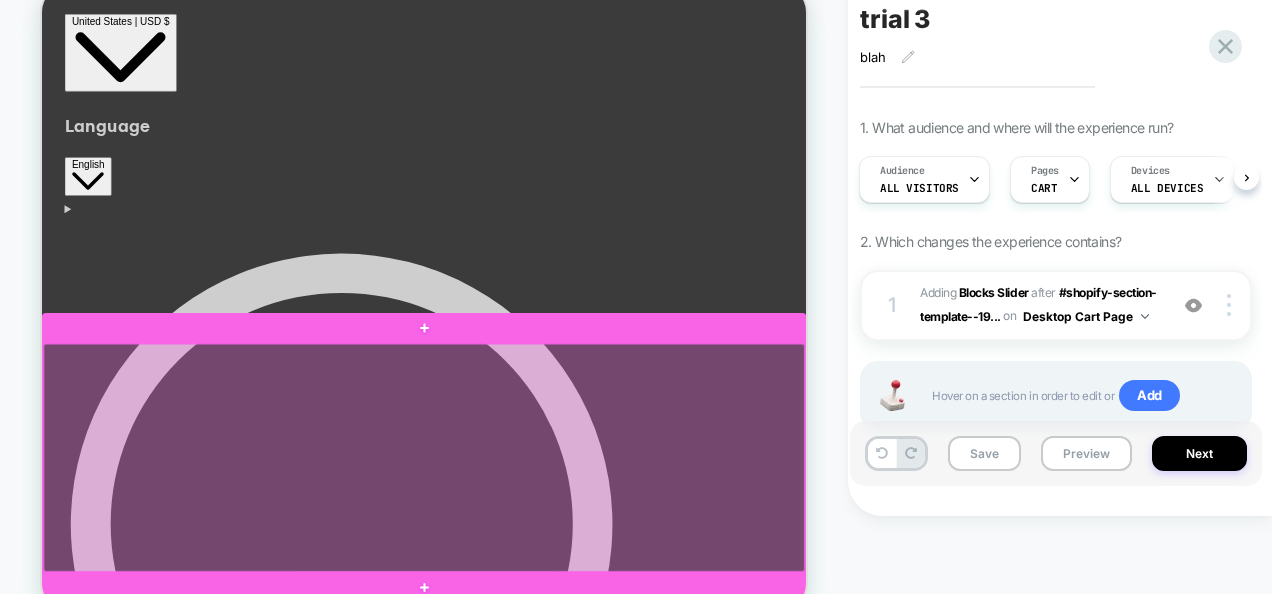 click on "Makeup Brushes Professional Marble Makeup Brush Set" at bounding box center (559, 4880) 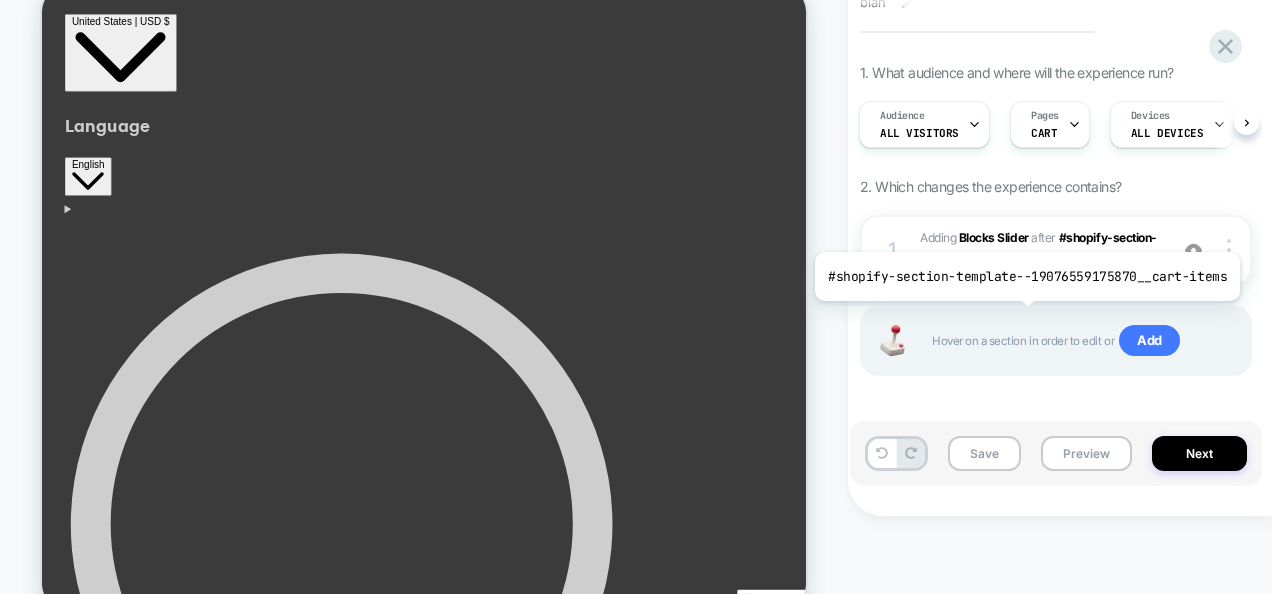 scroll, scrollTop: 84, scrollLeft: 0, axis: vertical 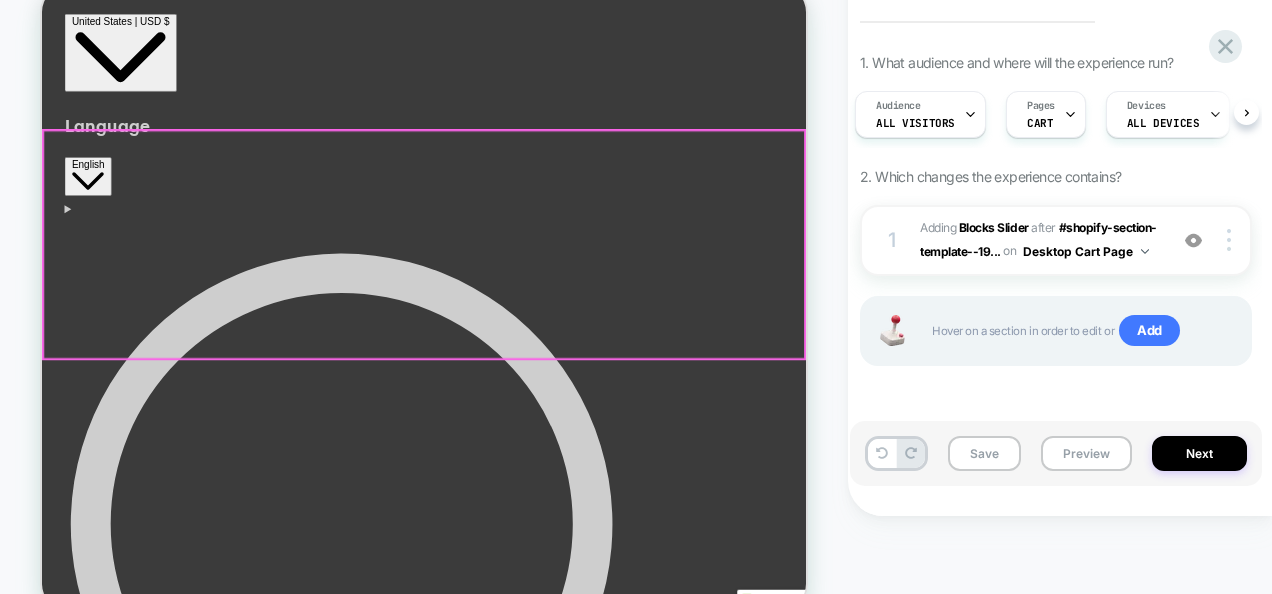 click on "You May Also Like" at bounding box center [551, 4775] 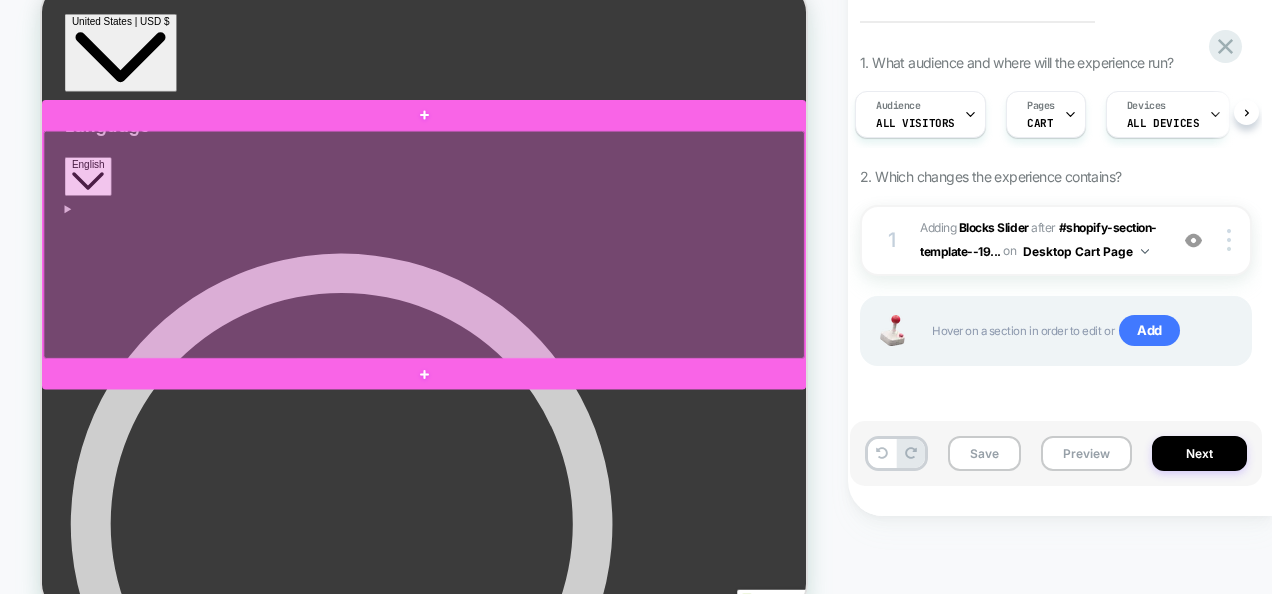 scroll, scrollTop: 0, scrollLeft: 893, axis: horizontal 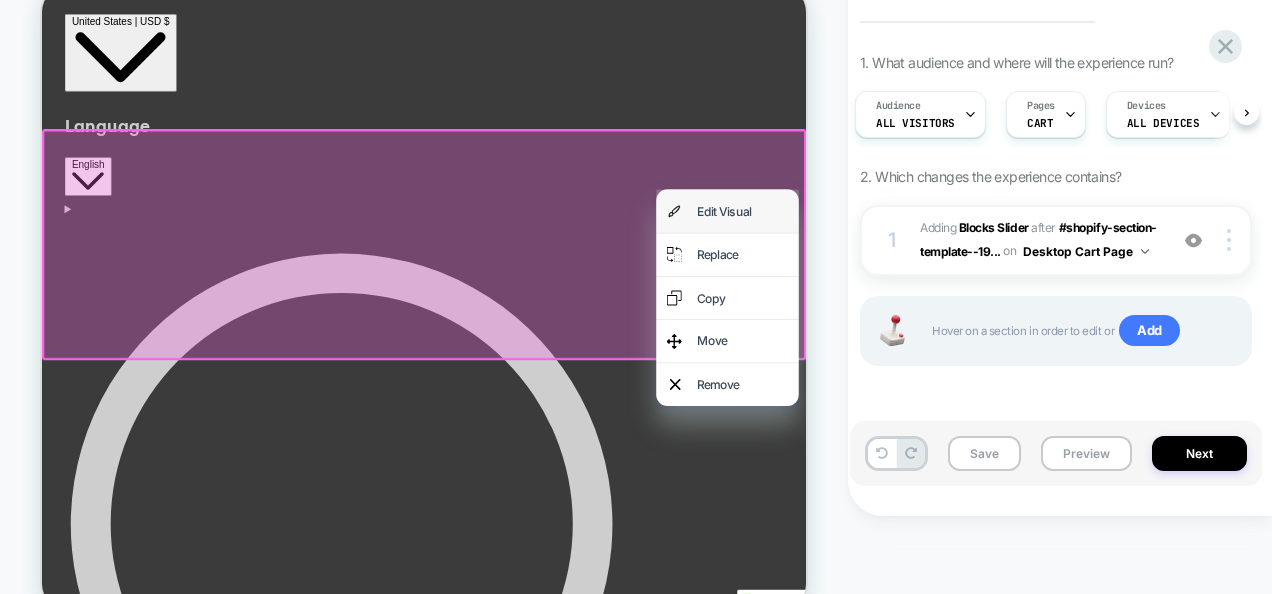 click on "Edit Visual" at bounding box center (976, 286) 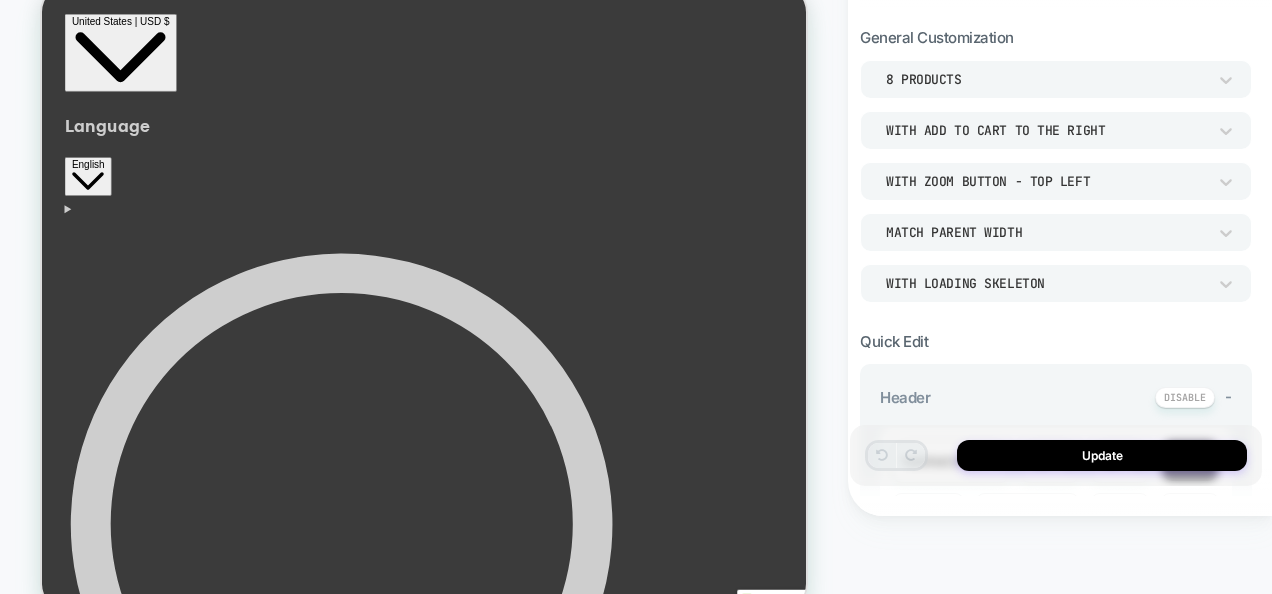 scroll, scrollTop: 230, scrollLeft: 0, axis: vertical 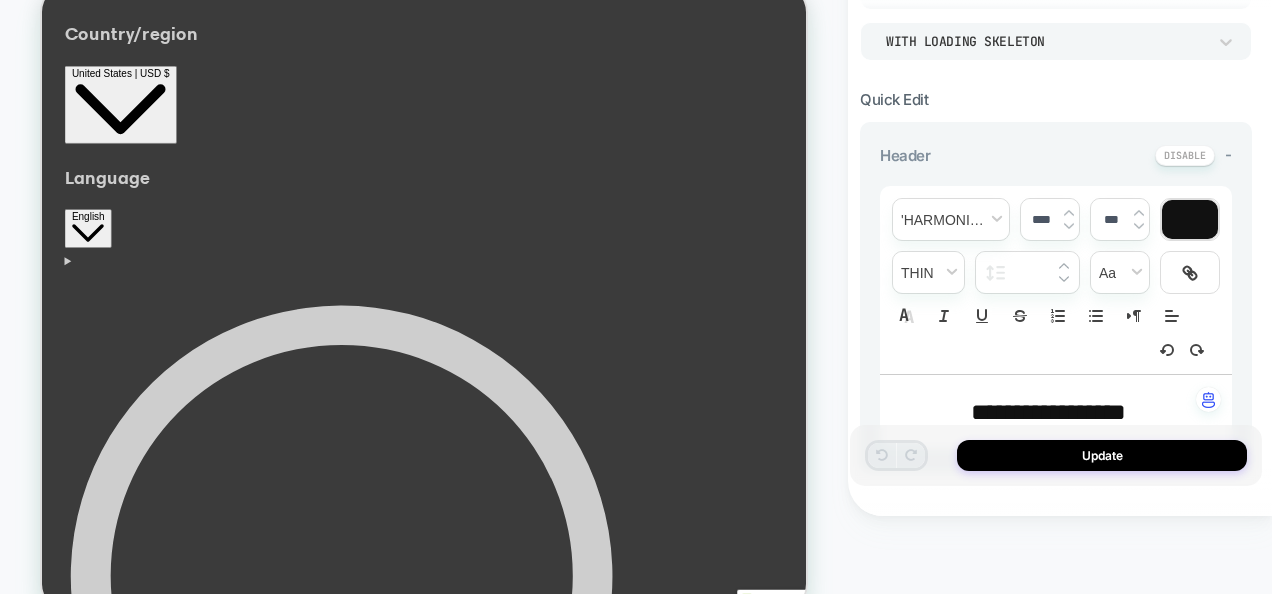 click at bounding box center (1190, 219) 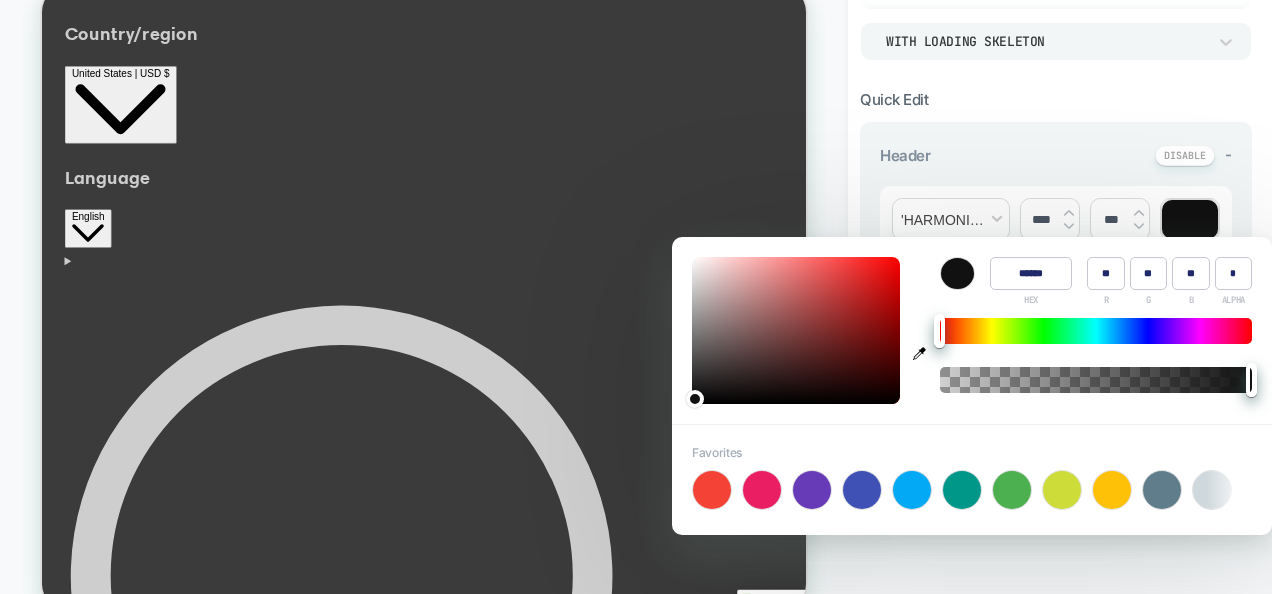 type on "****" 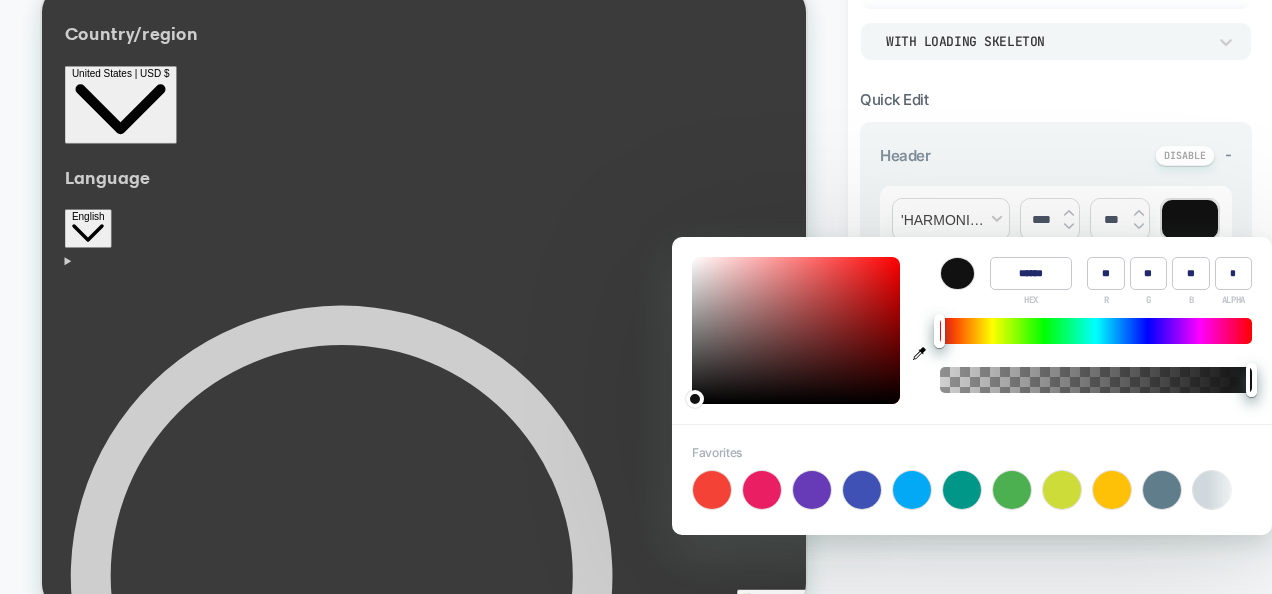 scroll, scrollTop: 0, scrollLeft: 893, axis: horizontal 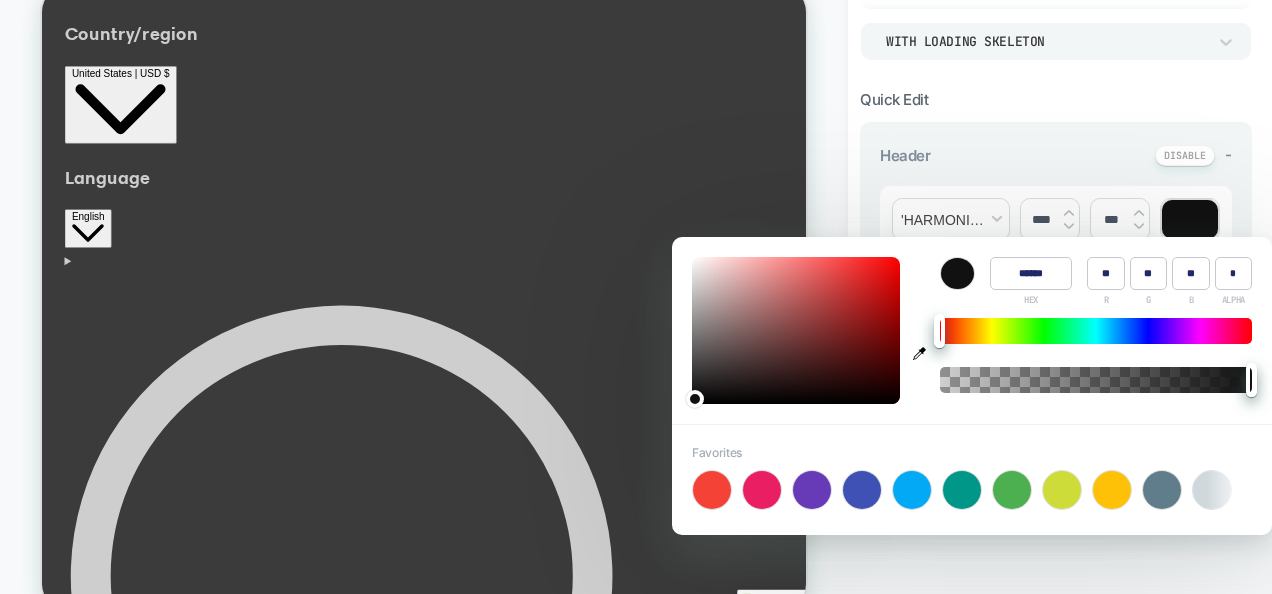 type on "******" 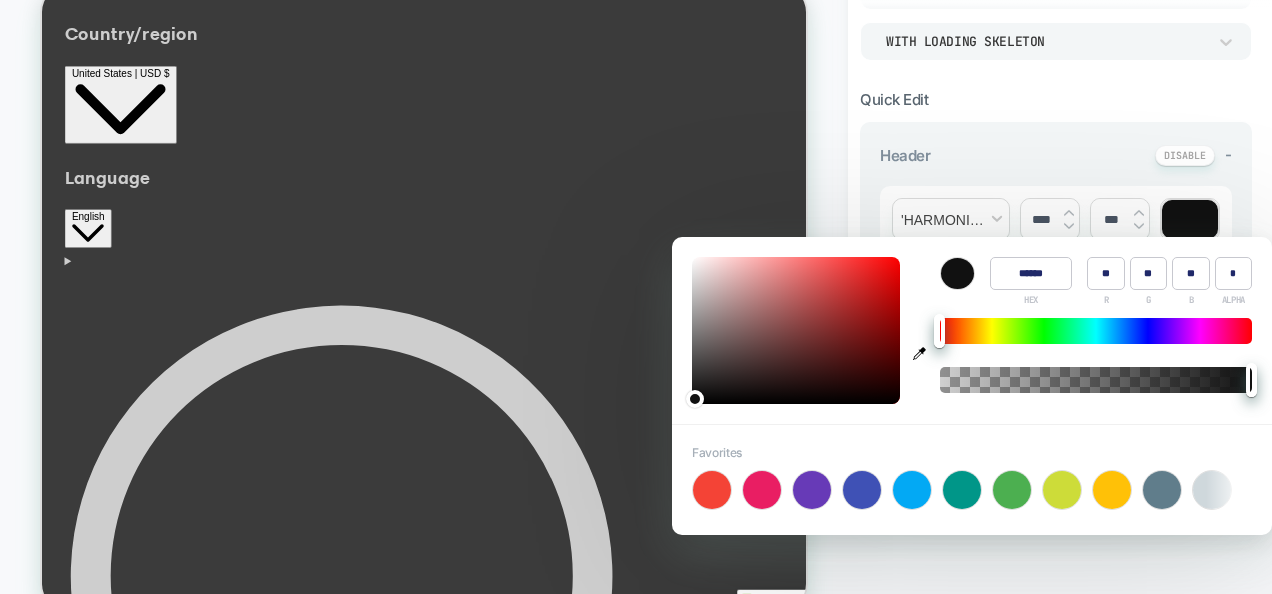 type on "***" 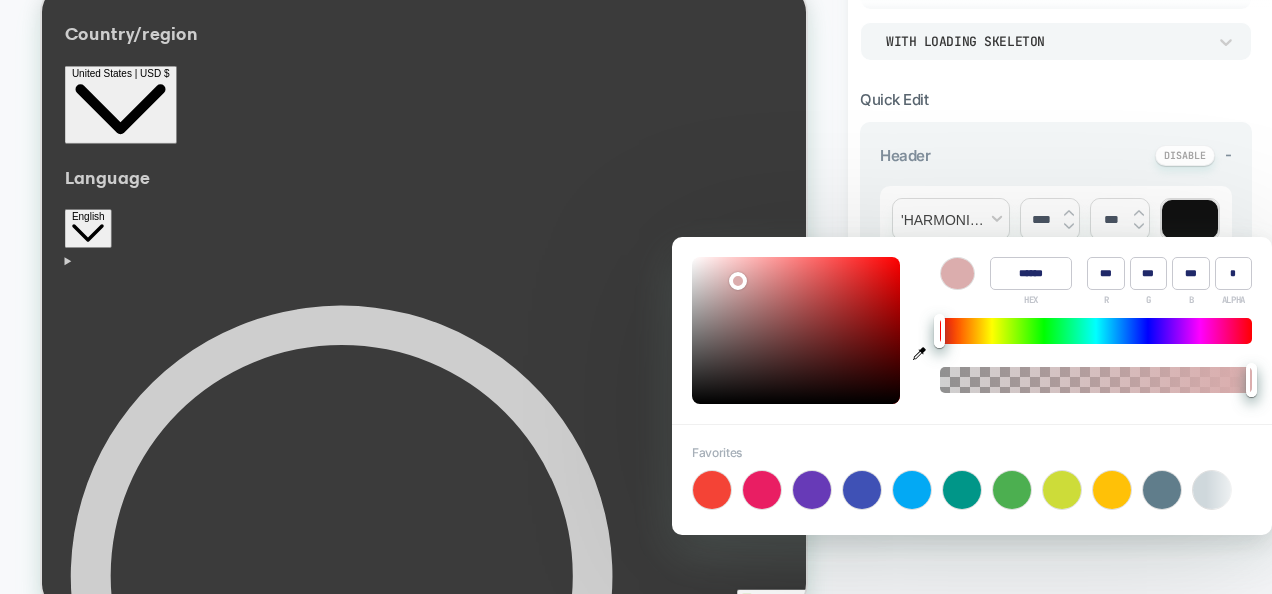 click at bounding box center (796, 330) 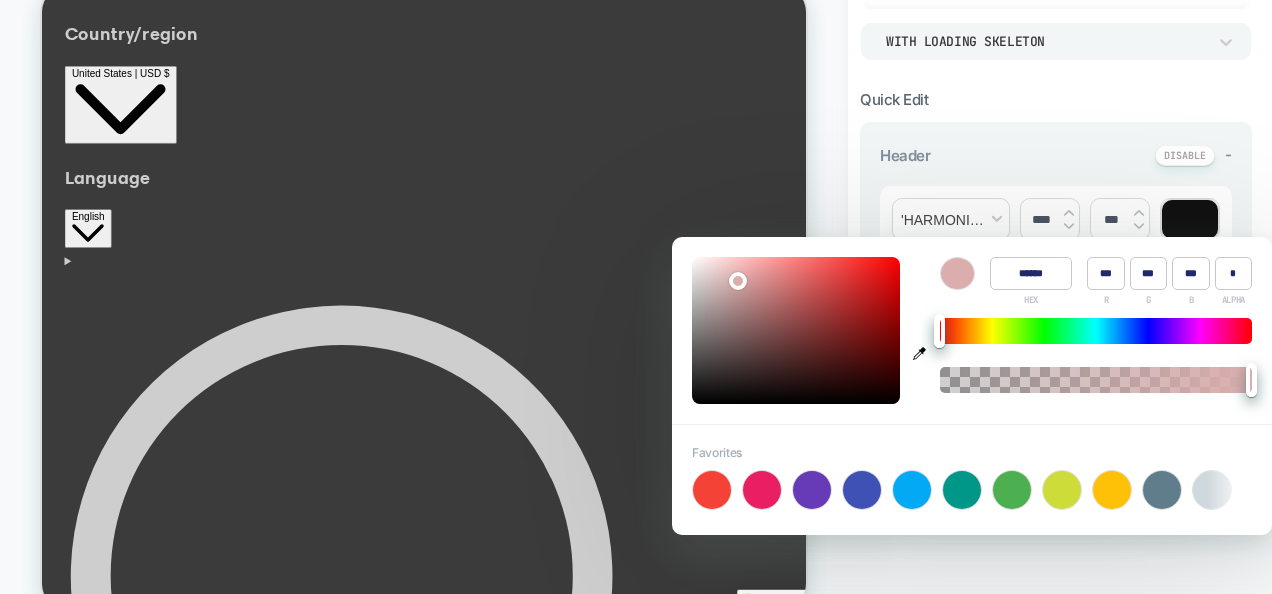 type on "******" 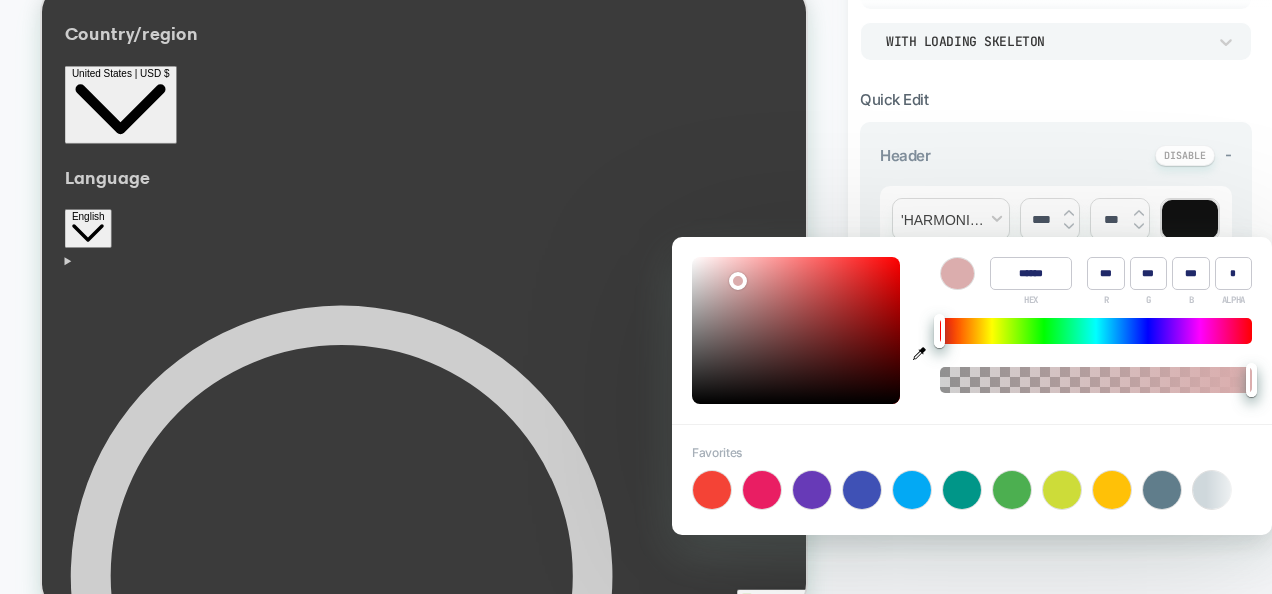 type on "***" 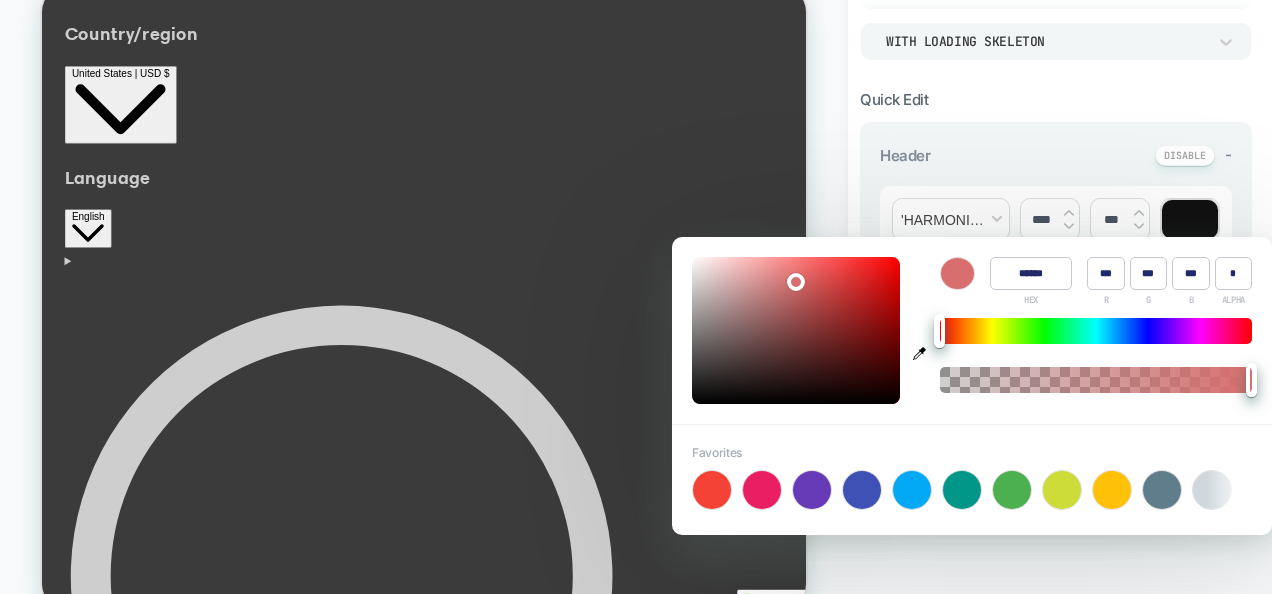 type on "******" 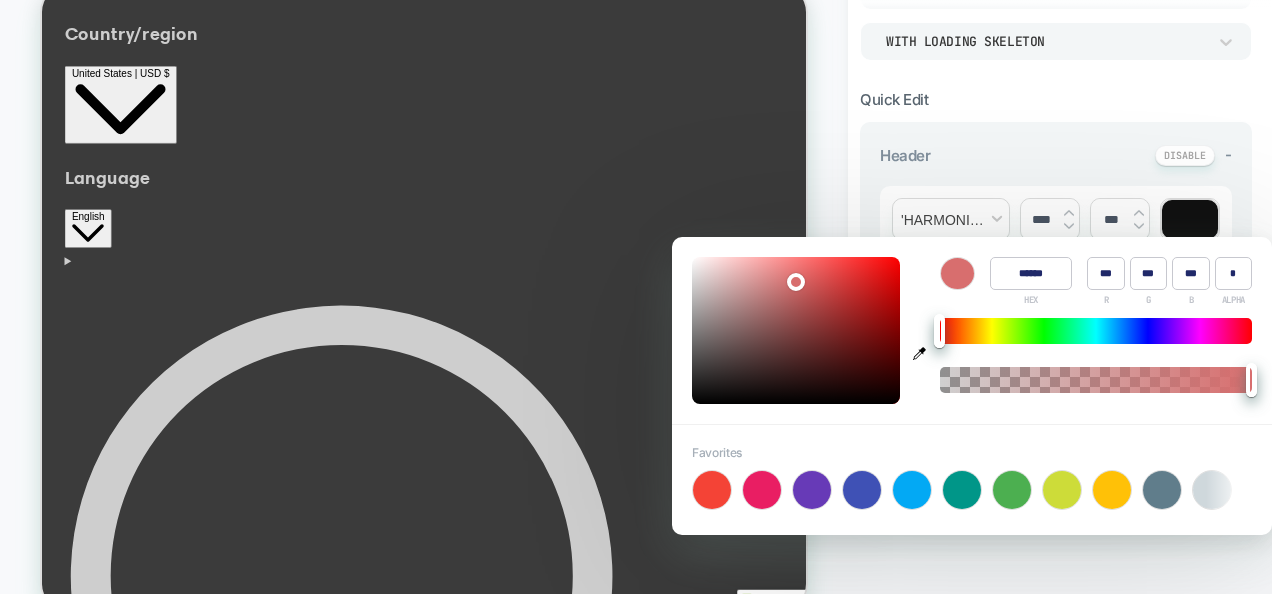 type on "**" 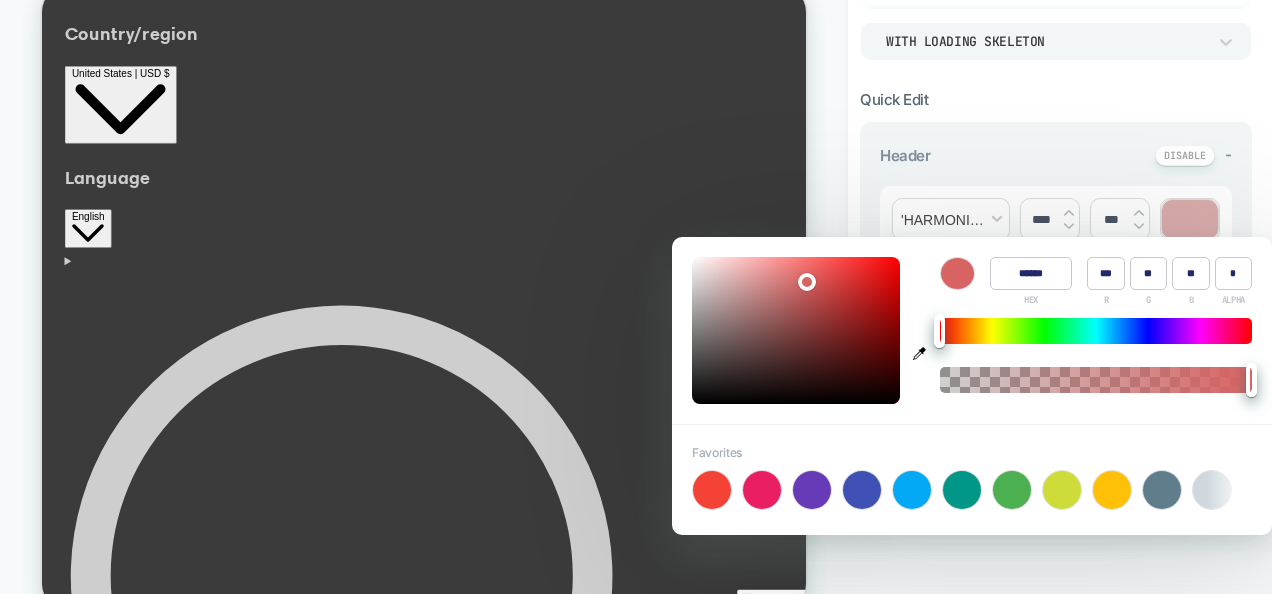 click at bounding box center [796, 330] 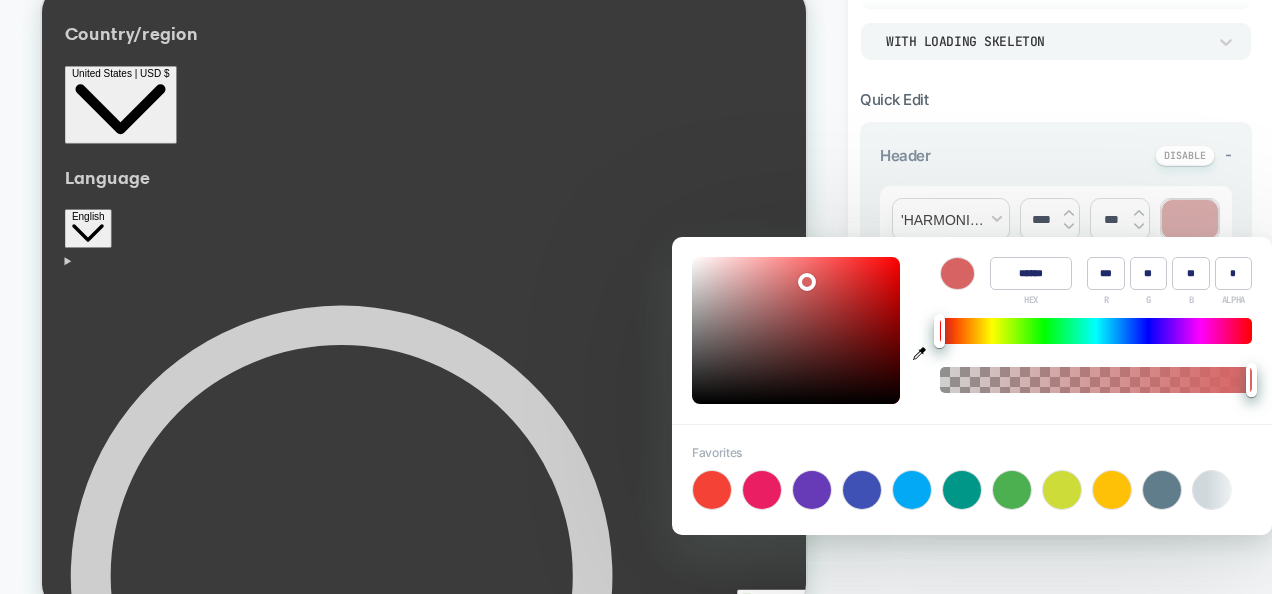 type on "******" 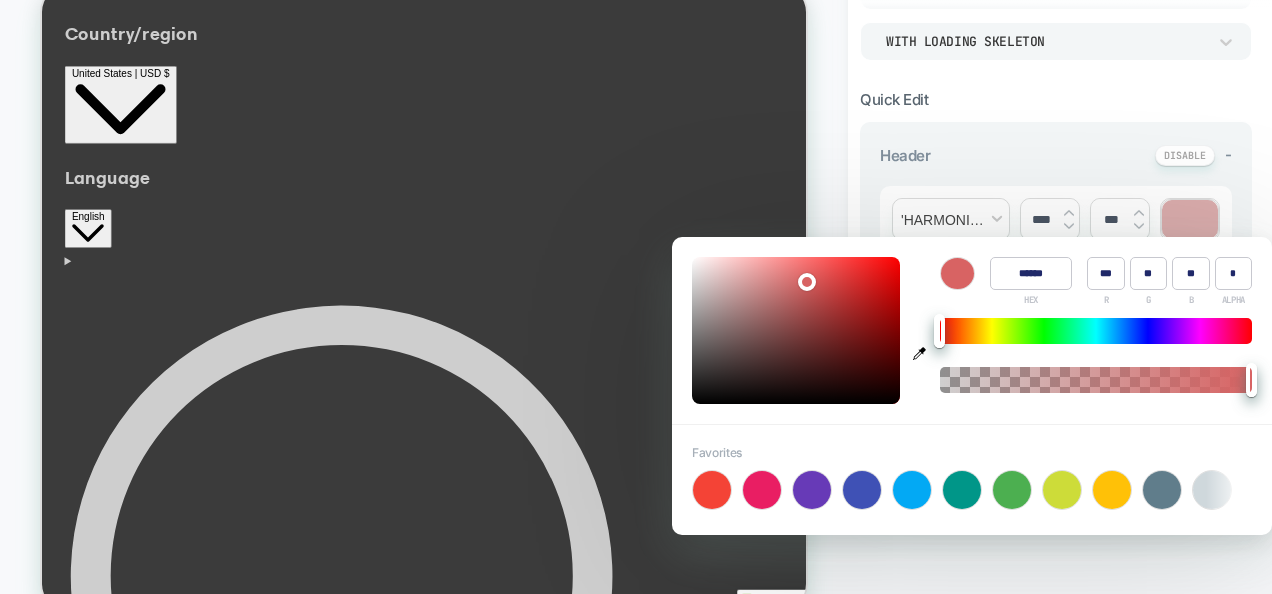 type on "***" 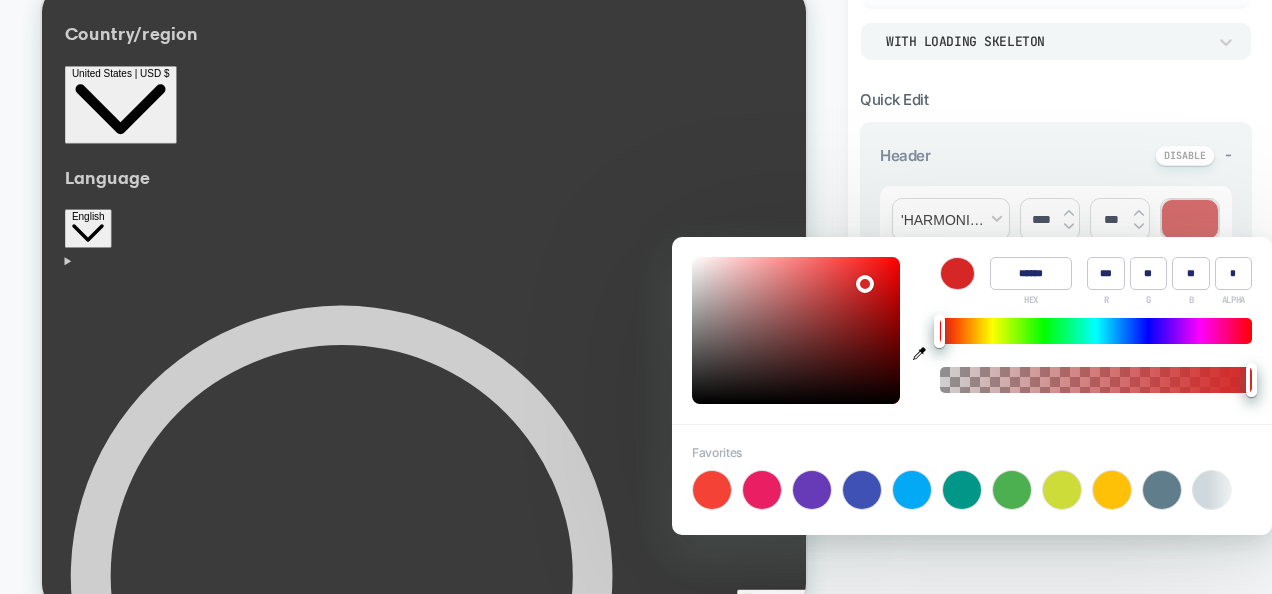 type on "******" 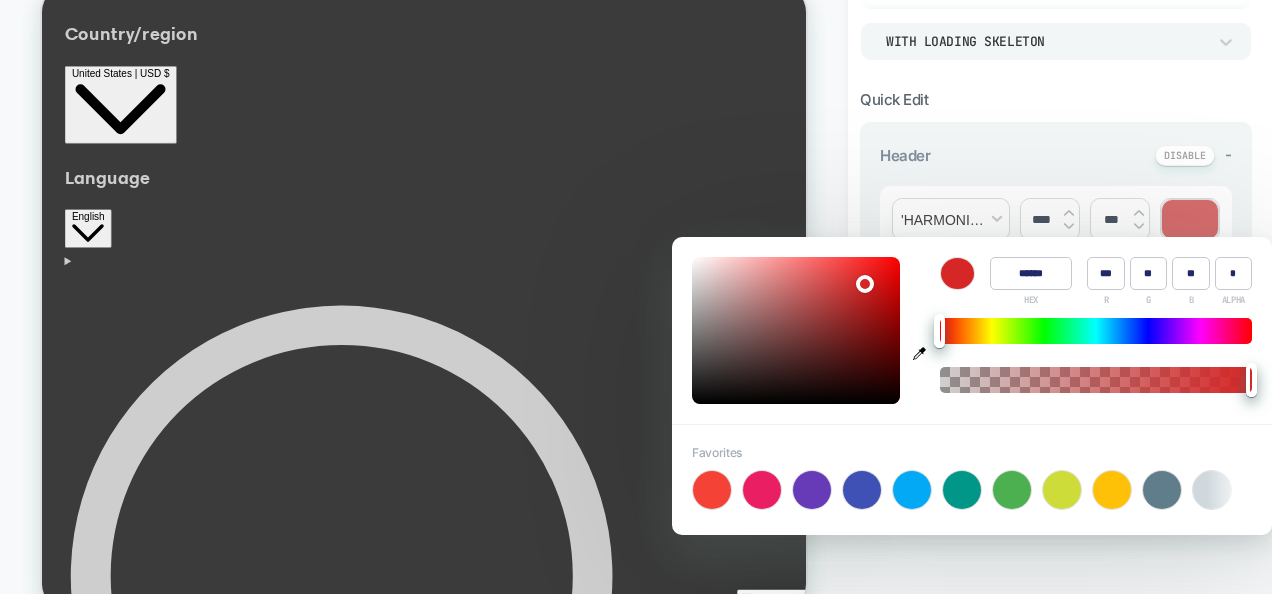 type on "***" 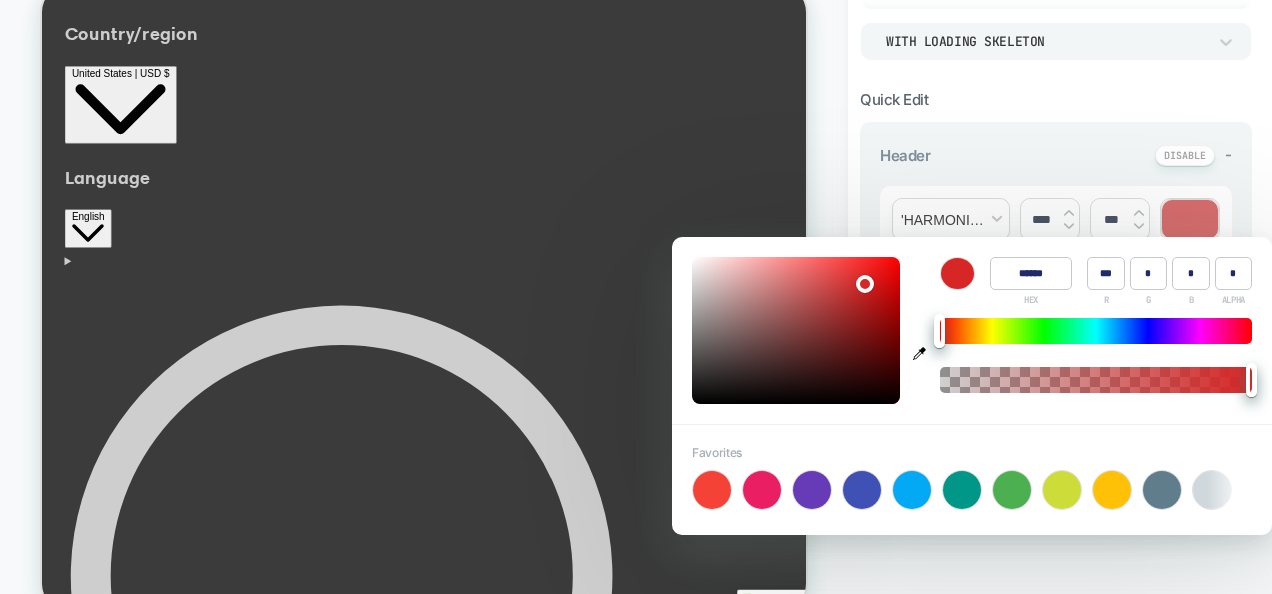 type on "******" 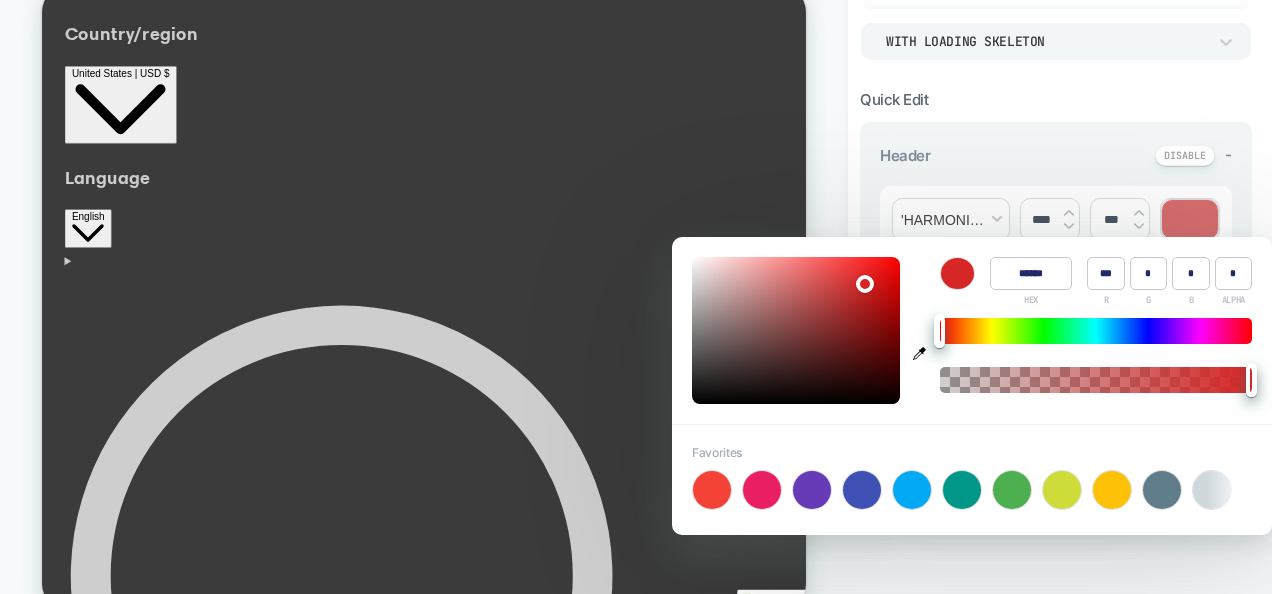 type on "***" 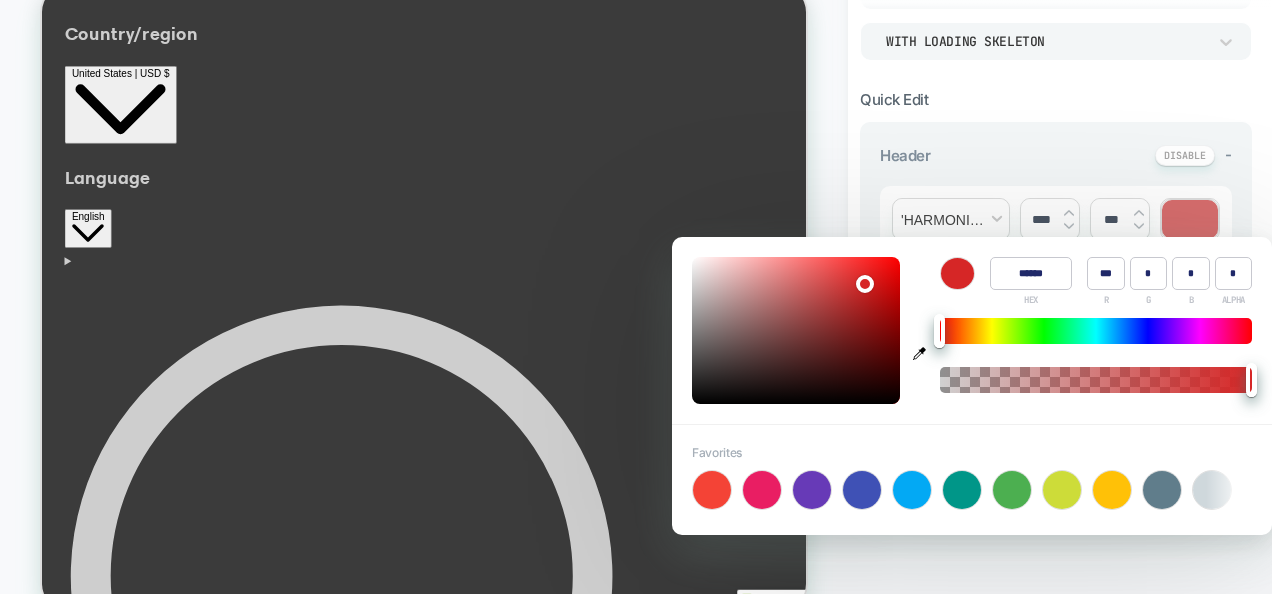 type on "******" 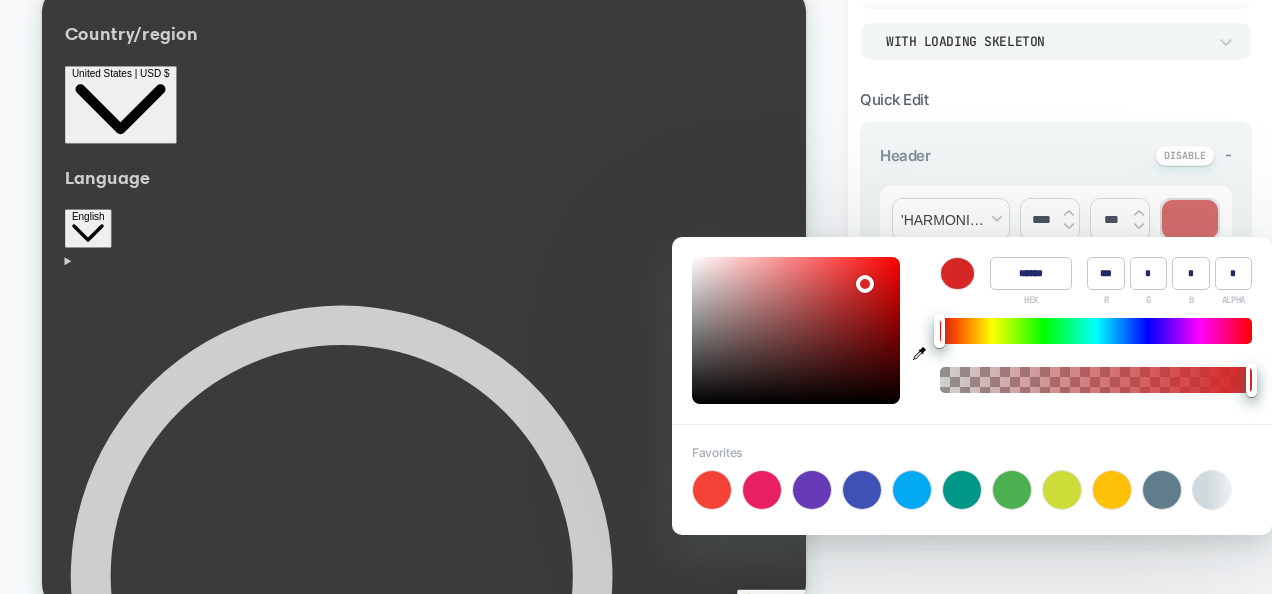 type on "***" 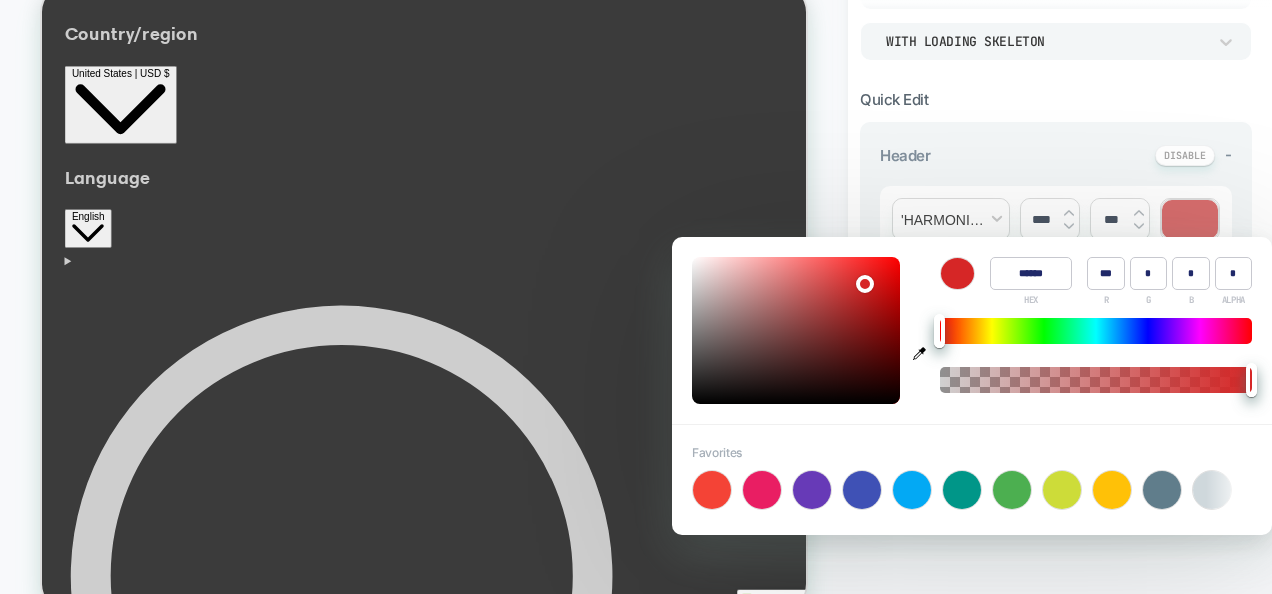 click at bounding box center (796, 330) 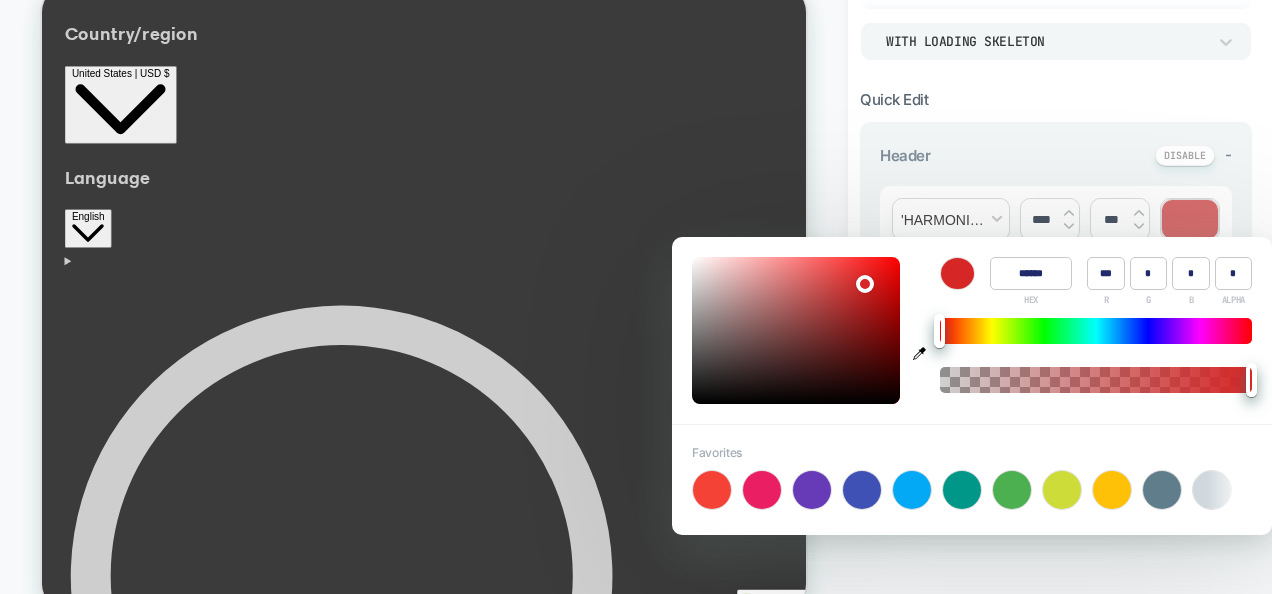 type on "******" 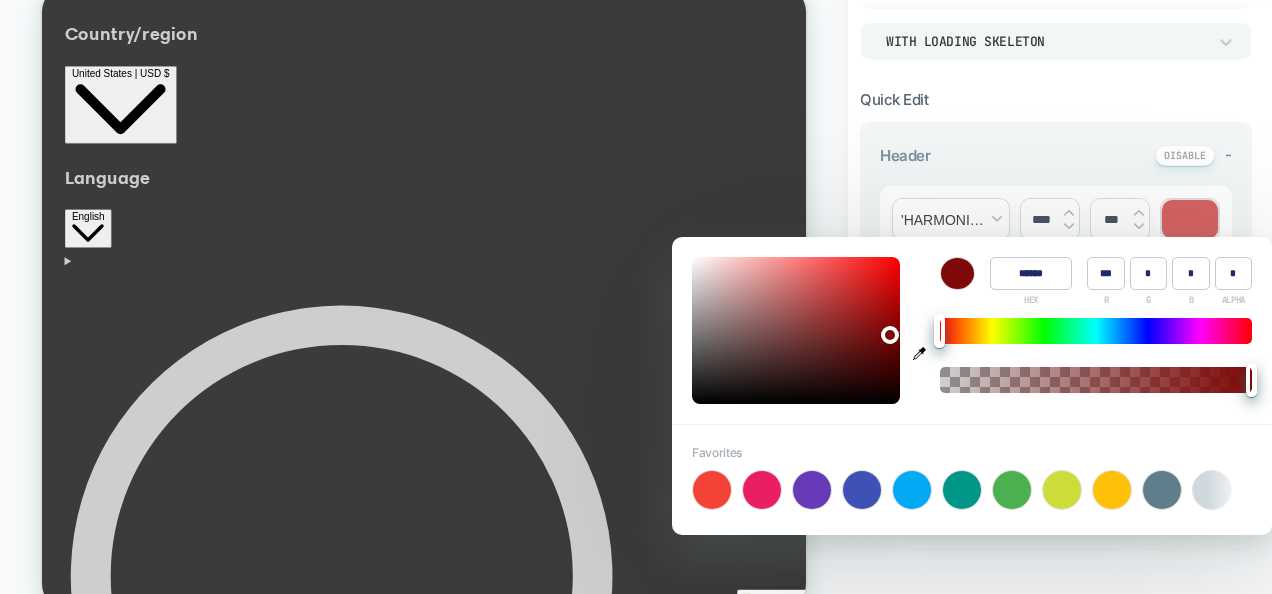 type on "******" 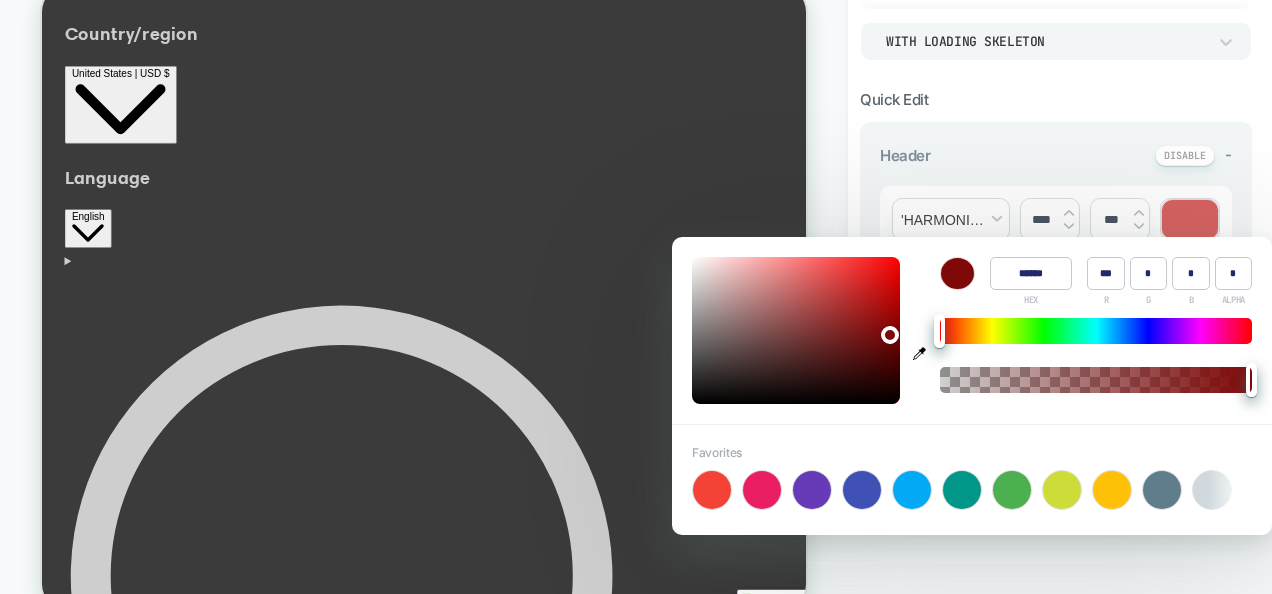 type on "**" 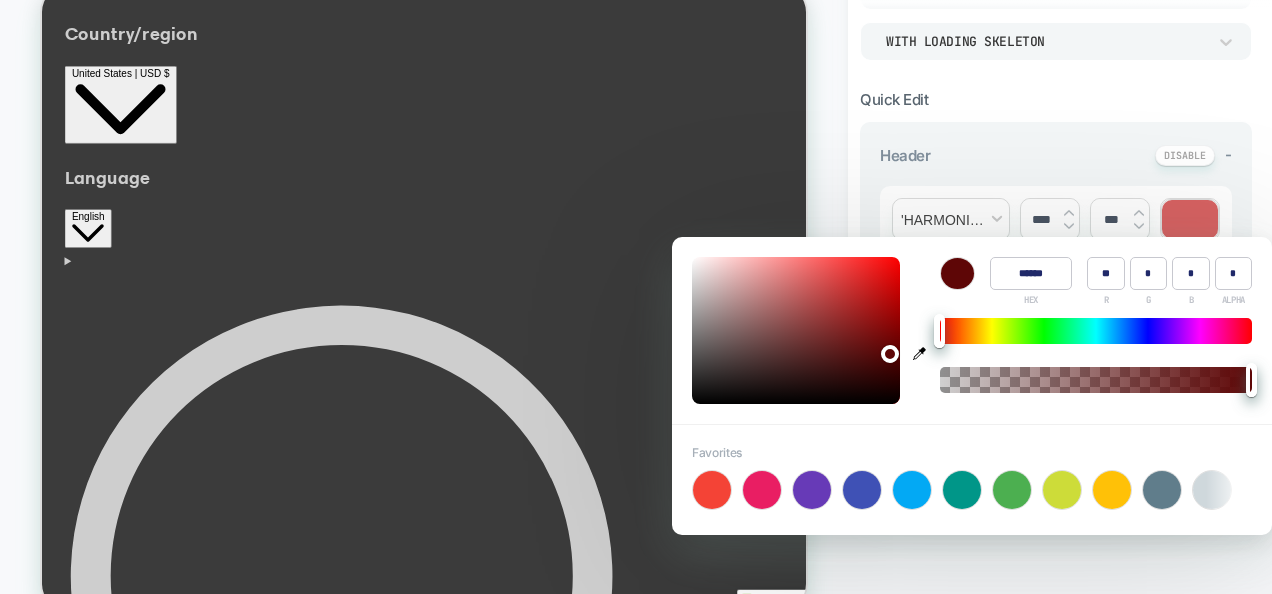 click at bounding box center [796, 330] 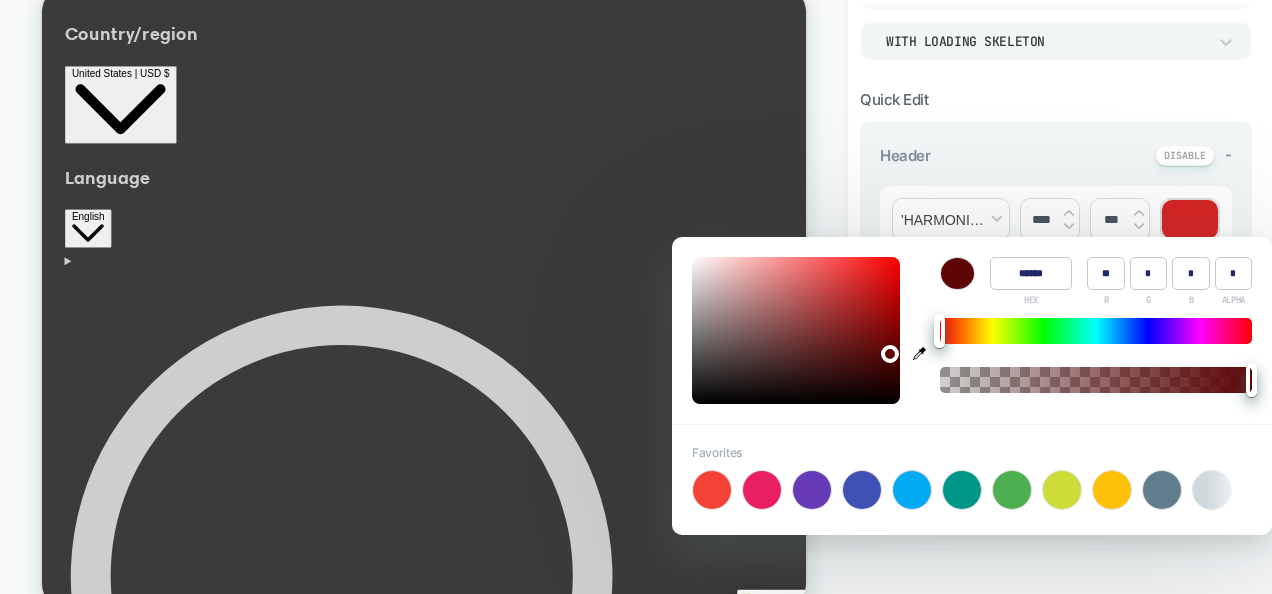 click at bounding box center (890, 354) 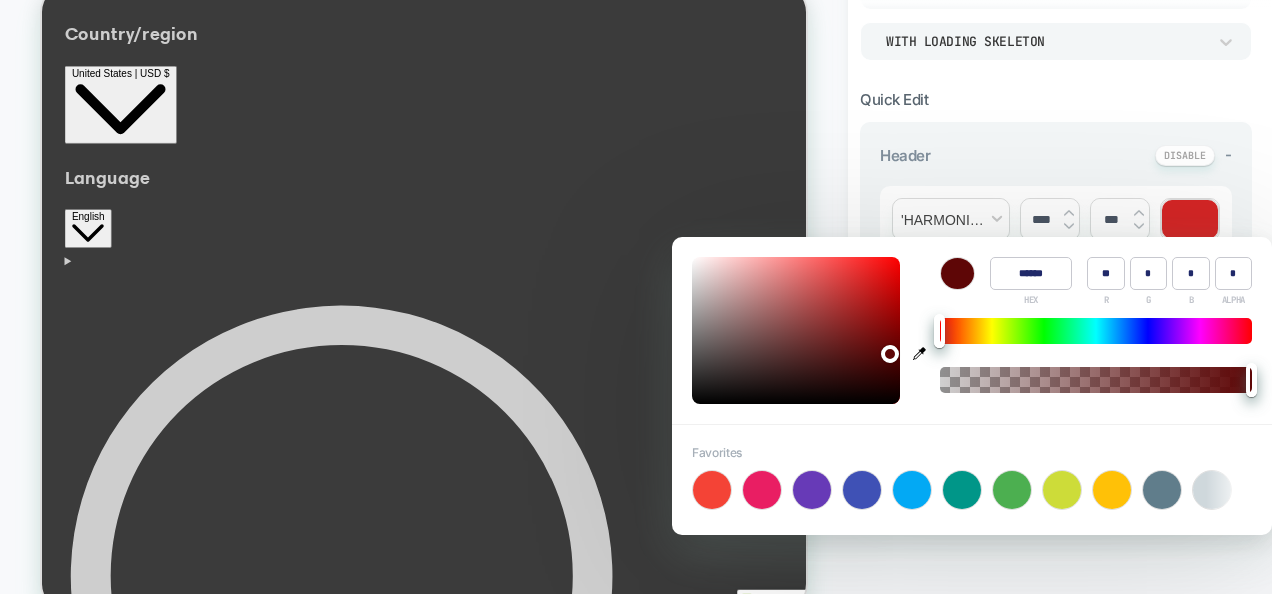 type on "***" 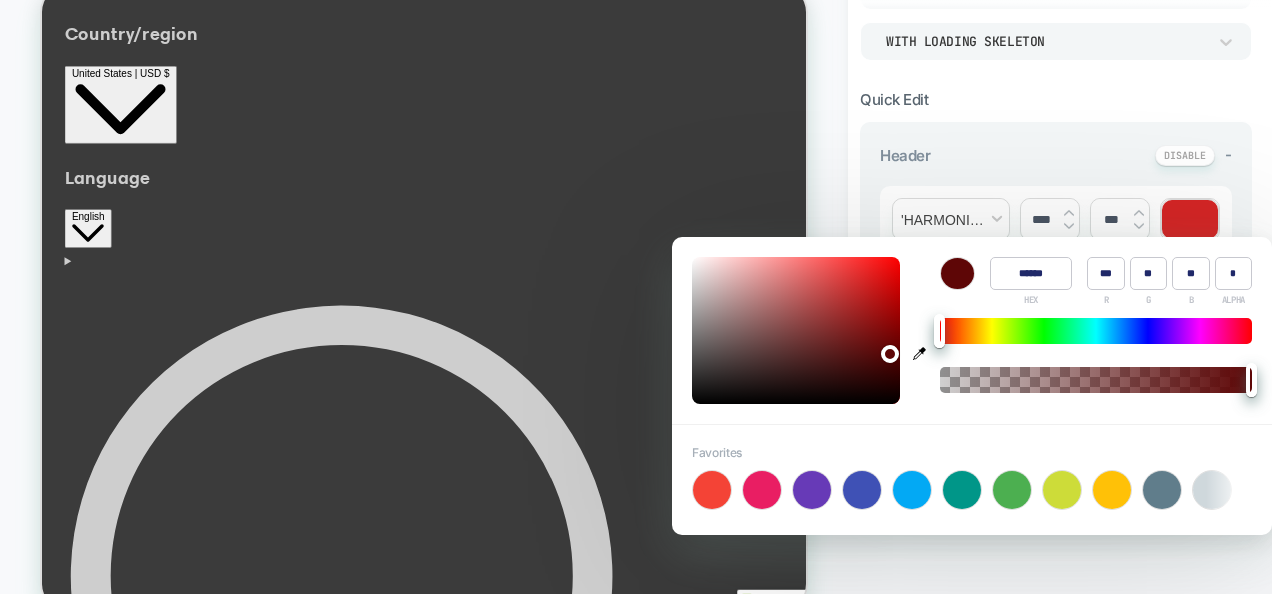 scroll, scrollTop: 0, scrollLeft: 0, axis: both 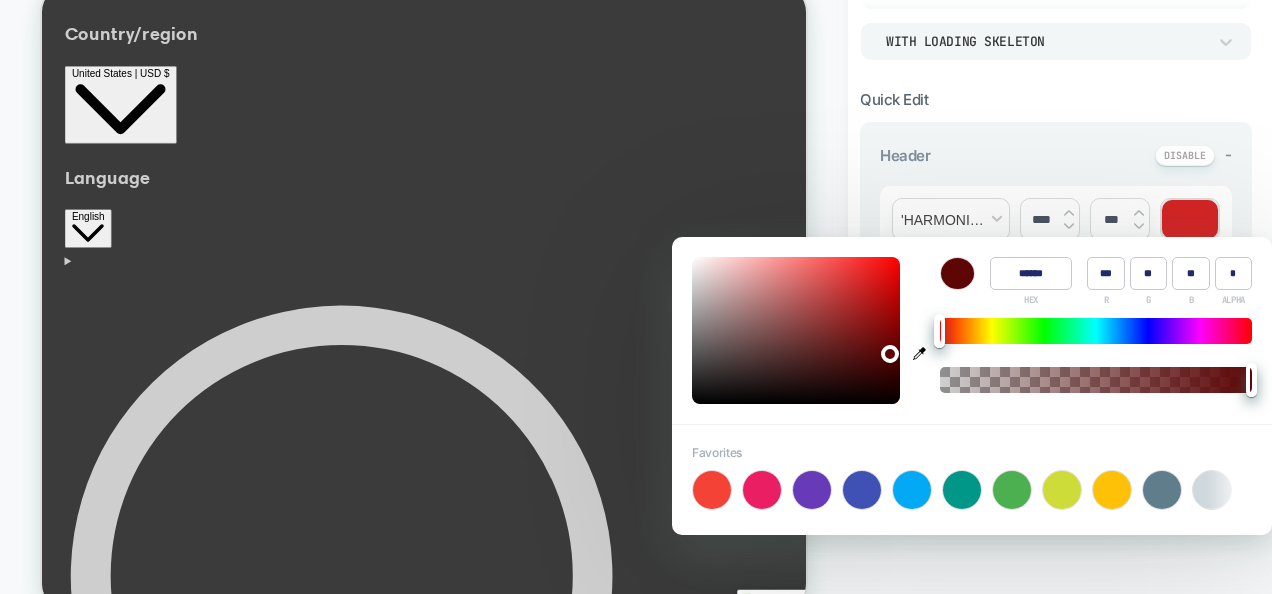 drag, startPoint x: 880, startPoint y: 300, endPoint x: 887, endPoint y: 335, distance: 35.69314 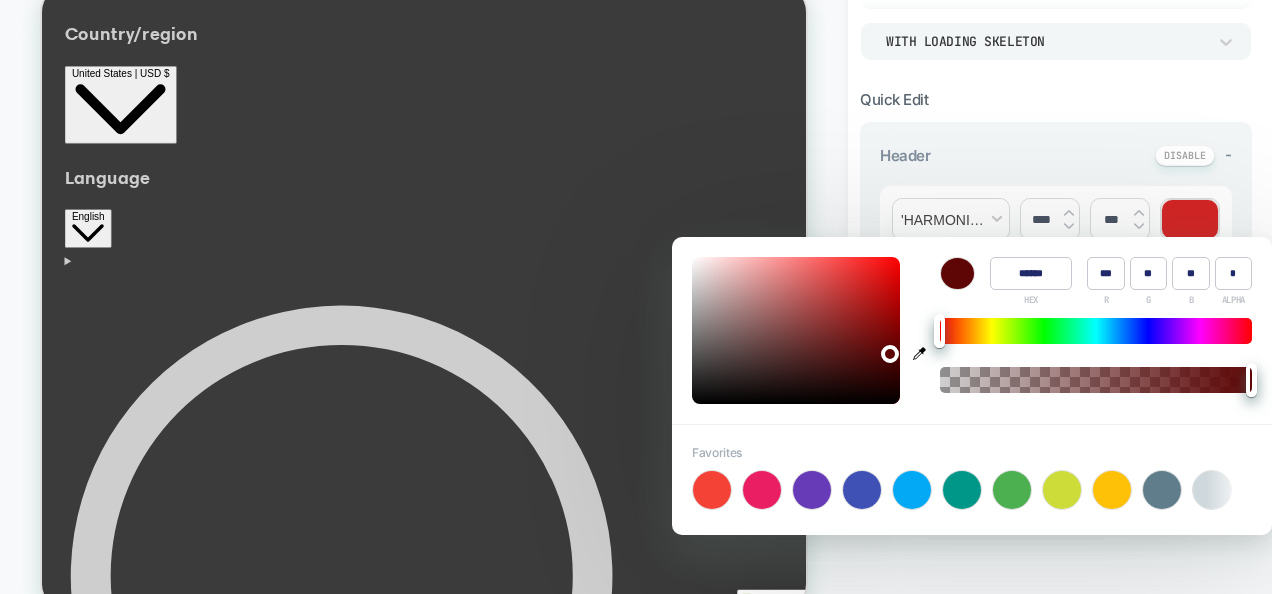 click at bounding box center (796, 330) 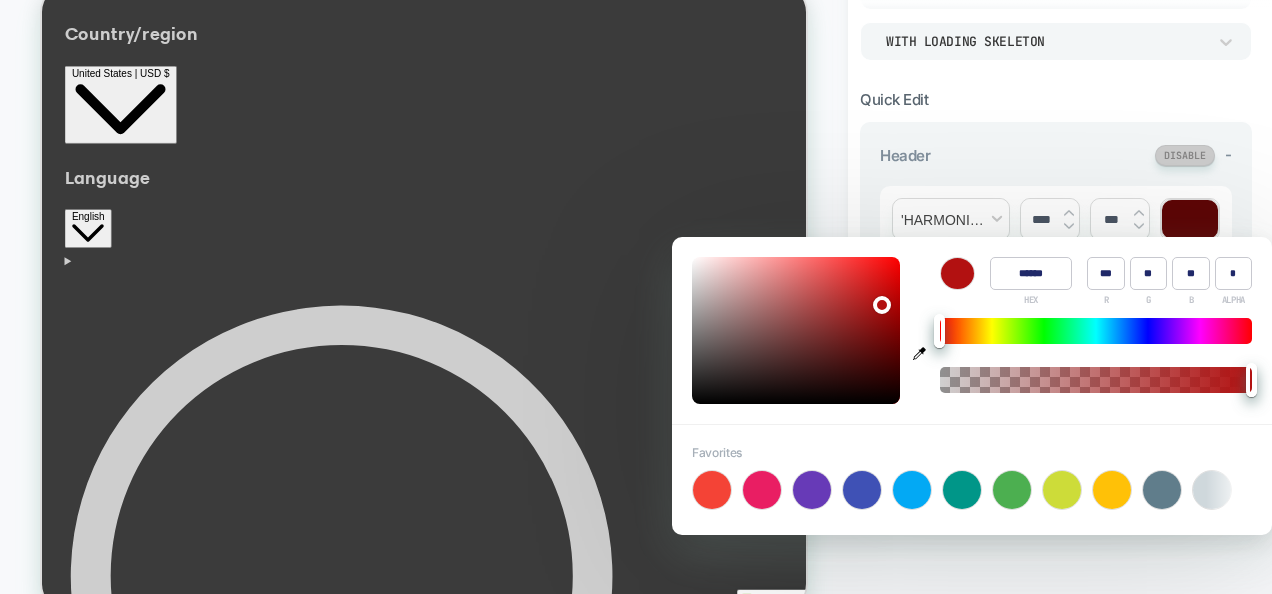 click at bounding box center (1185, 155) 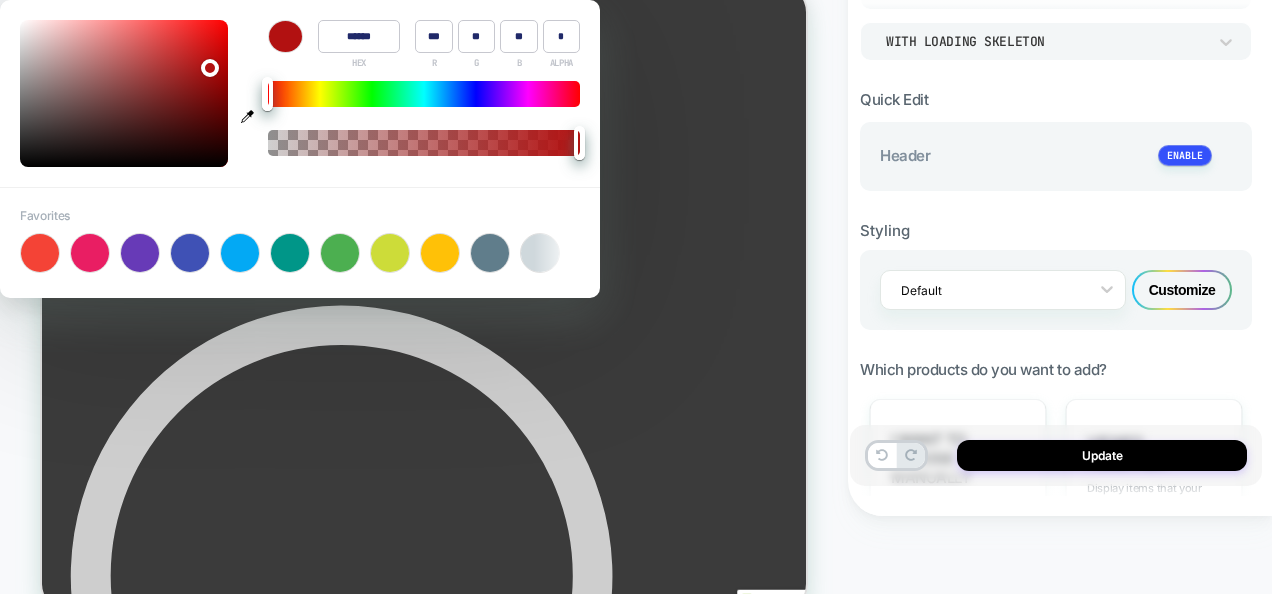click on "Styling Default Customize" at bounding box center [1056, 260] 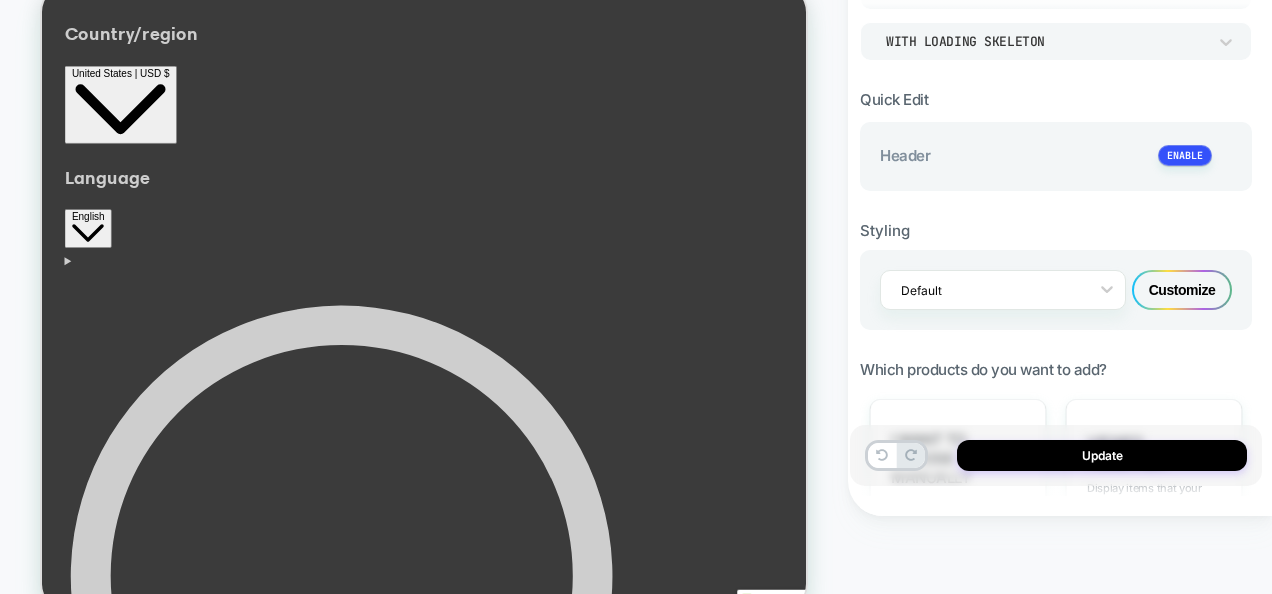 scroll, scrollTop: 0, scrollLeft: 893, axis: horizontal 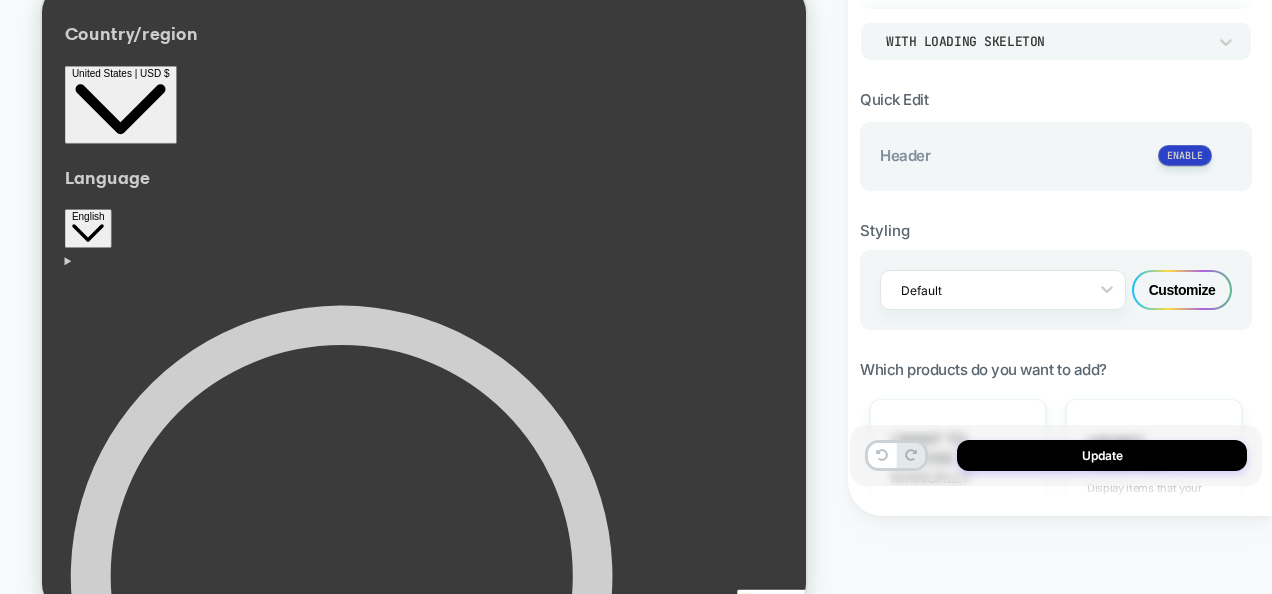 click at bounding box center (1185, 155) 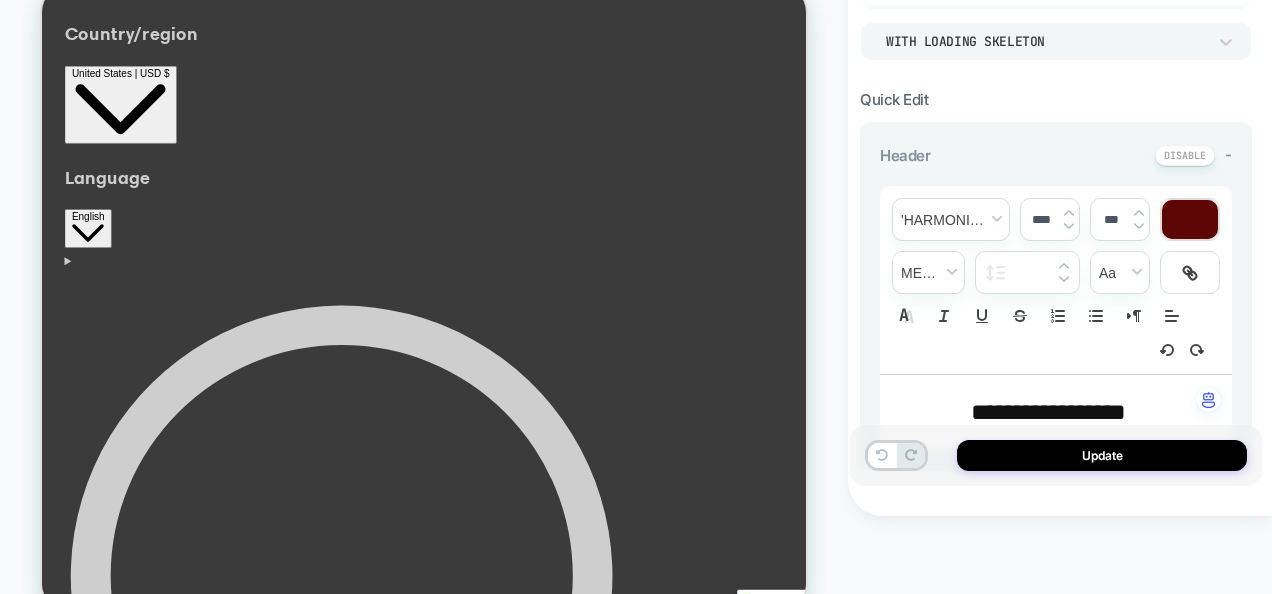 click at bounding box center (1190, 219) 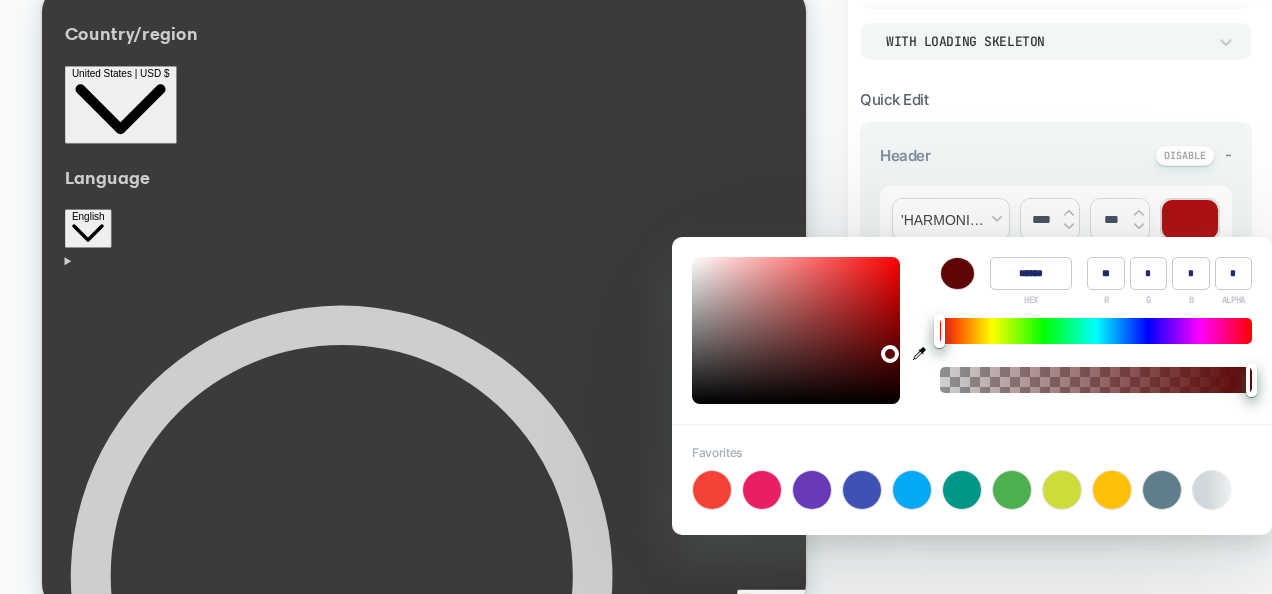 scroll, scrollTop: 0, scrollLeft: 0, axis: both 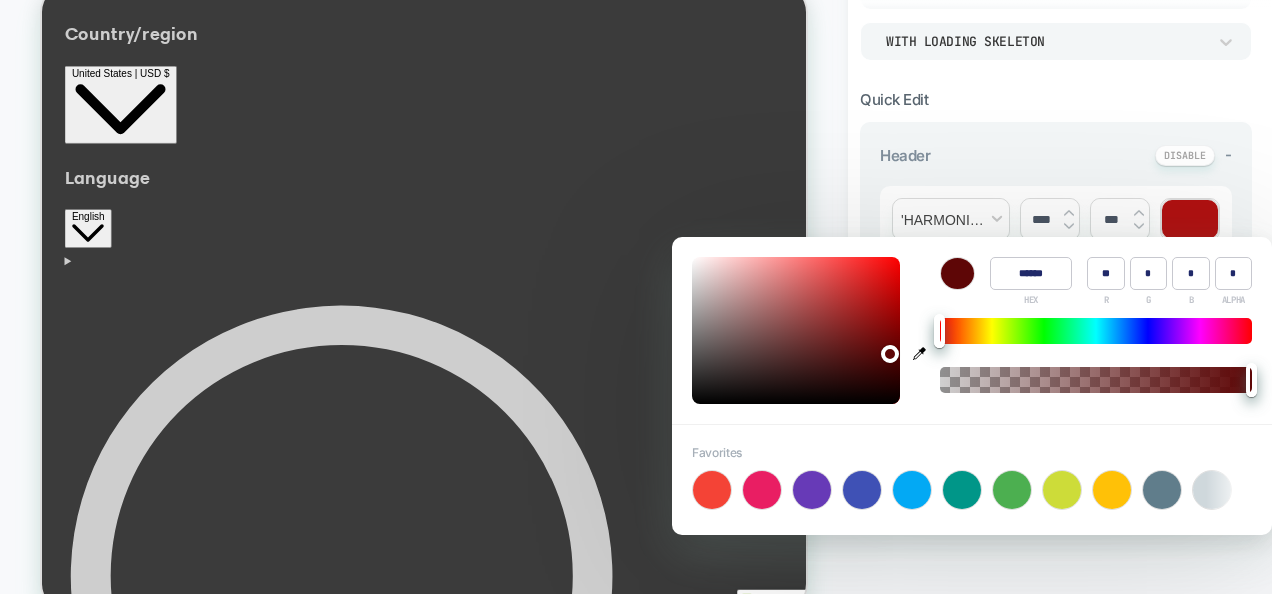 type on "**" 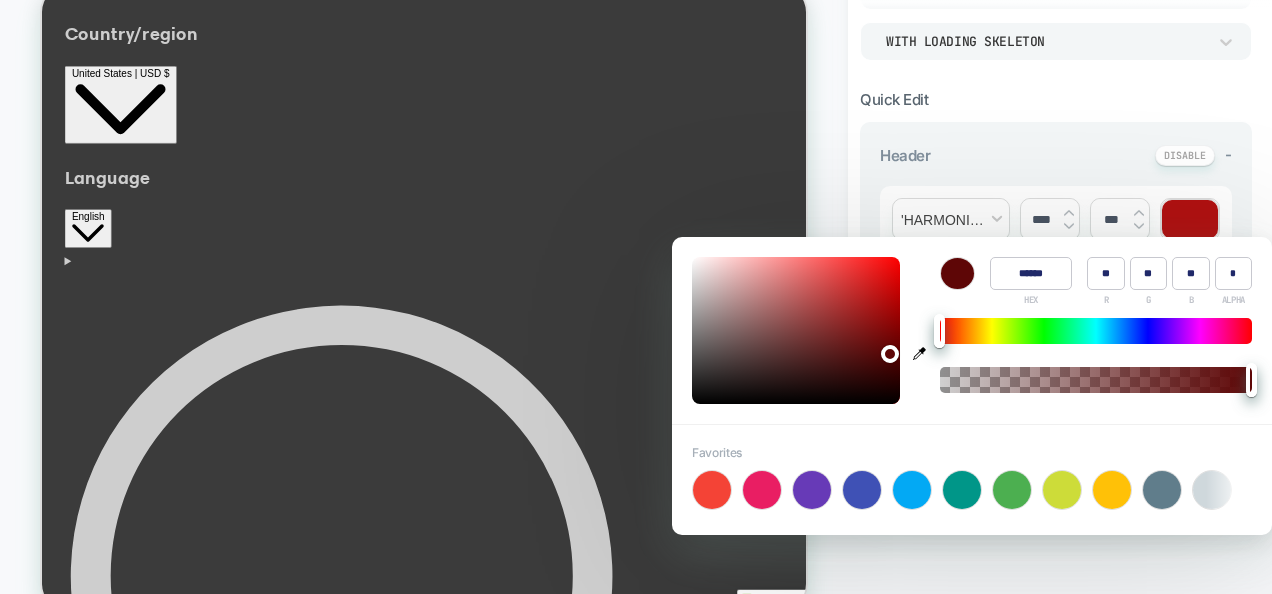 click at bounding box center (796, 330) 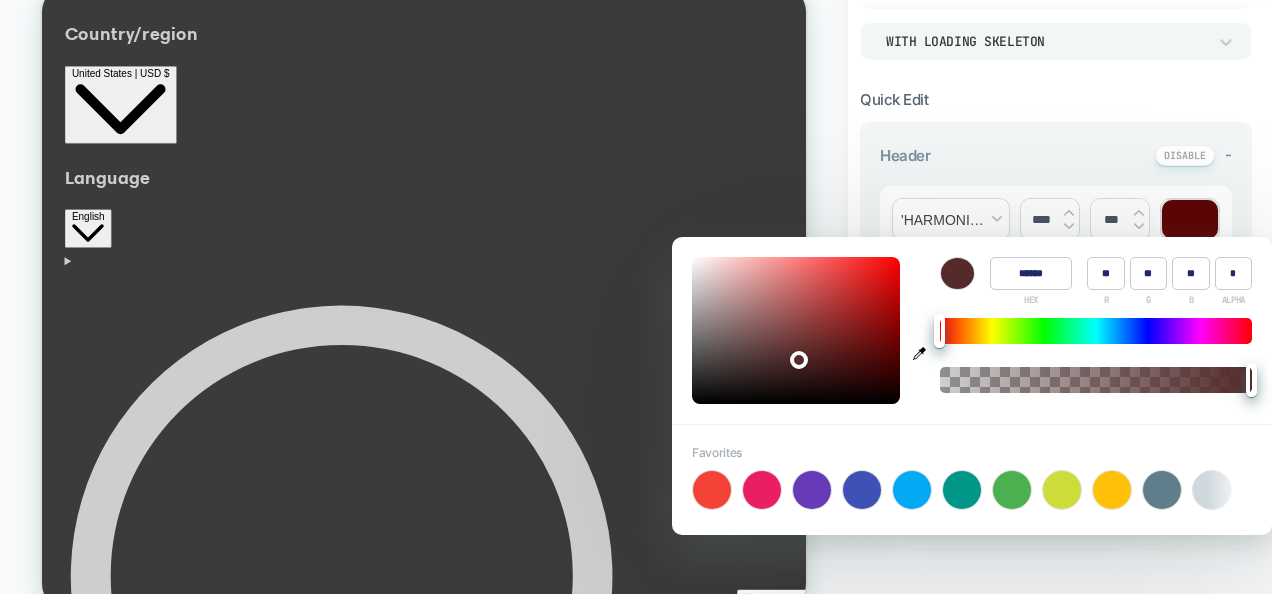 type on "******" 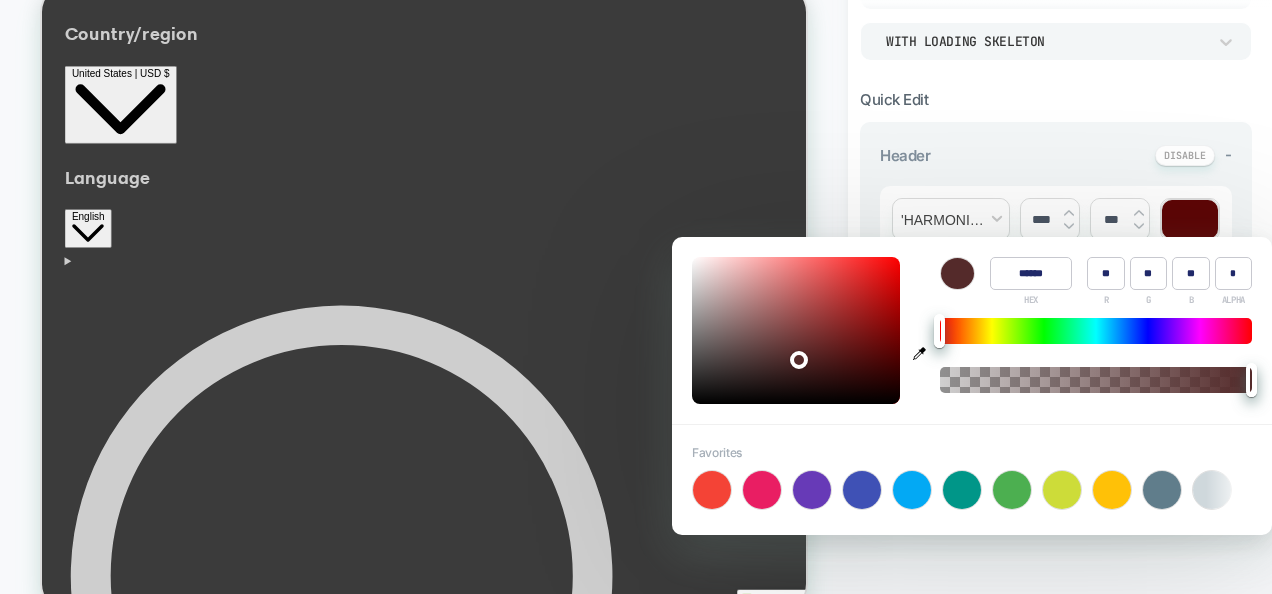 type on "**" 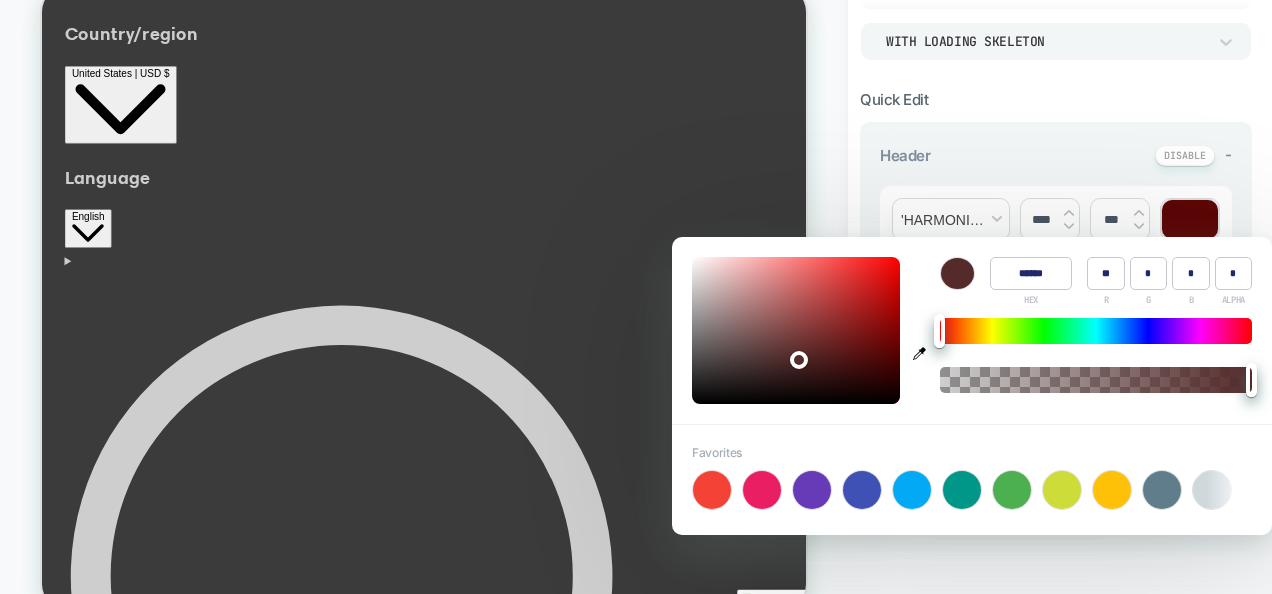click at bounding box center (796, 330) 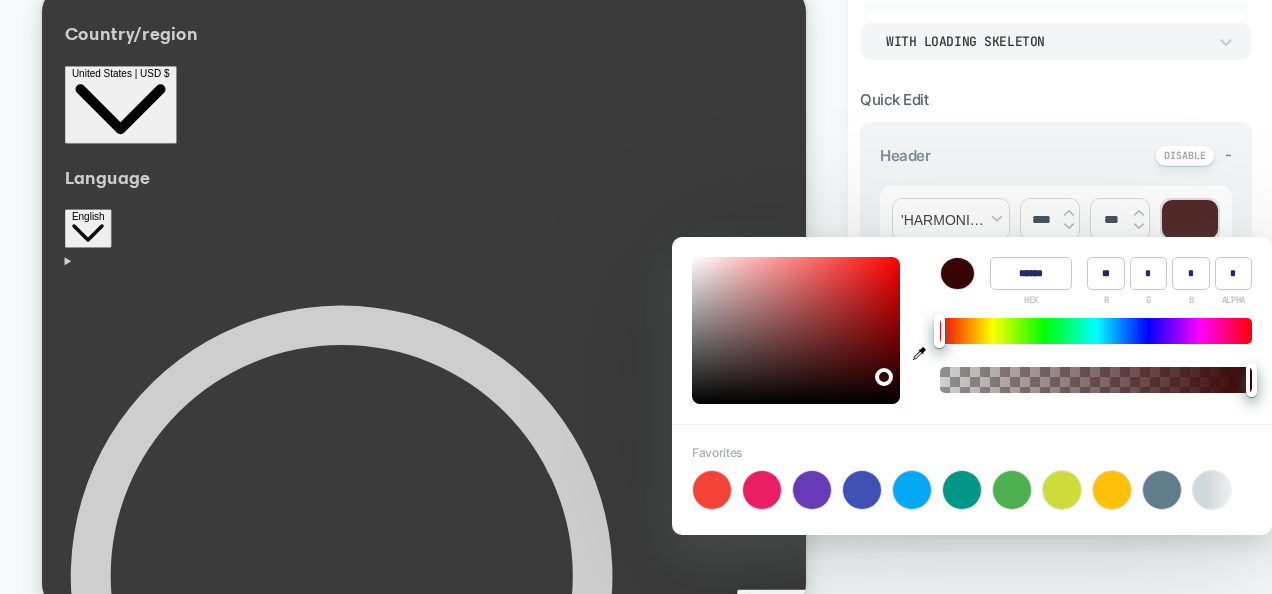 type on "******" 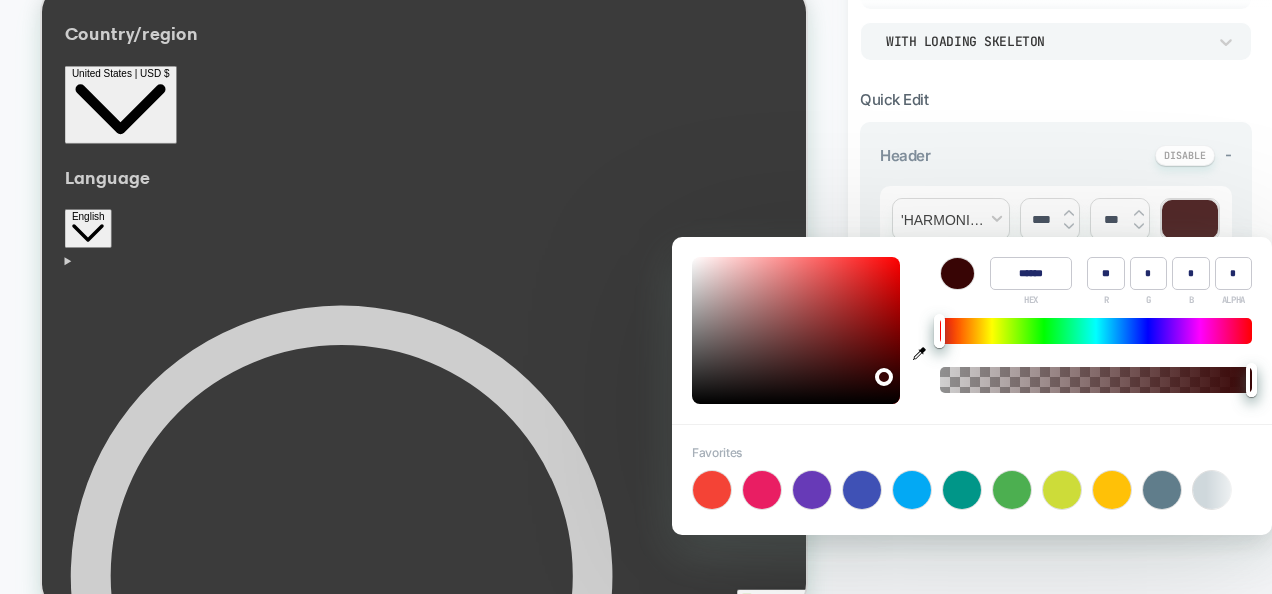 type on "**" 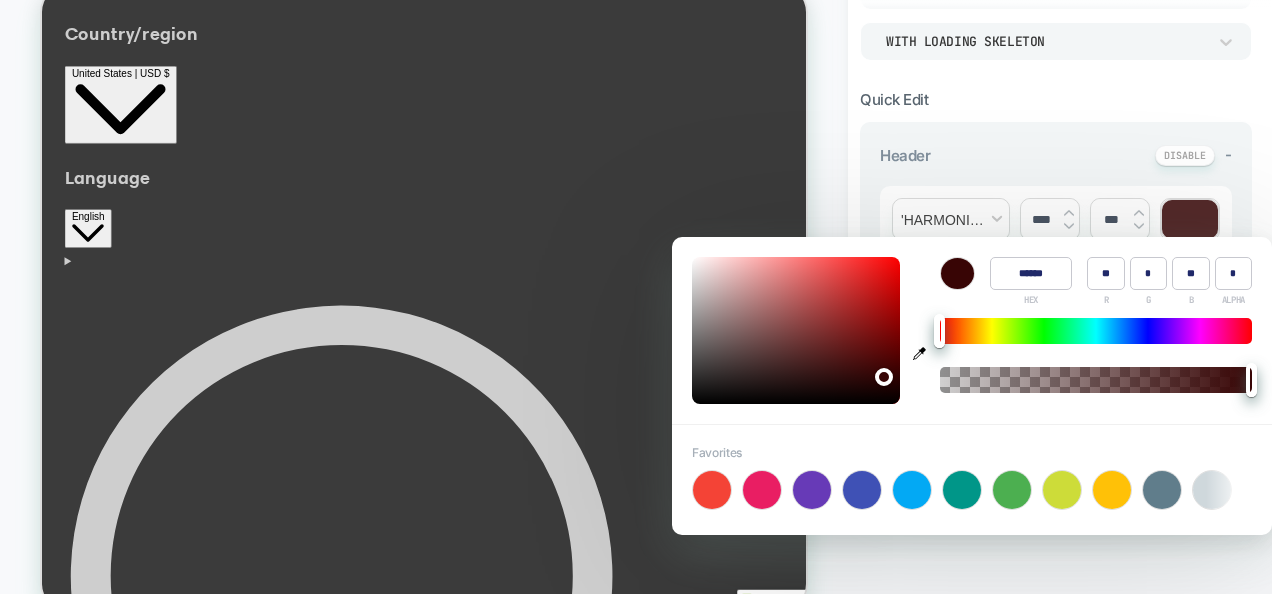 click at bounding box center [1096, 331] 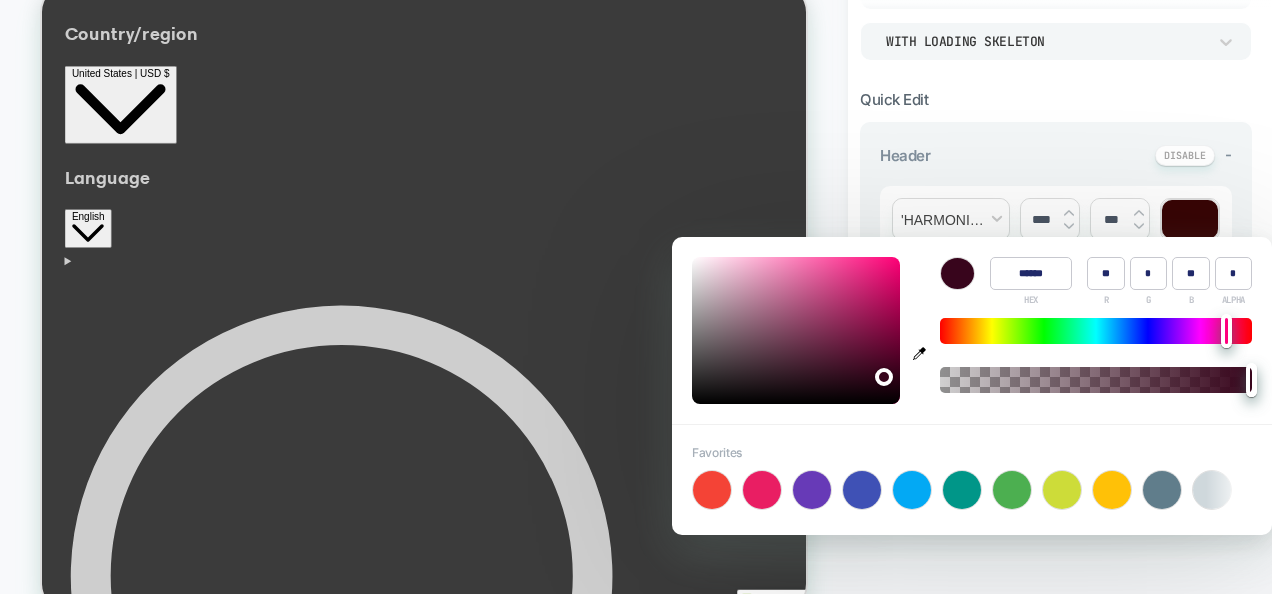 type on "******" 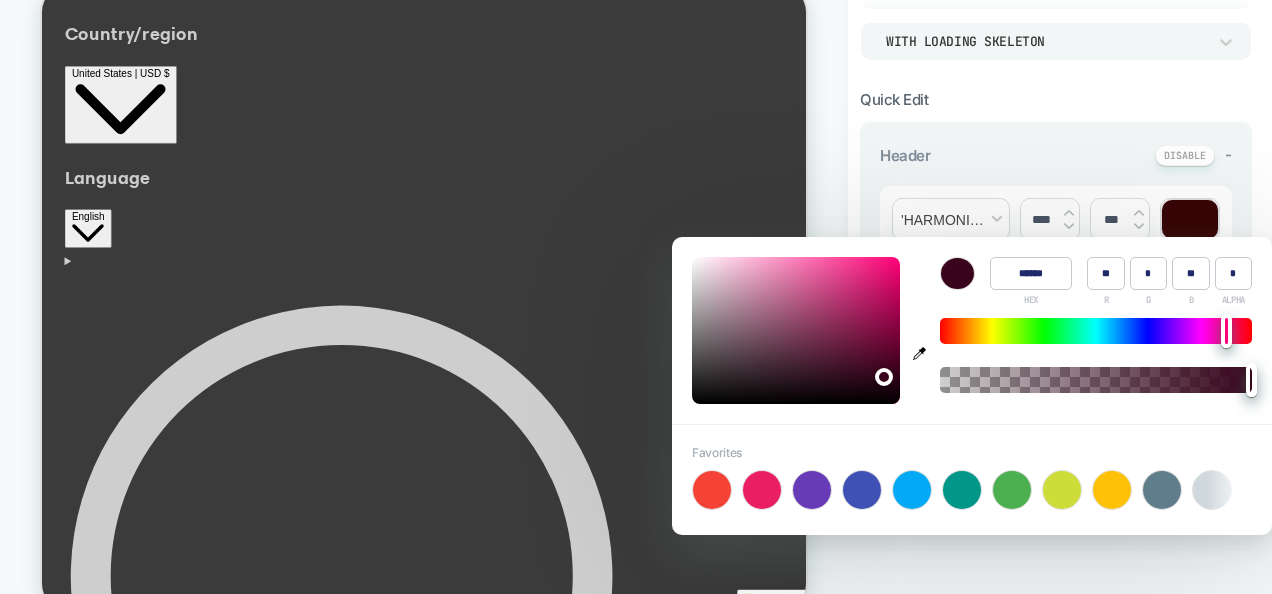 type on "*" 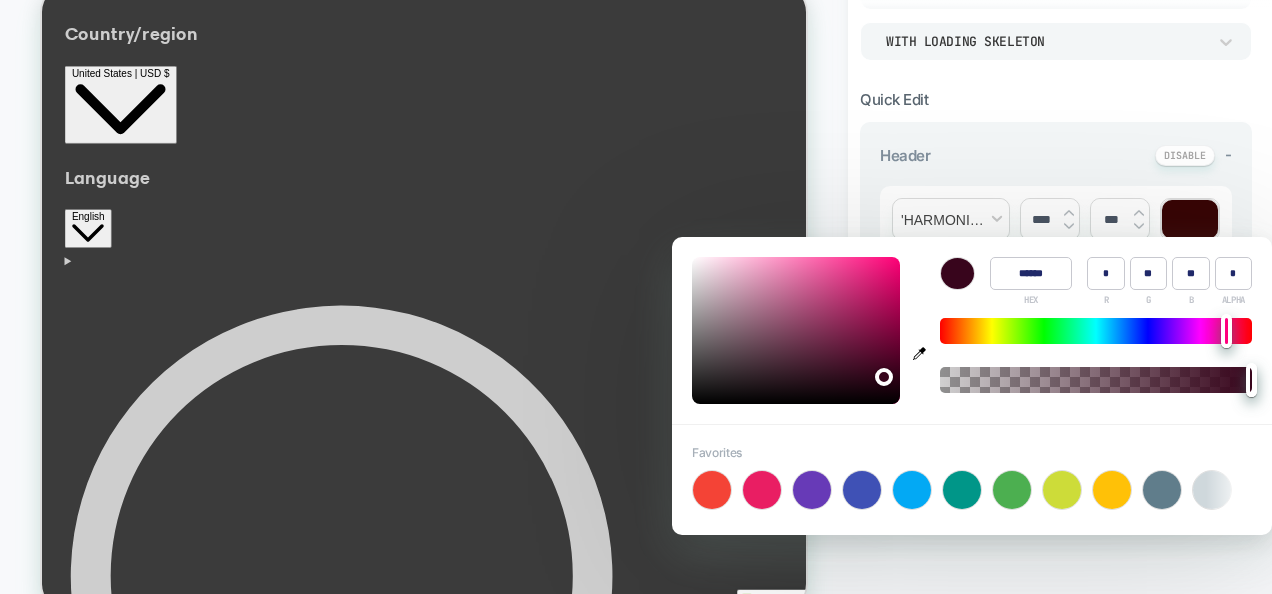 scroll, scrollTop: 0, scrollLeft: 893, axis: horizontal 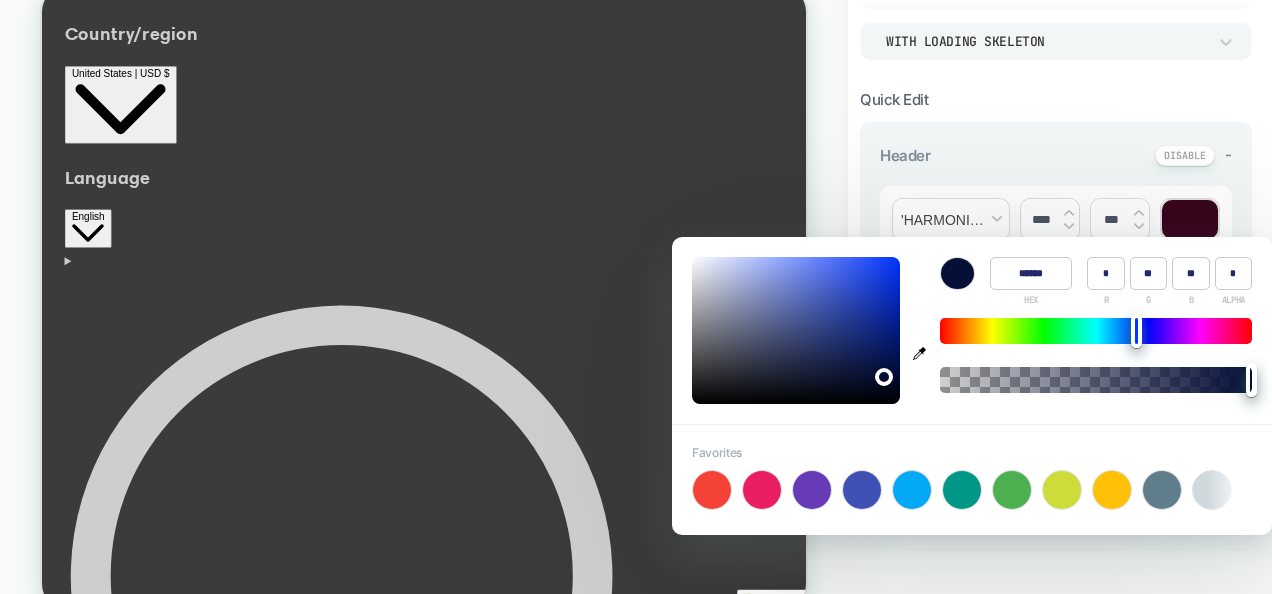 type on "******" 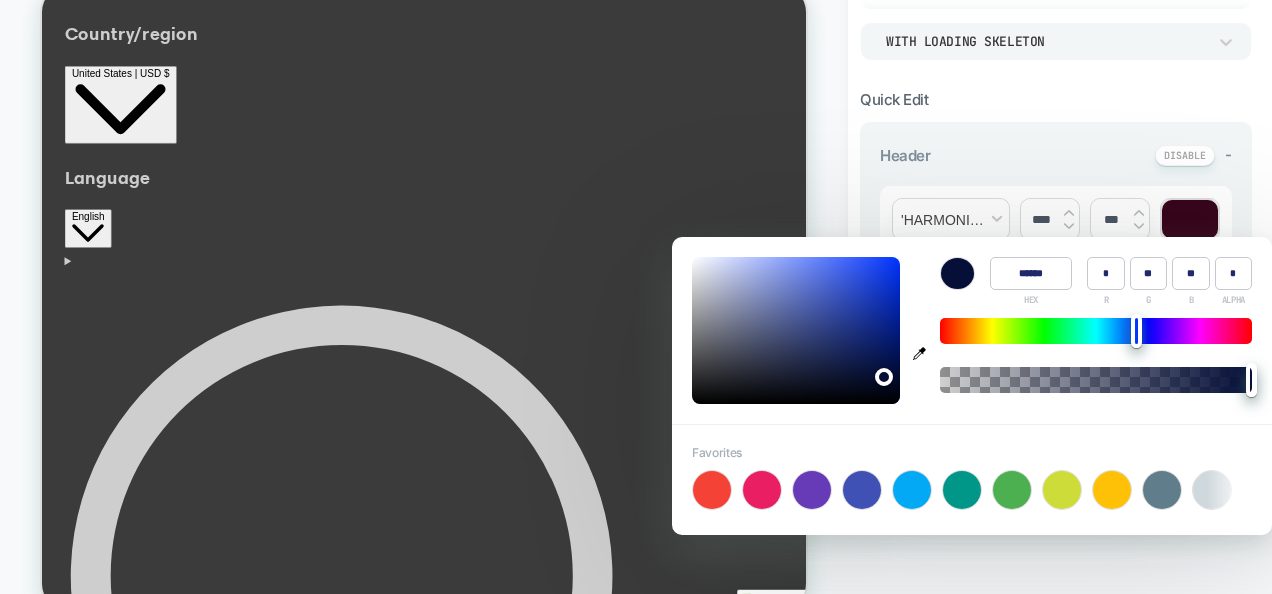 type on "**" 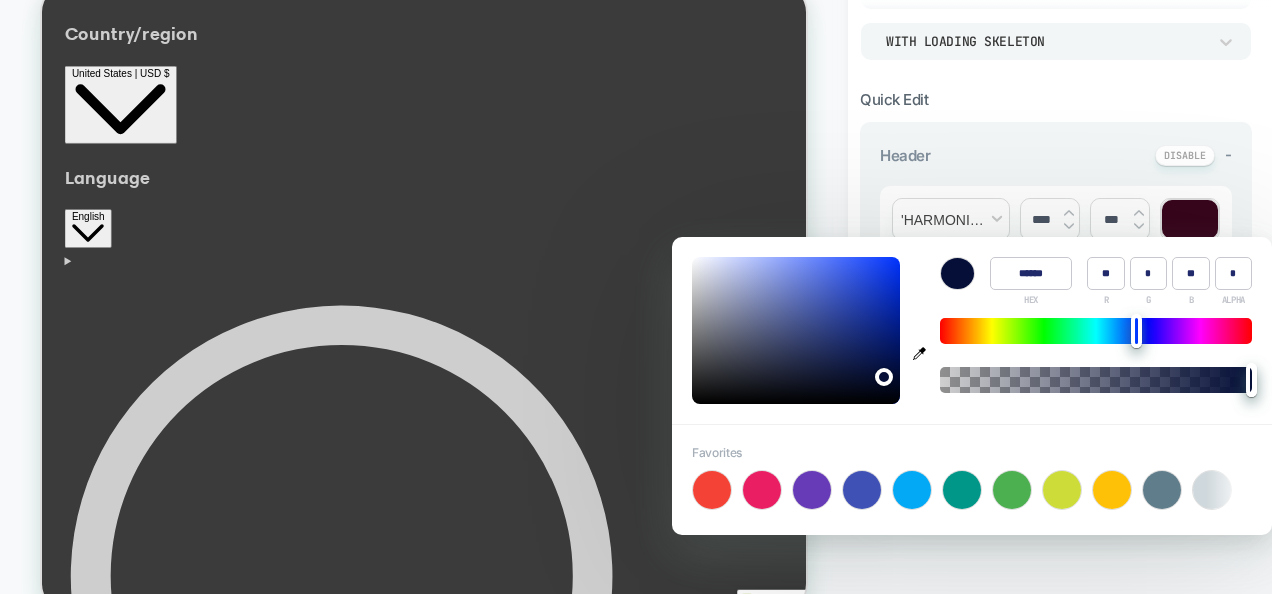 click at bounding box center [1096, 331] 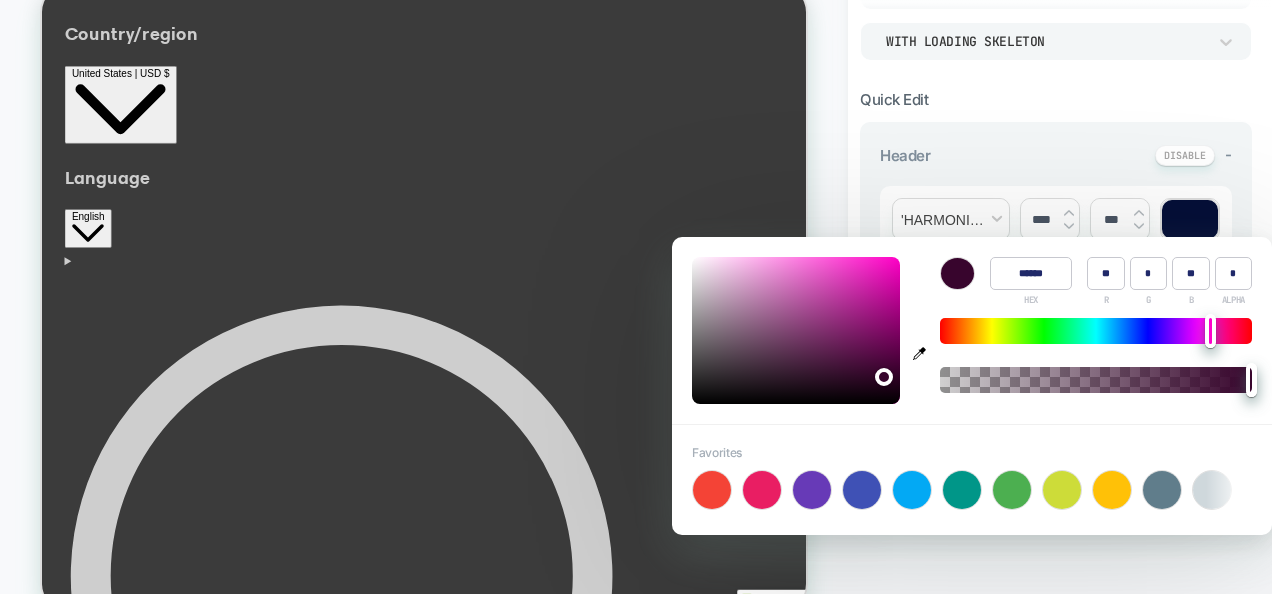 click at bounding box center (1210, 331) 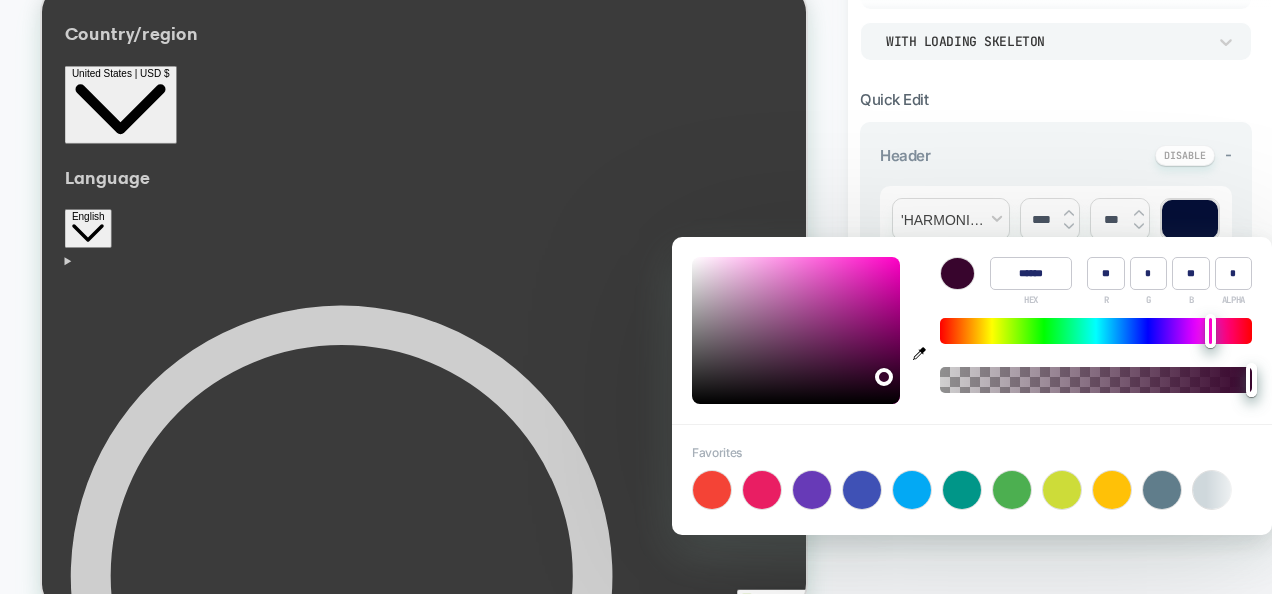 type on "******" 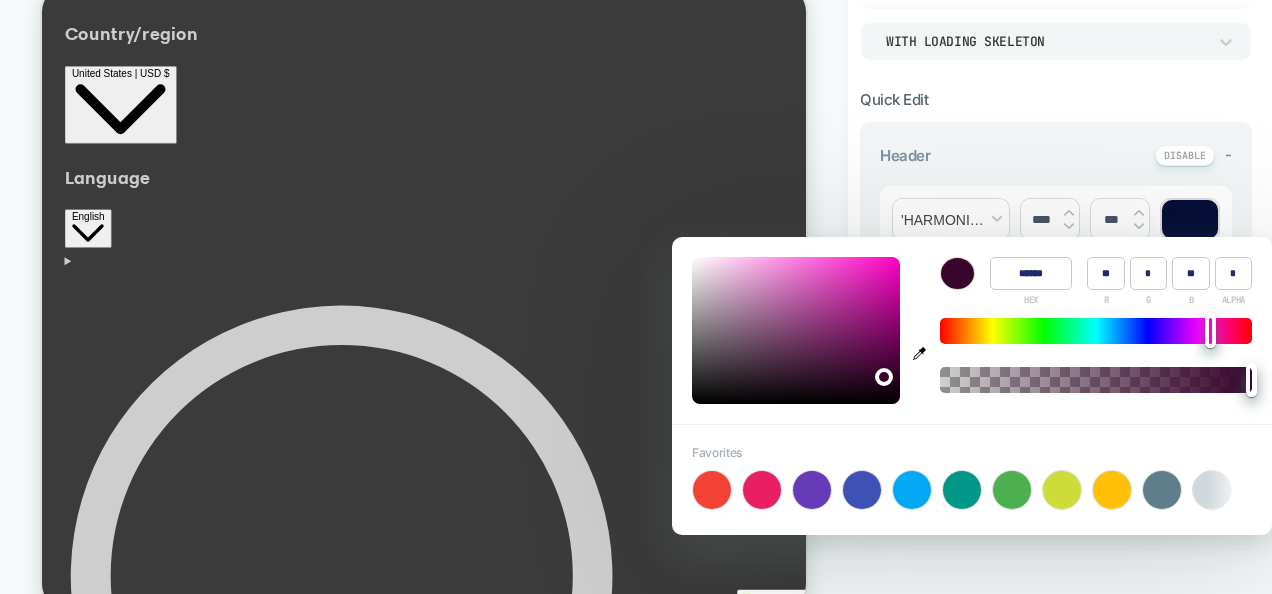 type on "***" 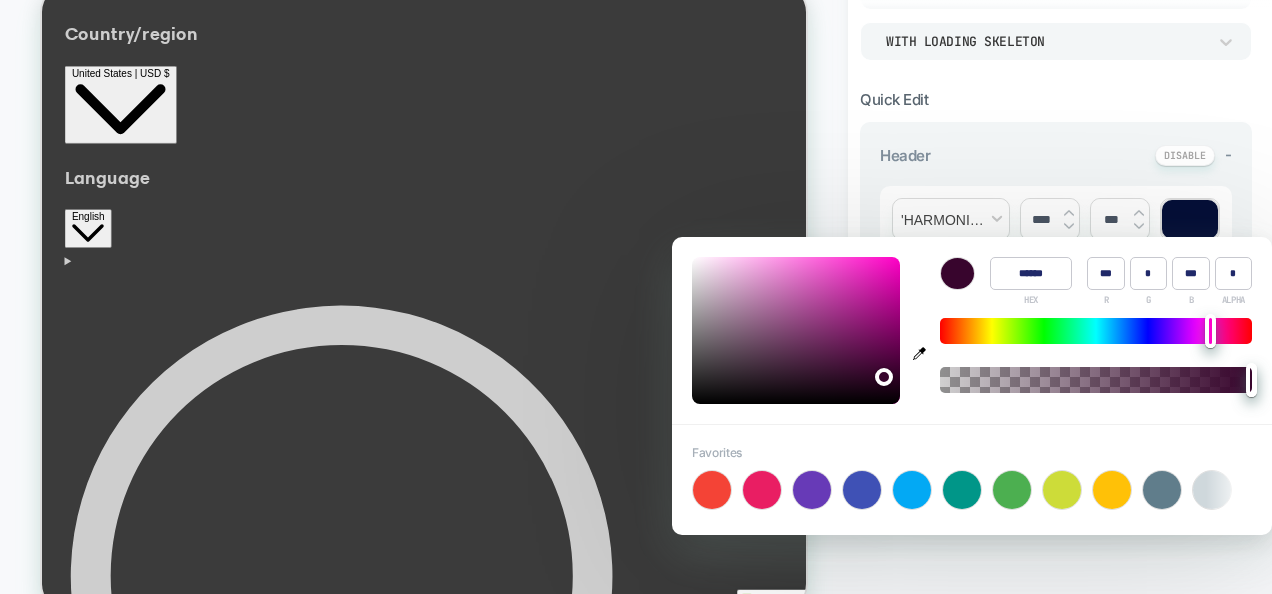 click at bounding box center (796, 330) 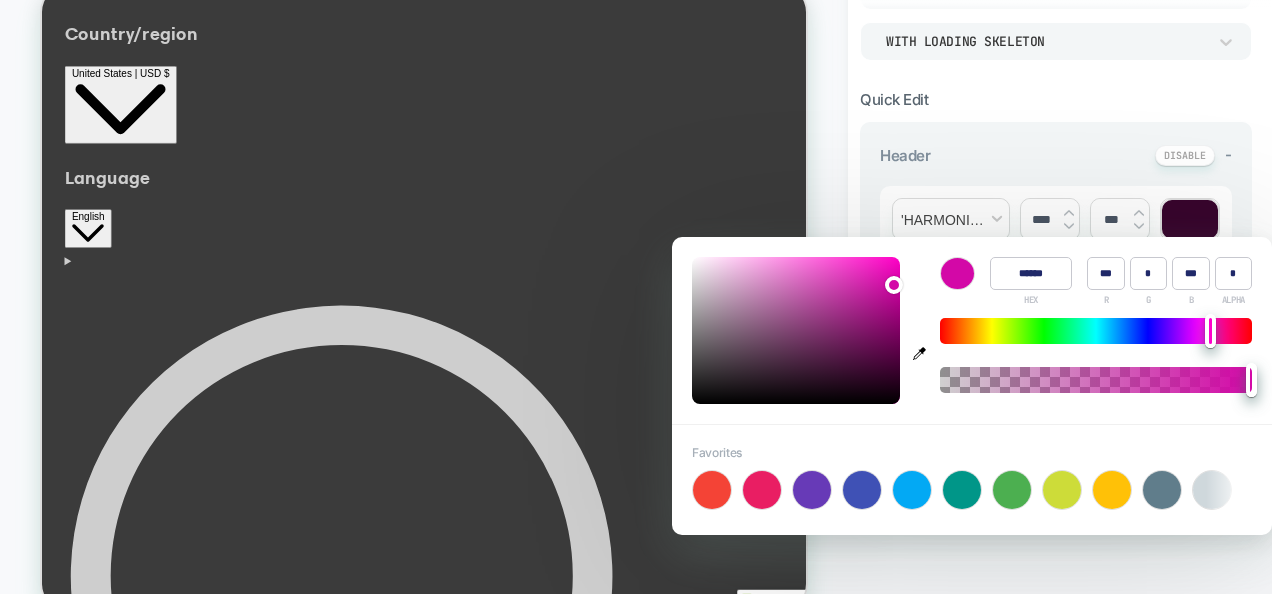 scroll, scrollTop: 0, scrollLeft: 893, axis: horizontal 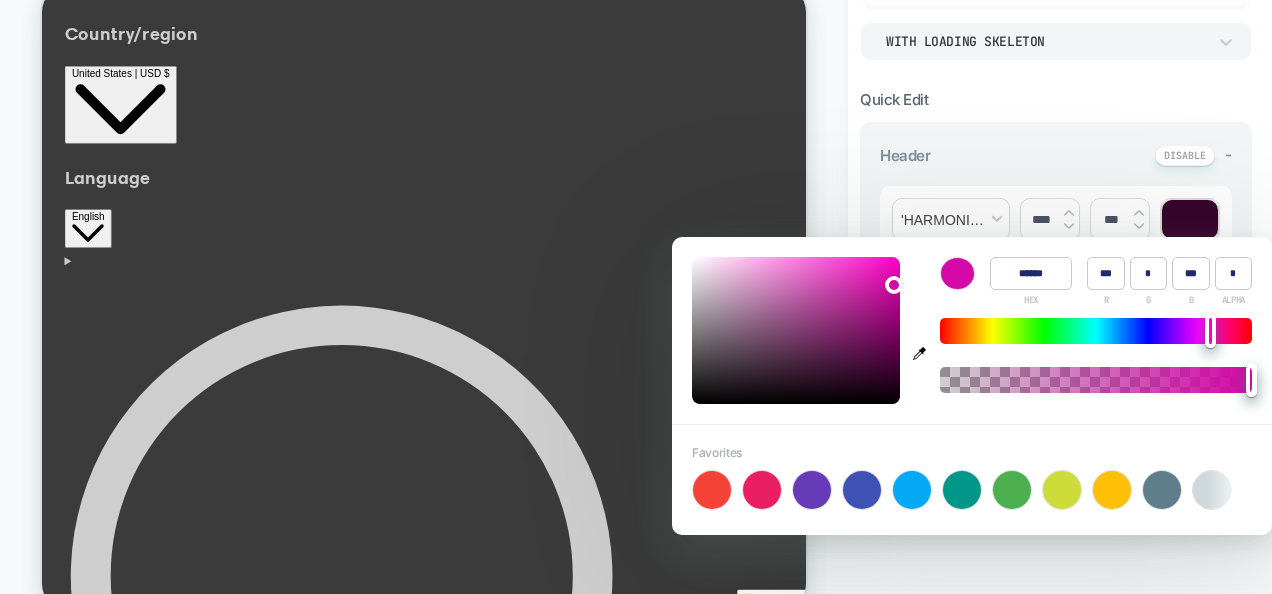 type on "******" 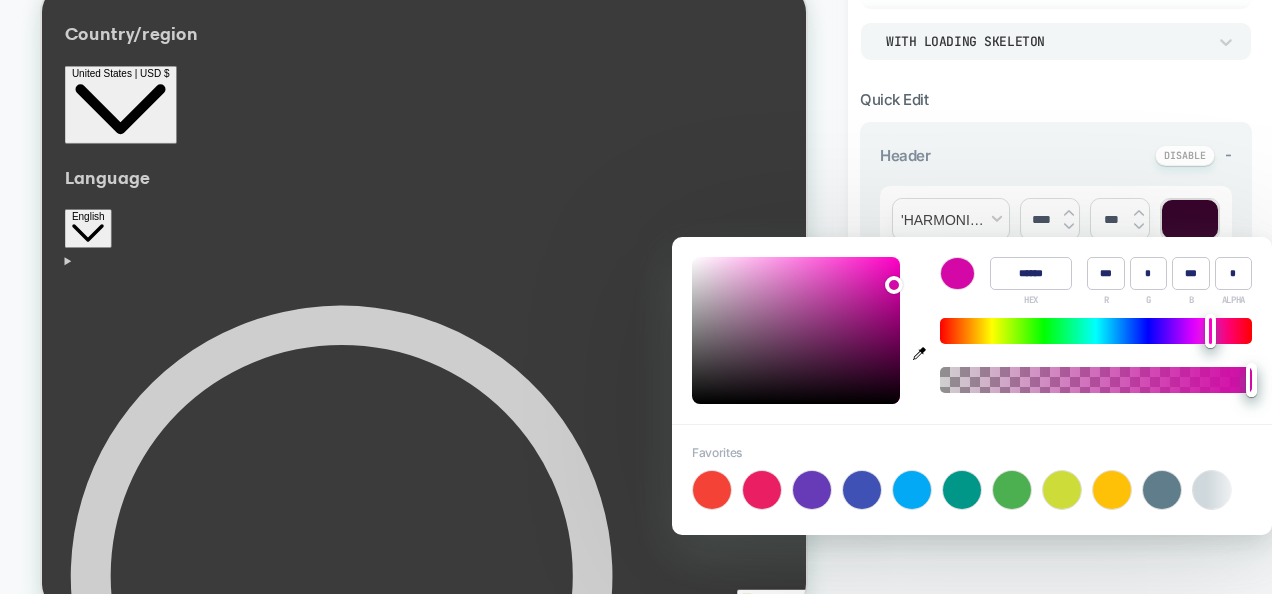 type on "***" 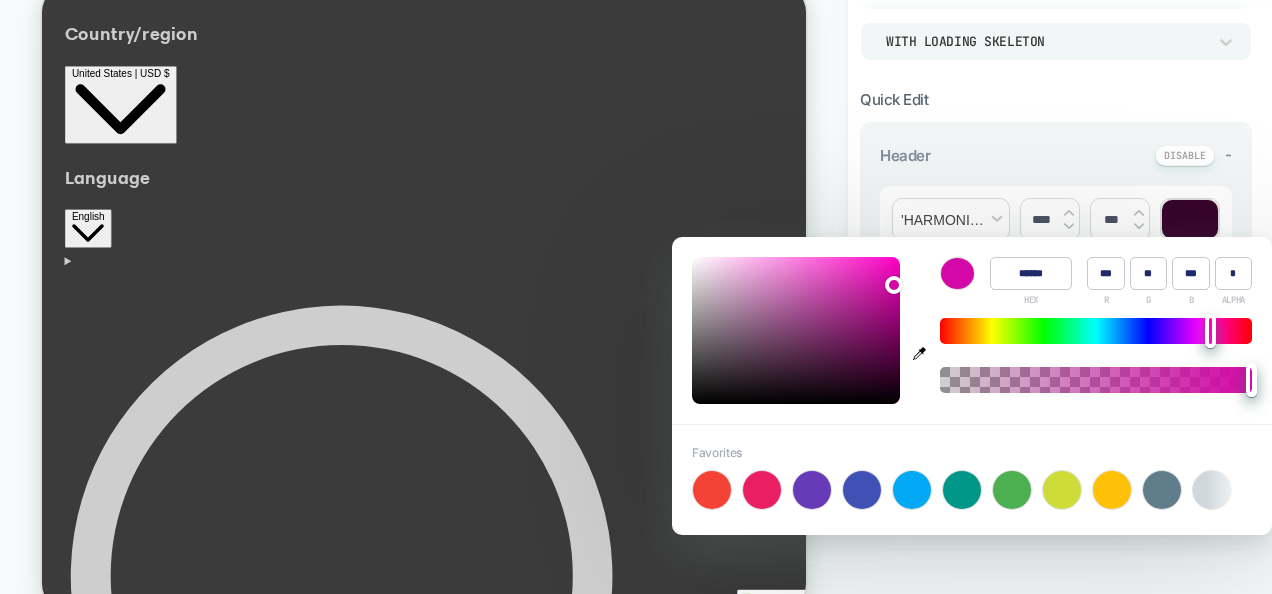 click at bounding box center [796, 330] 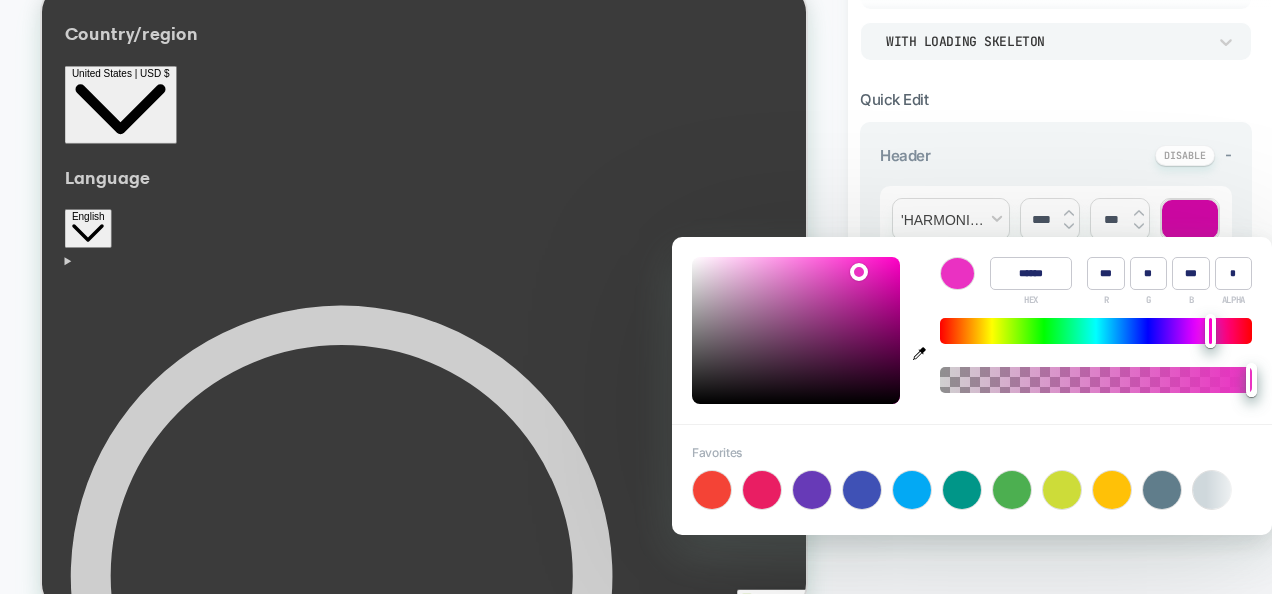 type on "******" 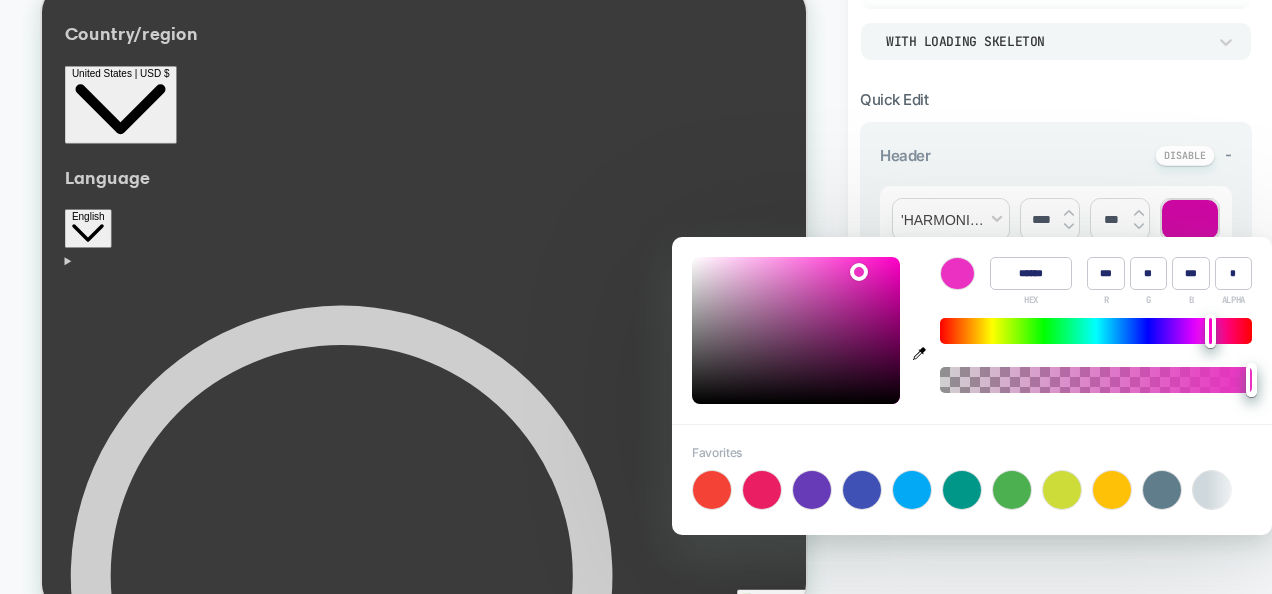 type on "**" 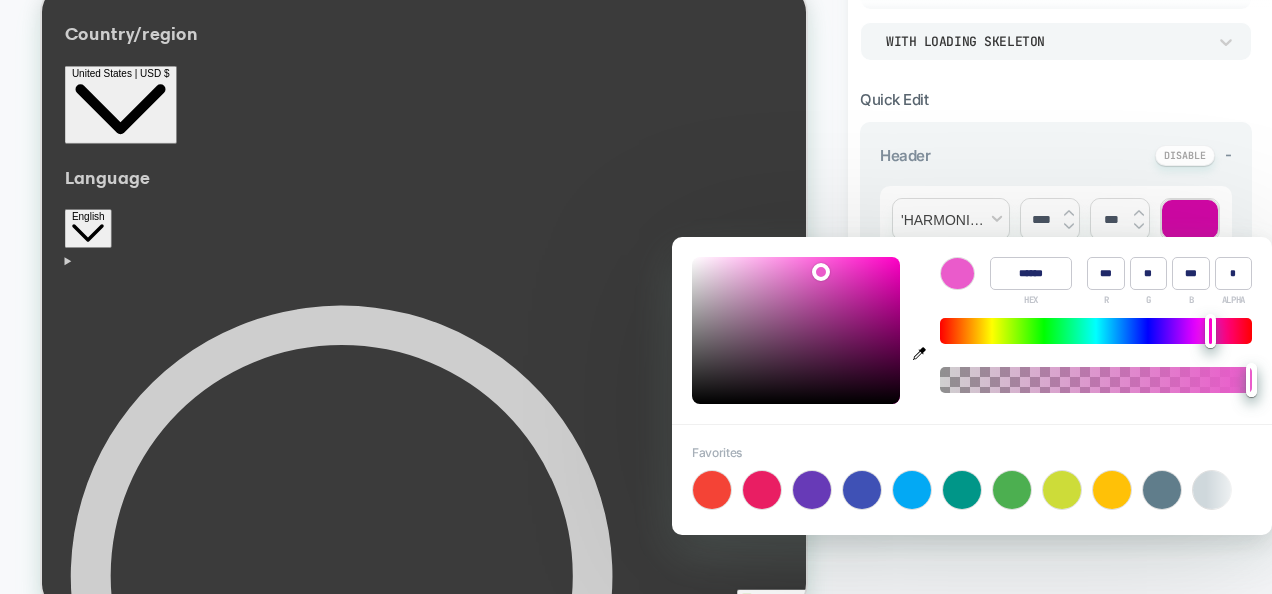 click at bounding box center (796, 330) 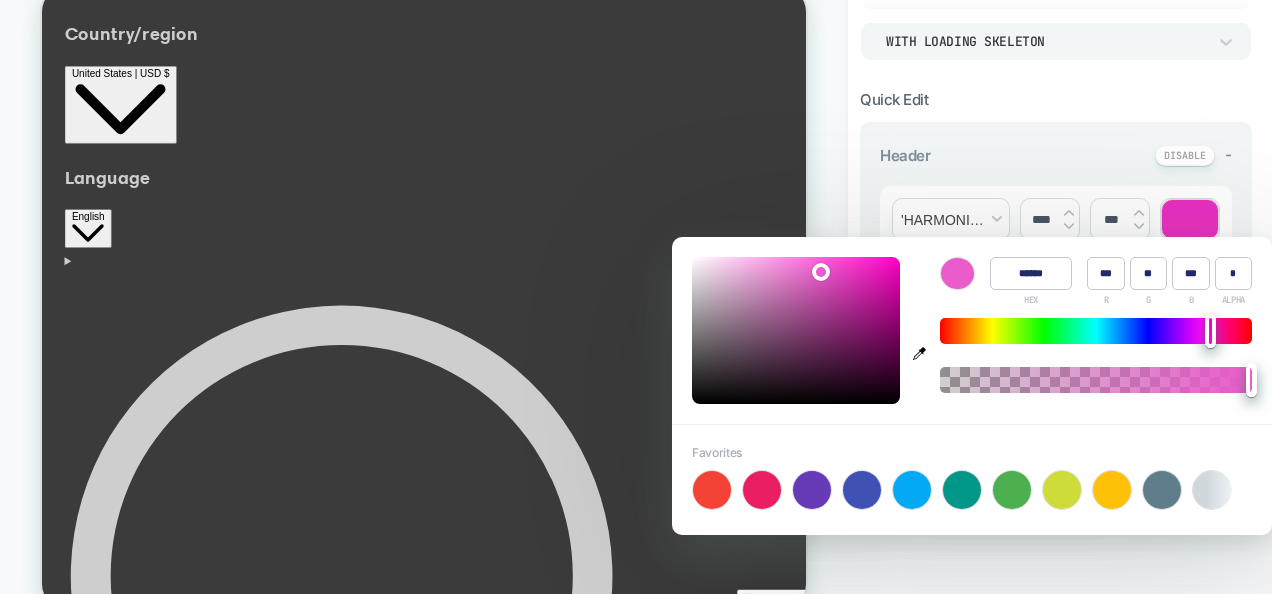click on "**********" at bounding box center [1056, 312] 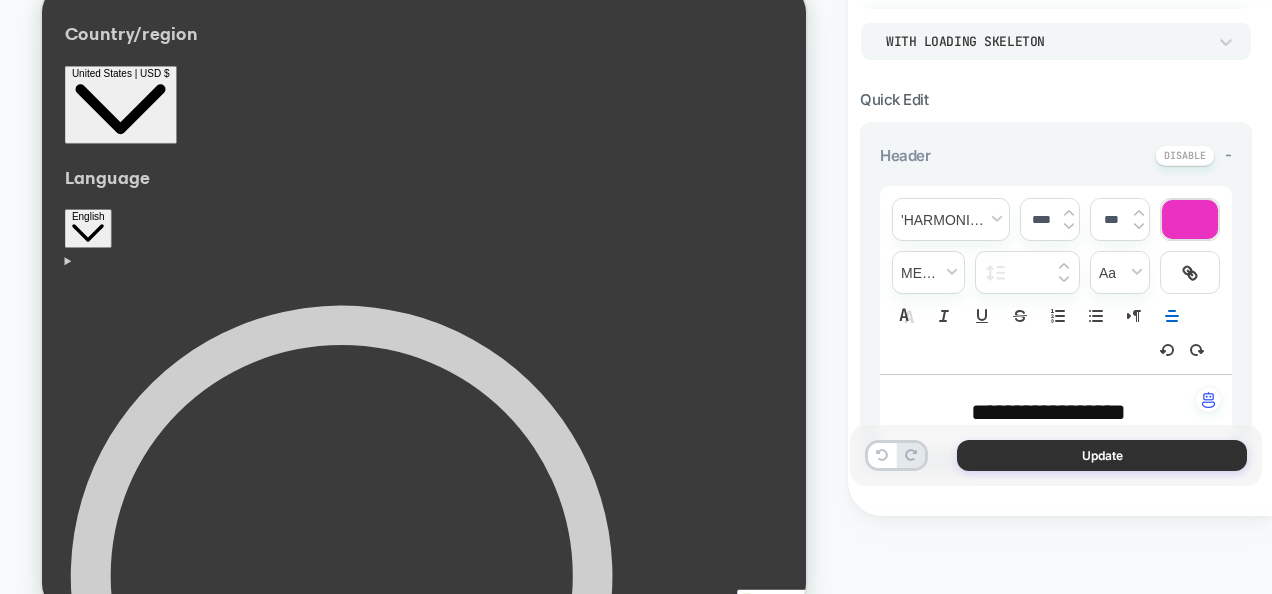 click on "Update" at bounding box center (1102, 455) 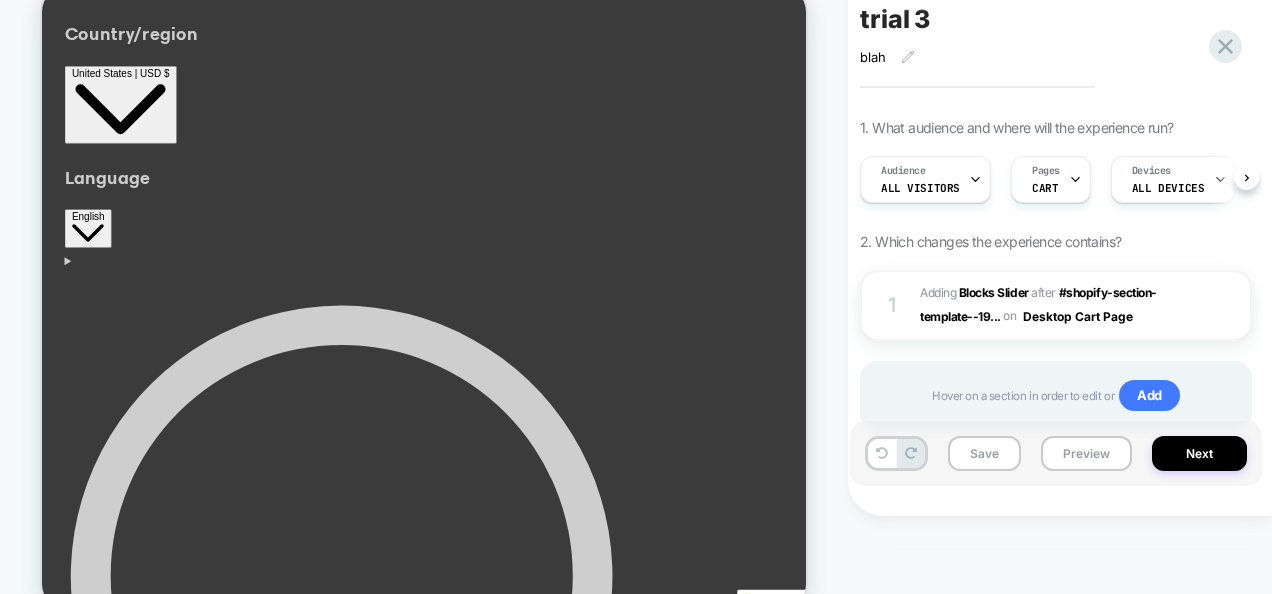 scroll, scrollTop: 230, scrollLeft: 0, axis: vertical 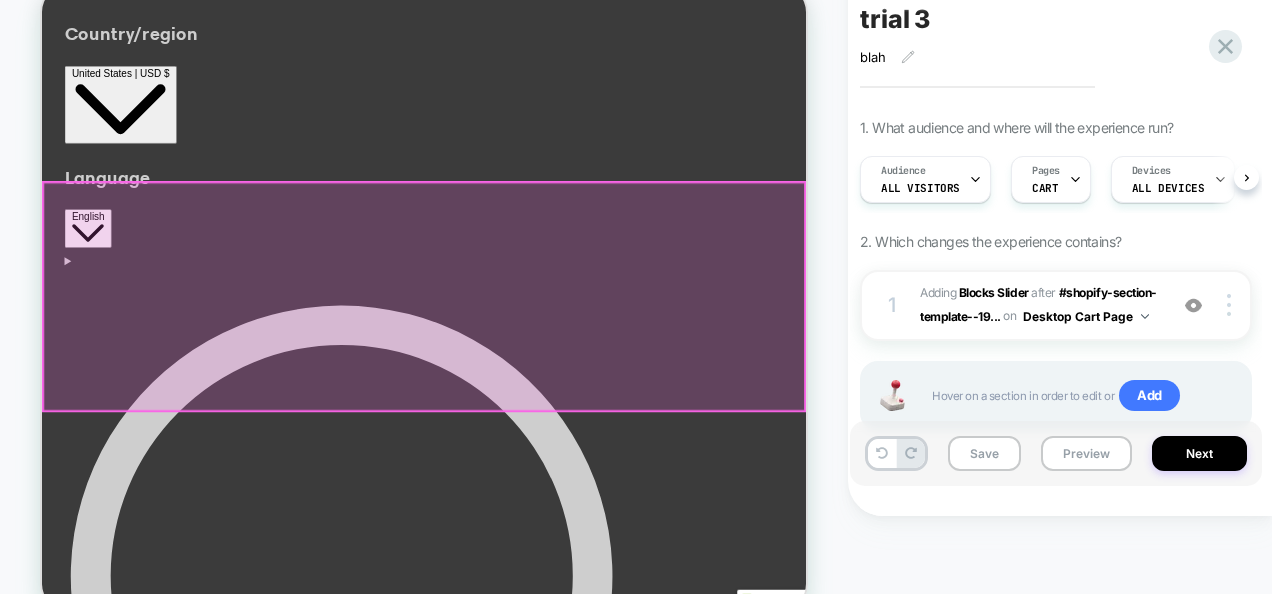 click on "You May Also Like" at bounding box center (551, 4845) 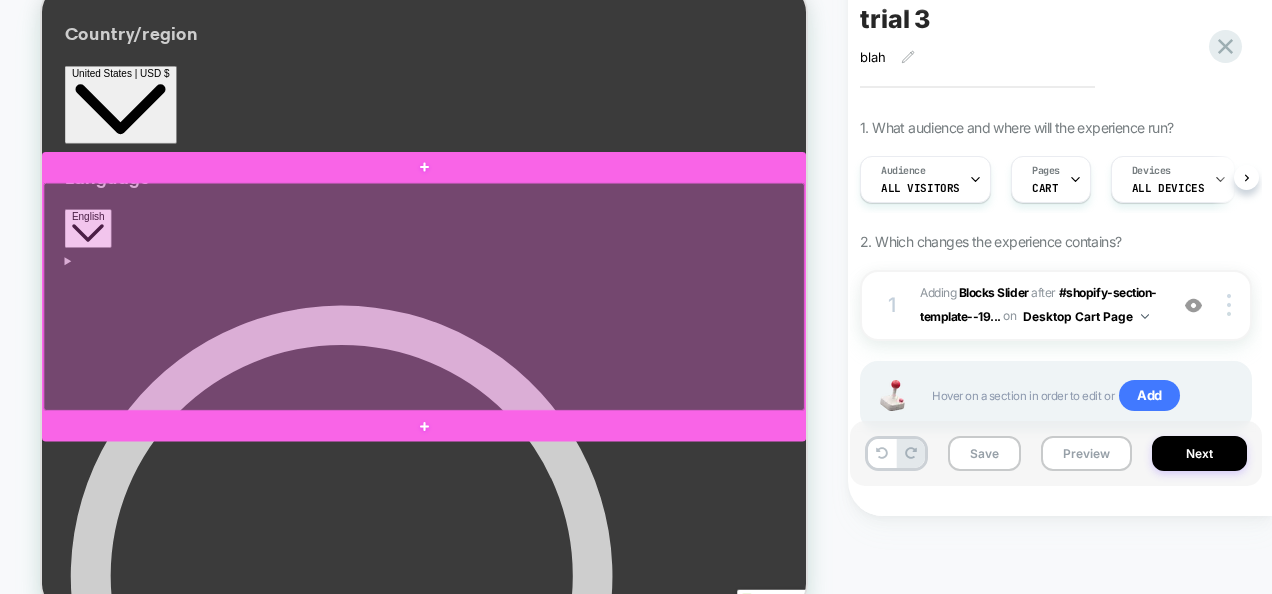 click at bounding box center [551, 401] 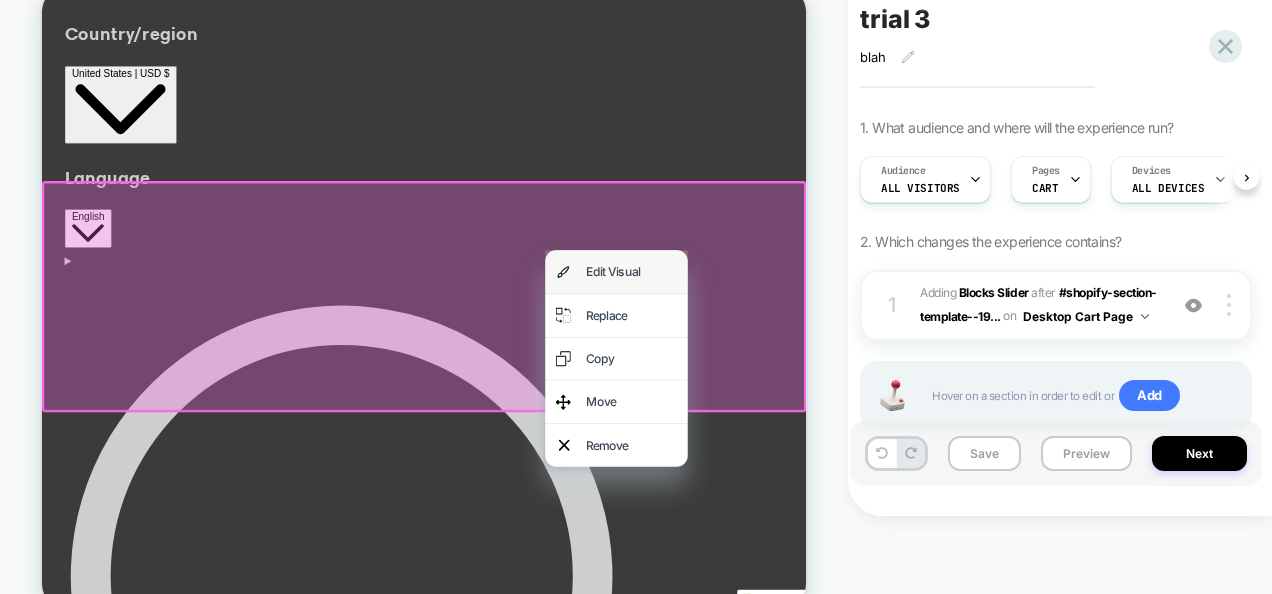 click on "Edit Visual" at bounding box center (828, 367) 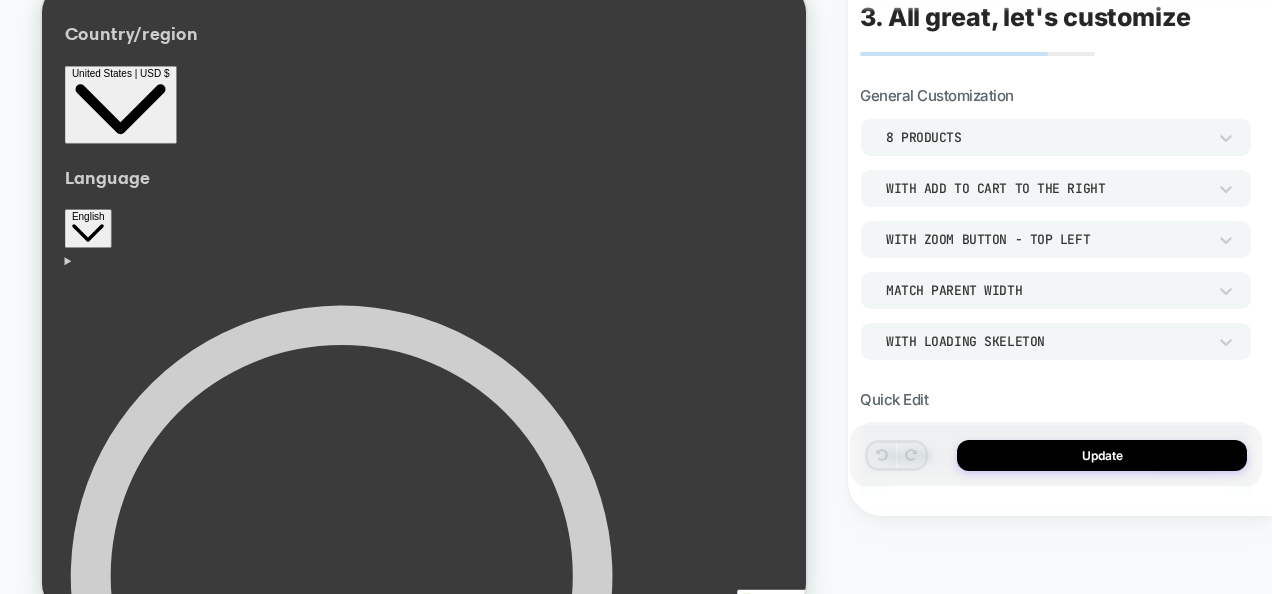 scroll, scrollTop: 0, scrollLeft: 0, axis: both 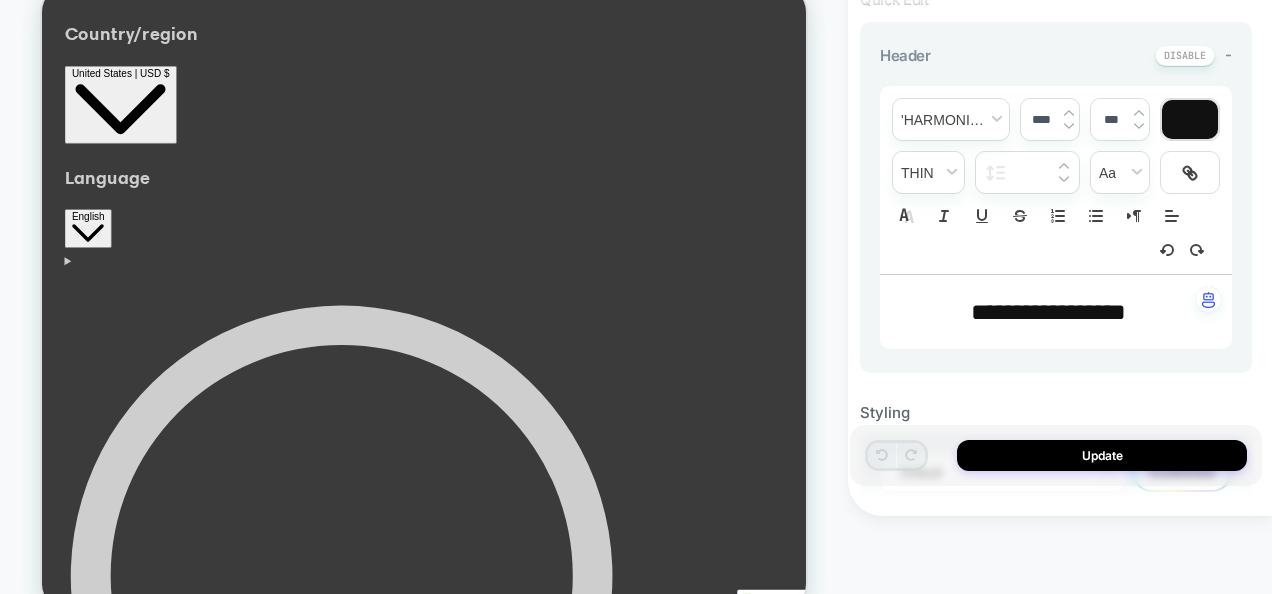 click at bounding box center (1190, 119) 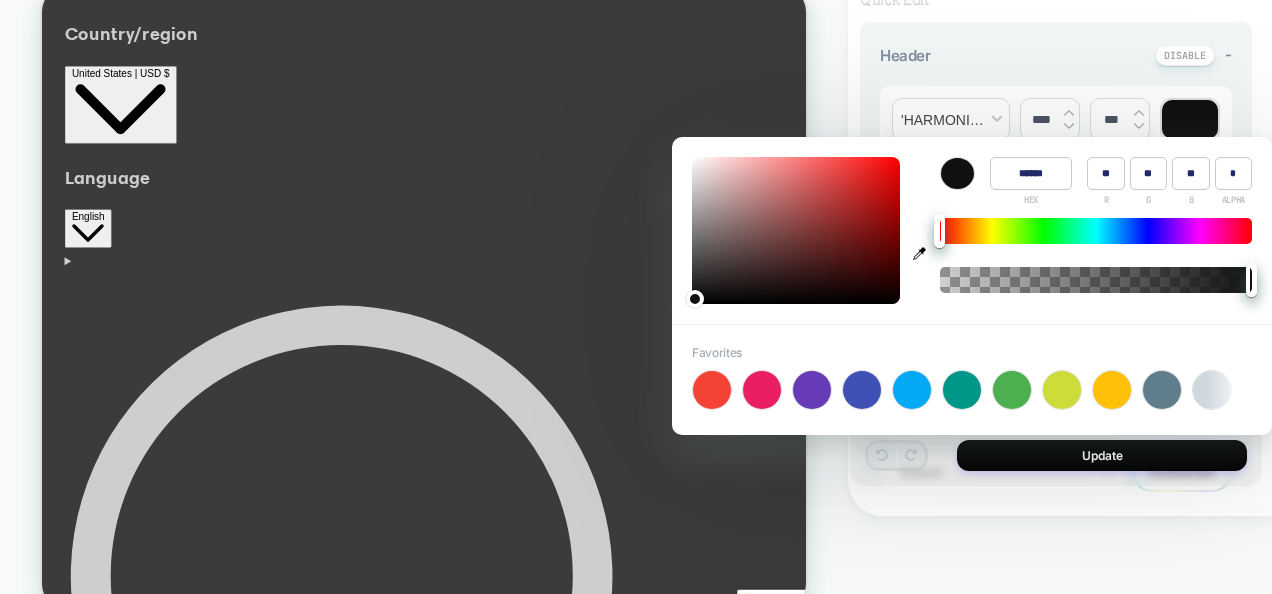 type on "****" 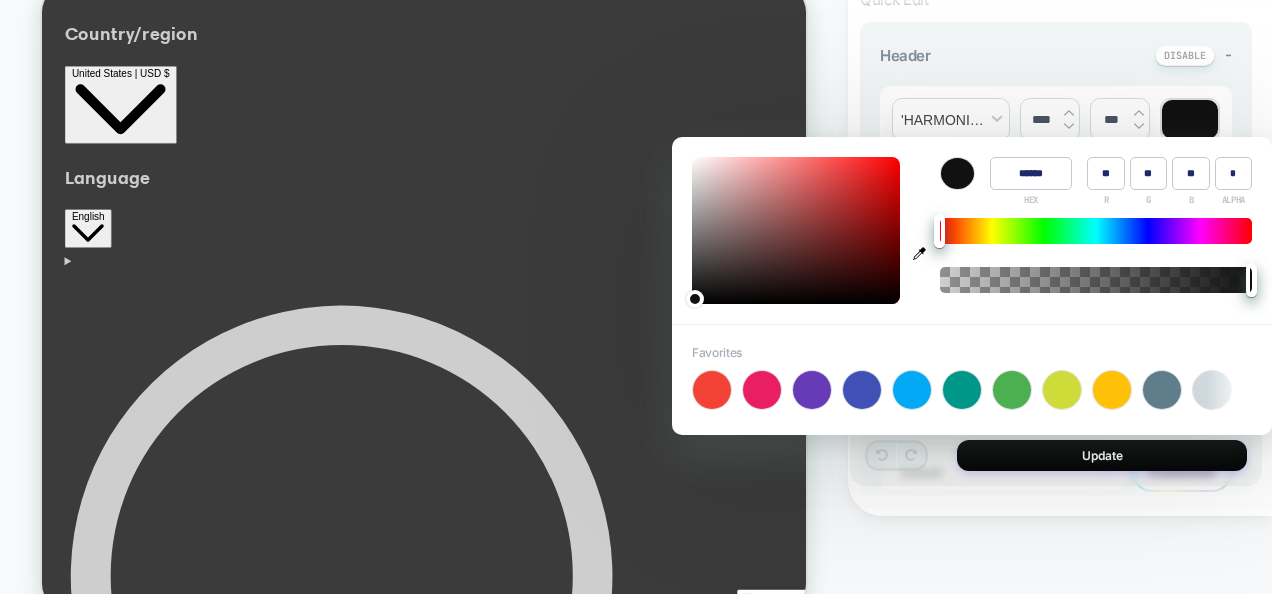 scroll, scrollTop: 0, scrollLeft: 893, axis: horizontal 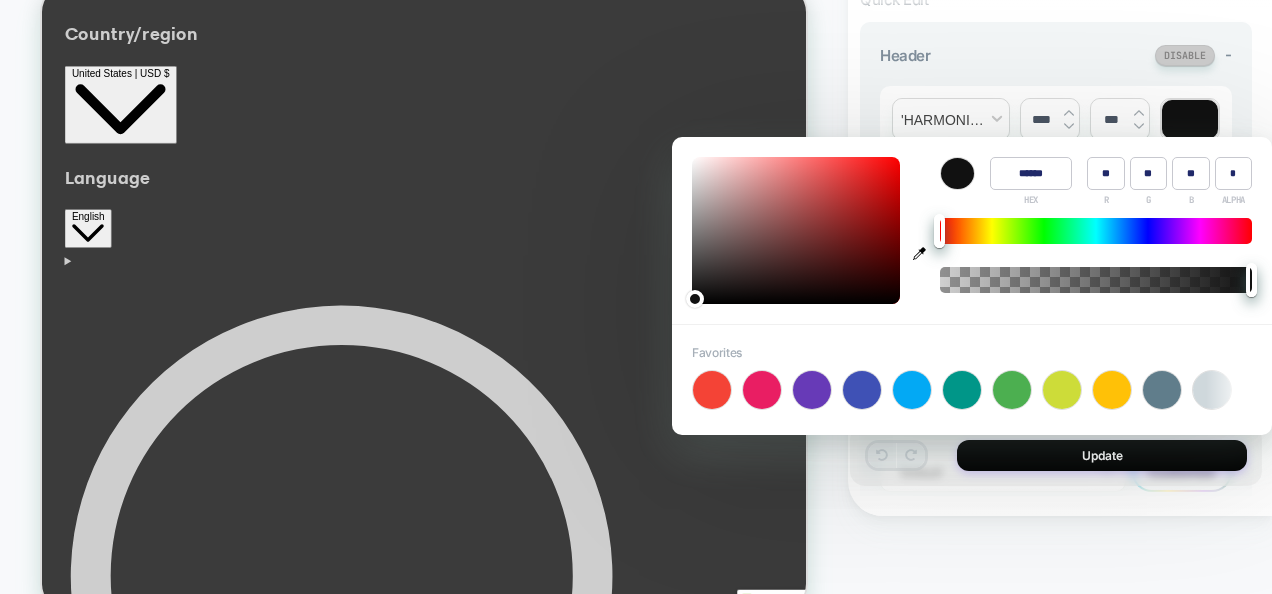 click at bounding box center [1185, 55] 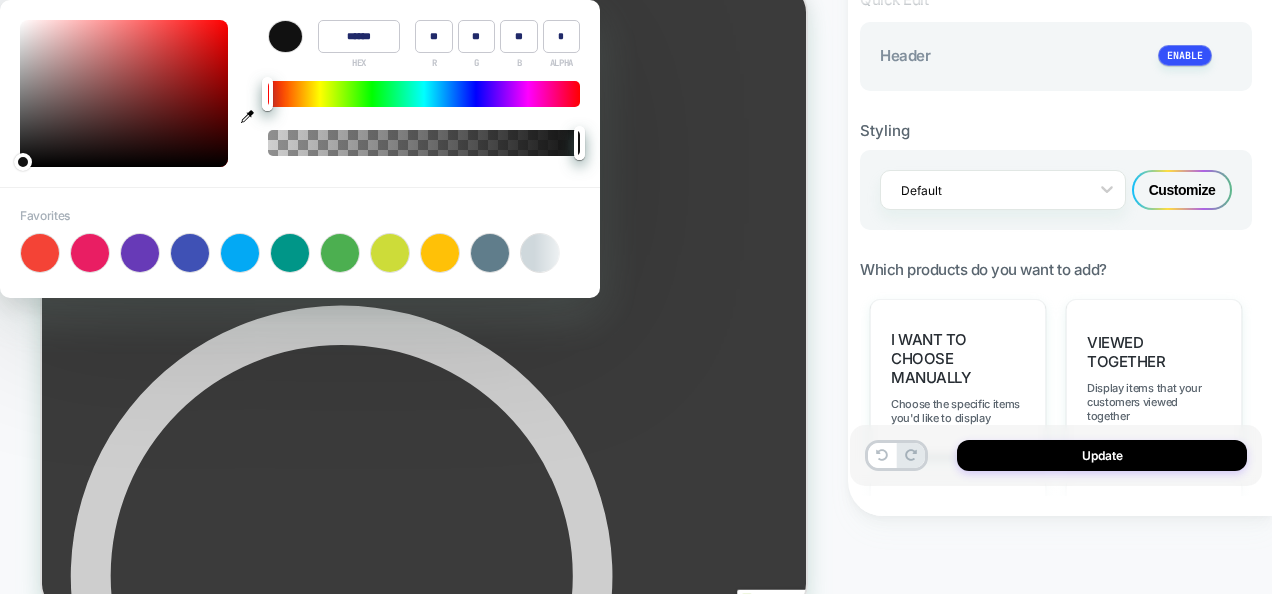 type on "******" 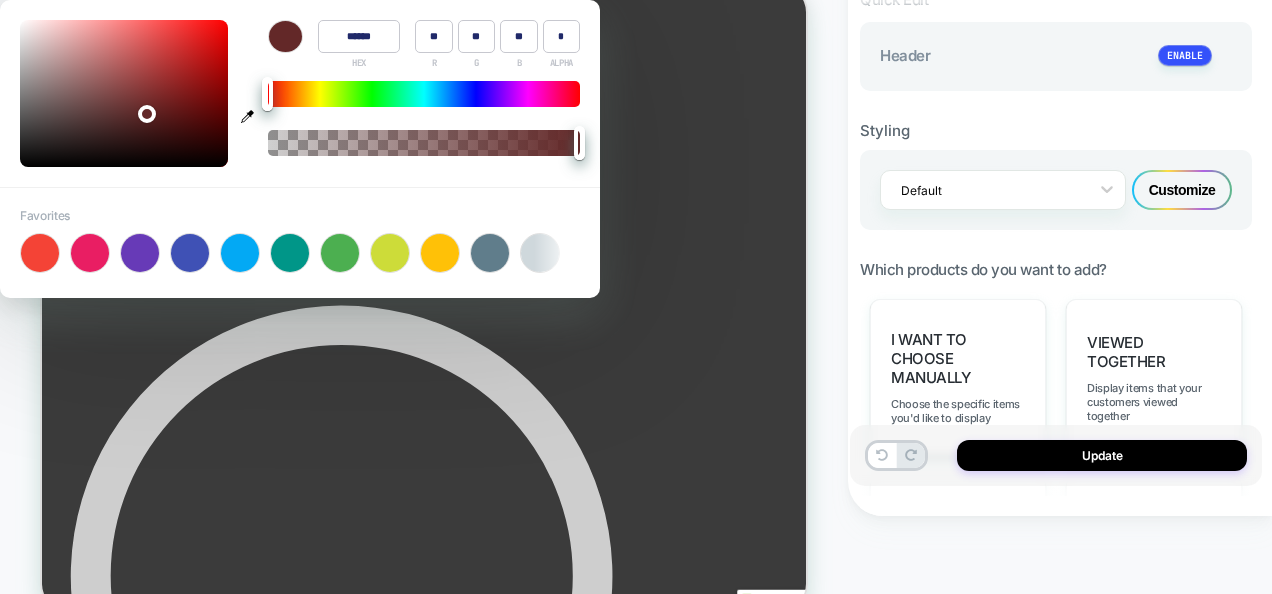 type on "******" 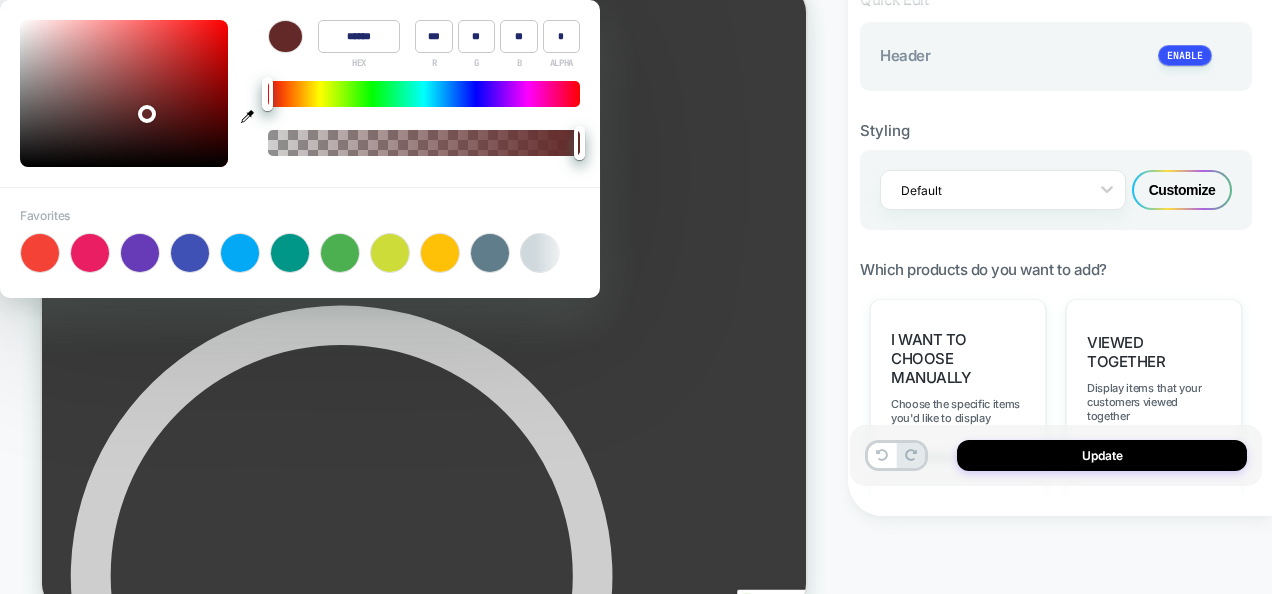 click at bounding box center (124, 93) 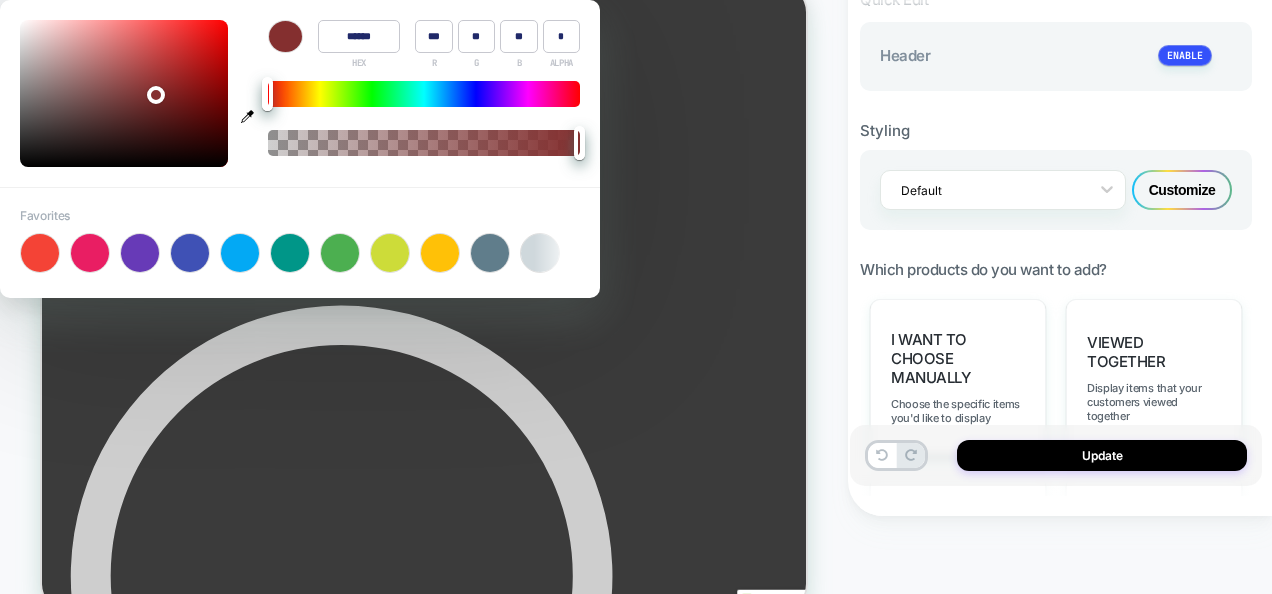type on "******" 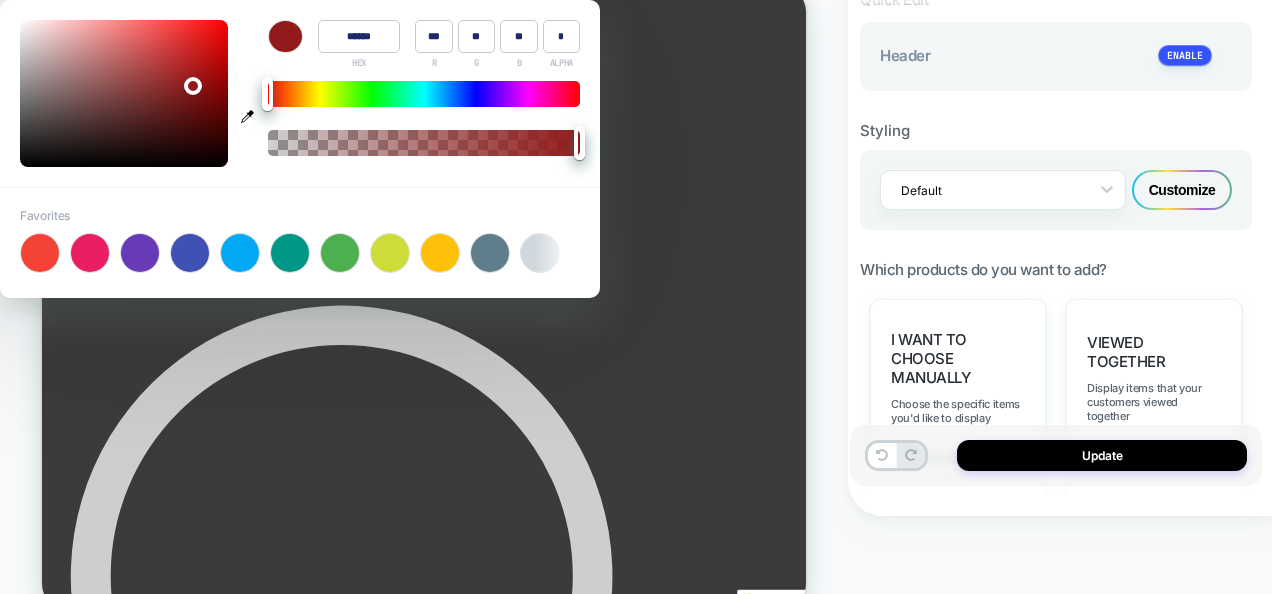 scroll, scrollTop: 0, scrollLeft: 0, axis: both 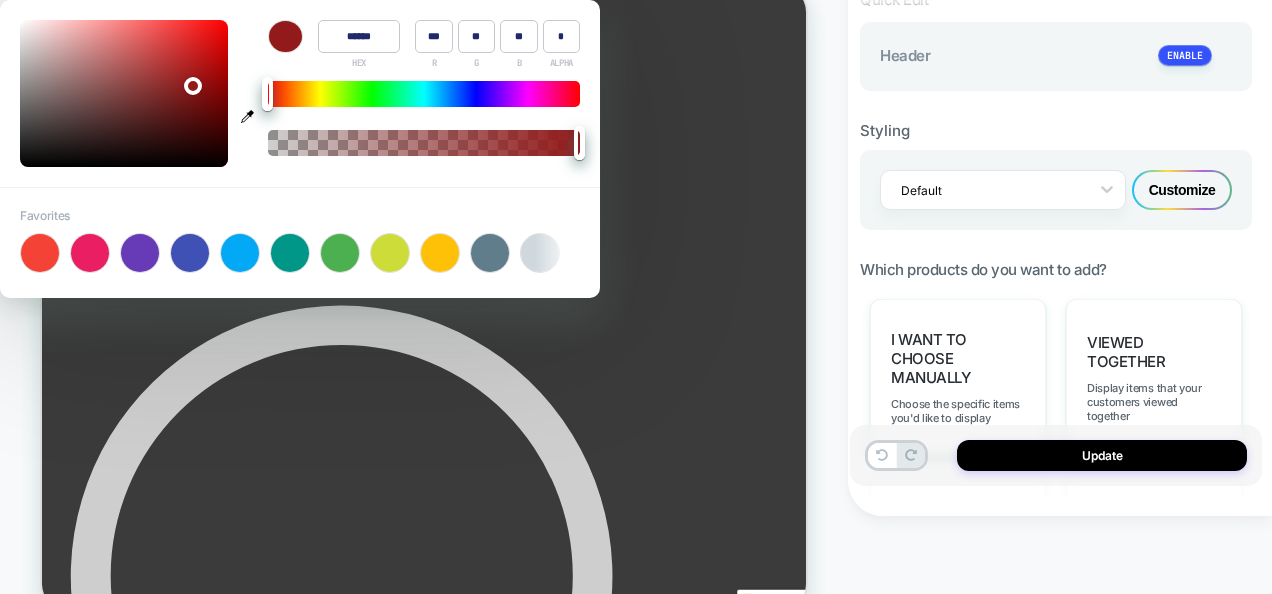 type on "******" 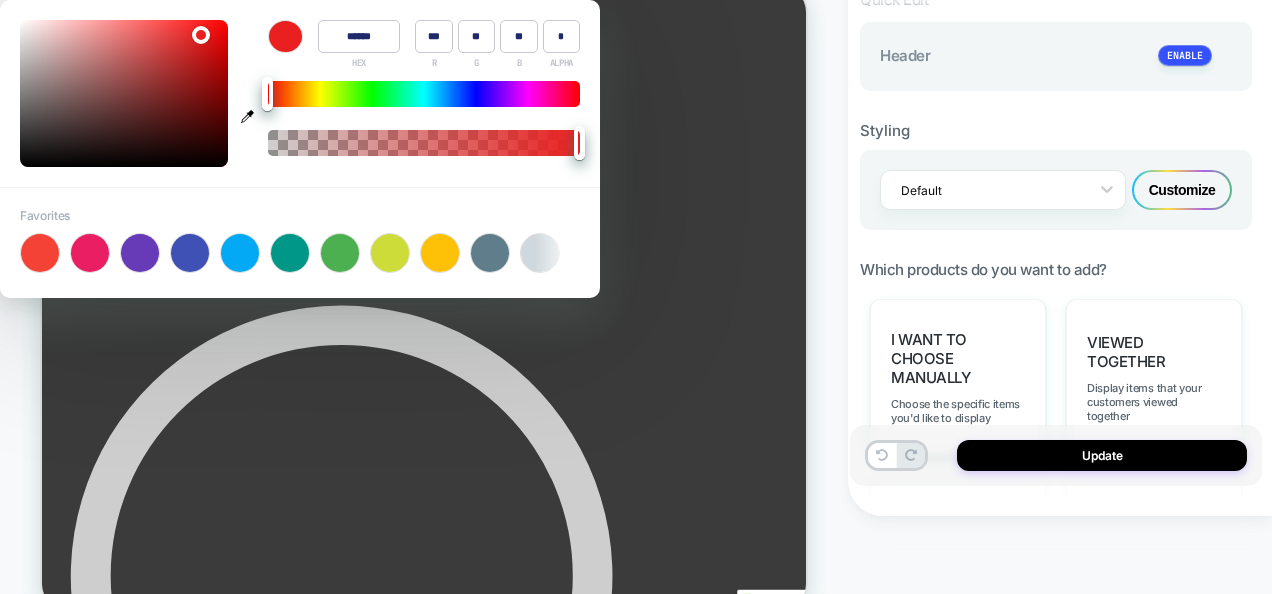 click at bounding box center (124, 93) 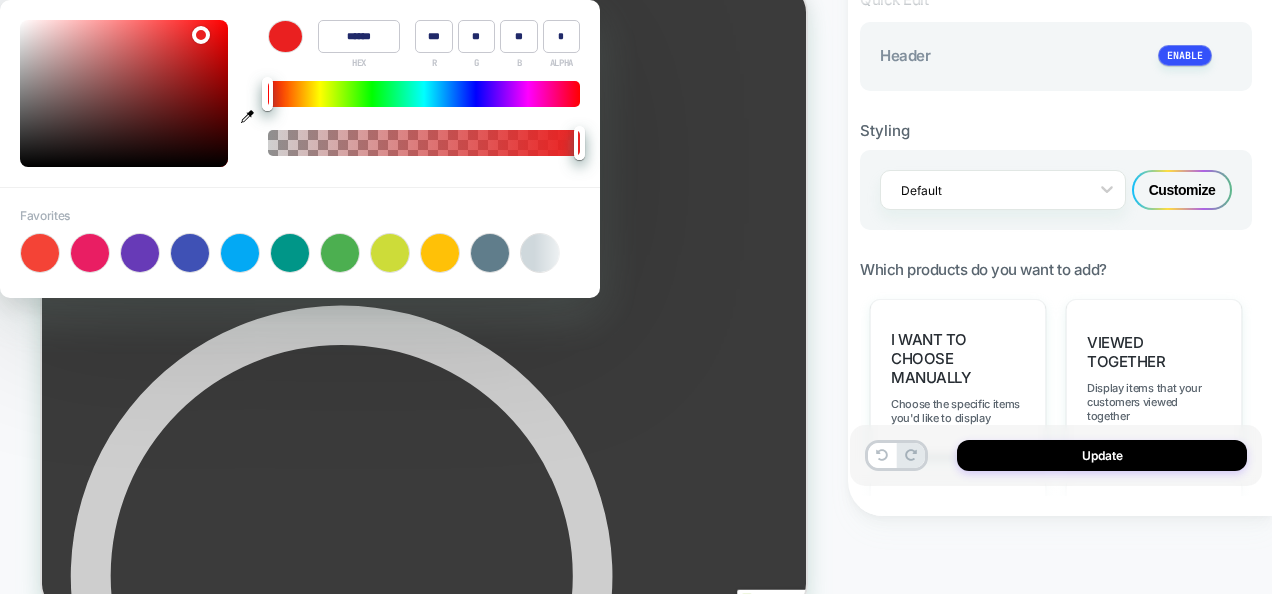 type on "******" 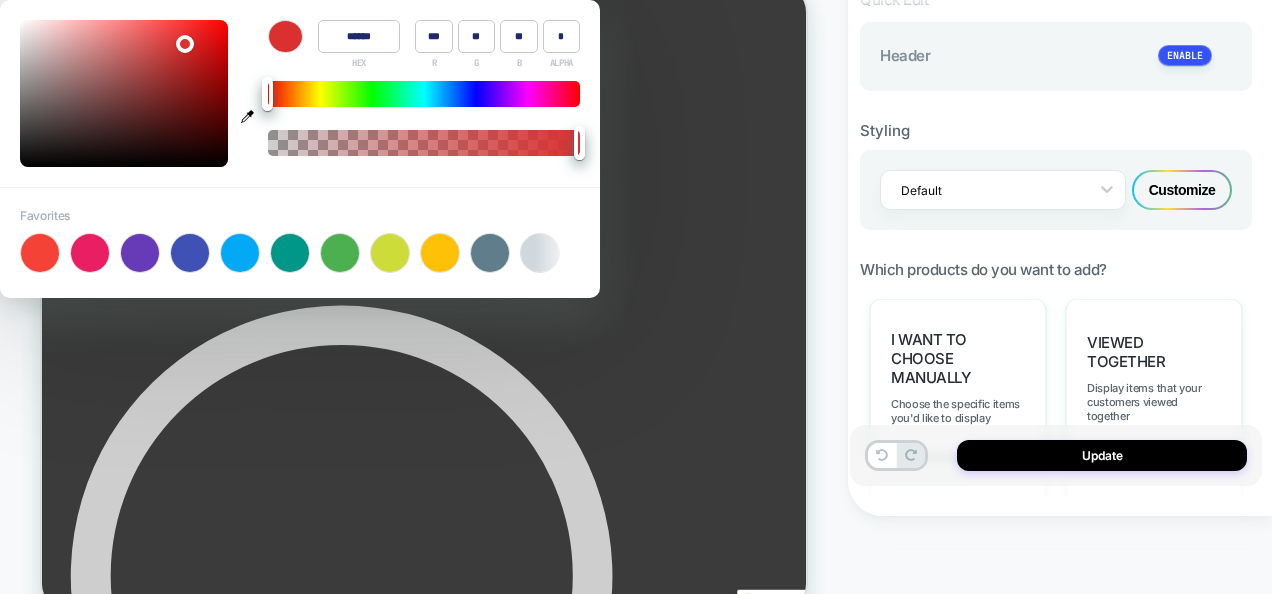 click at bounding box center [124, 93] 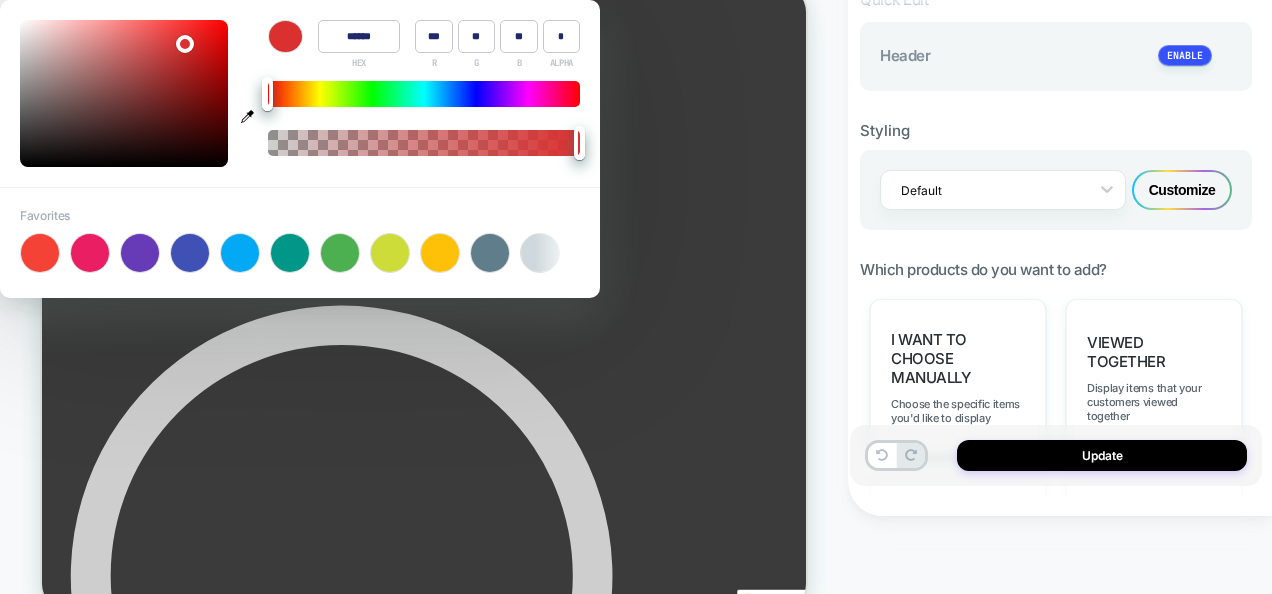 scroll, scrollTop: 0, scrollLeft: 893, axis: horizontal 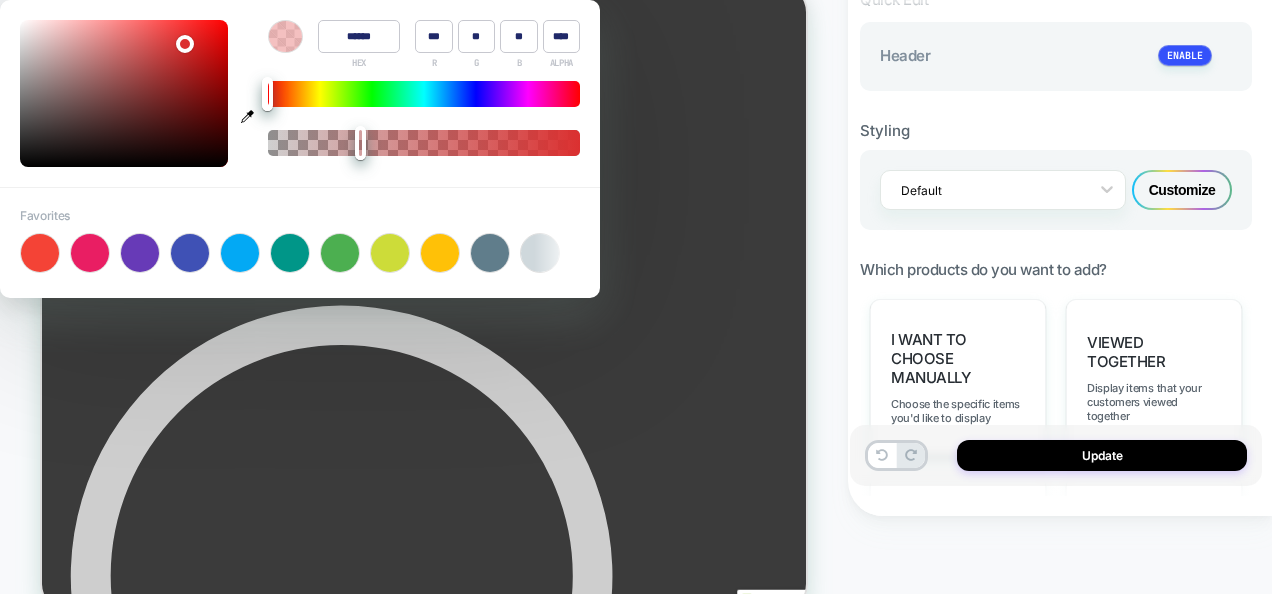 type on "*" 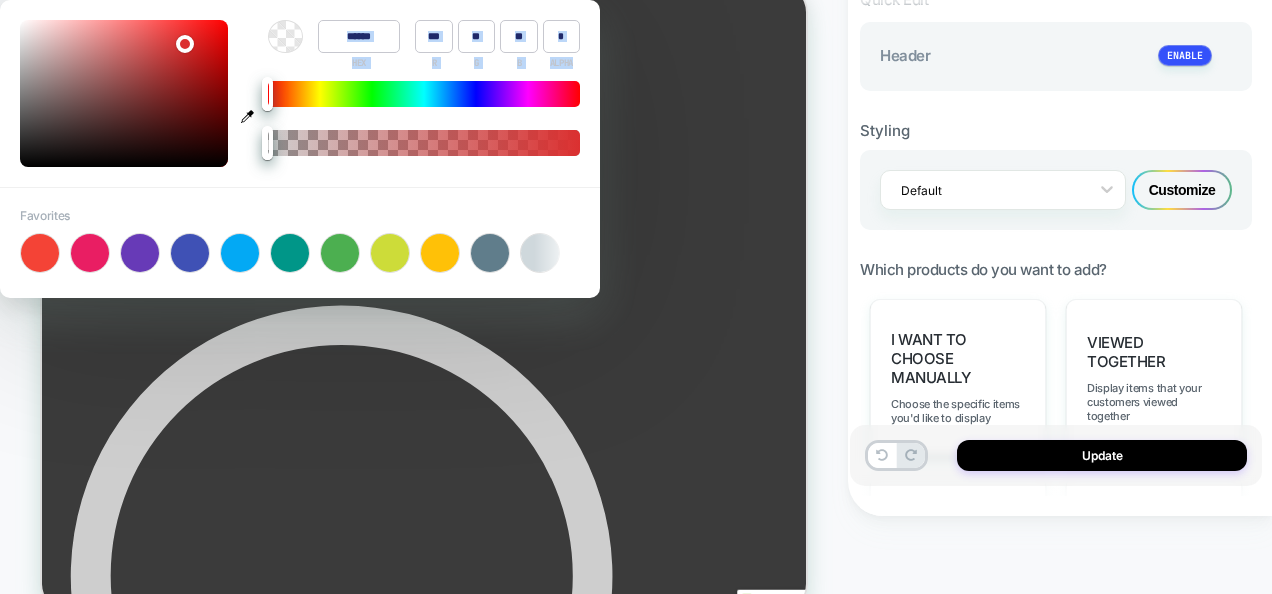 drag, startPoint x: 572, startPoint y: 157, endPoint x: 172, endPoint y: 150, distance: 400.06125 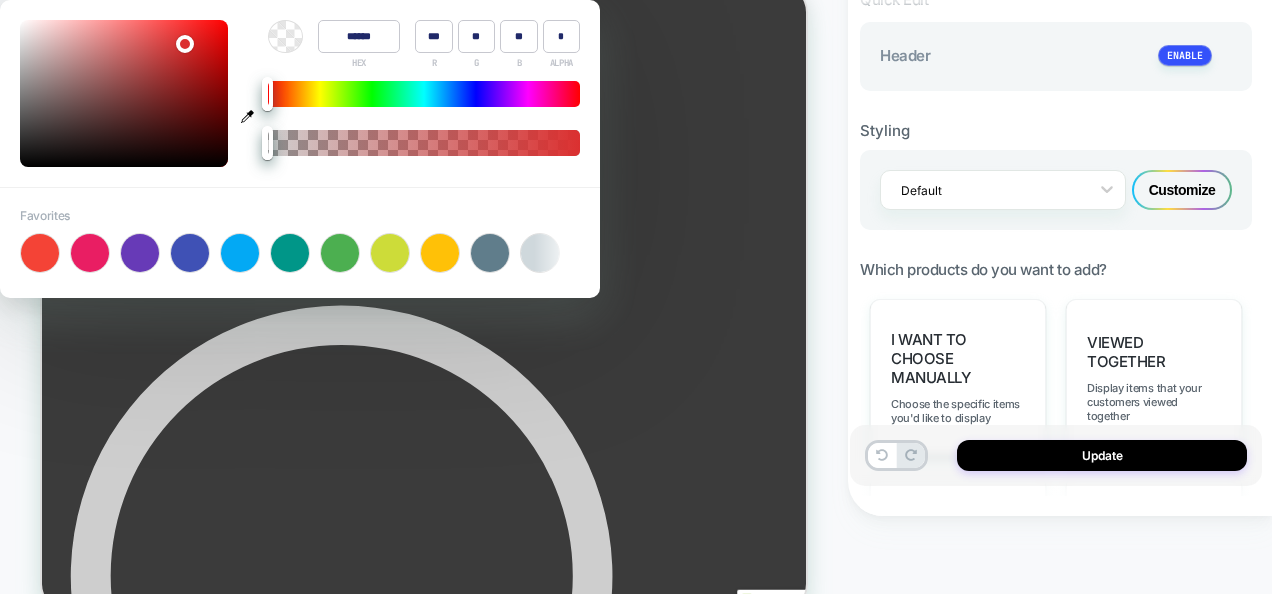 scroll, scrollTop: 0, scrollLeft: 0, axis: both 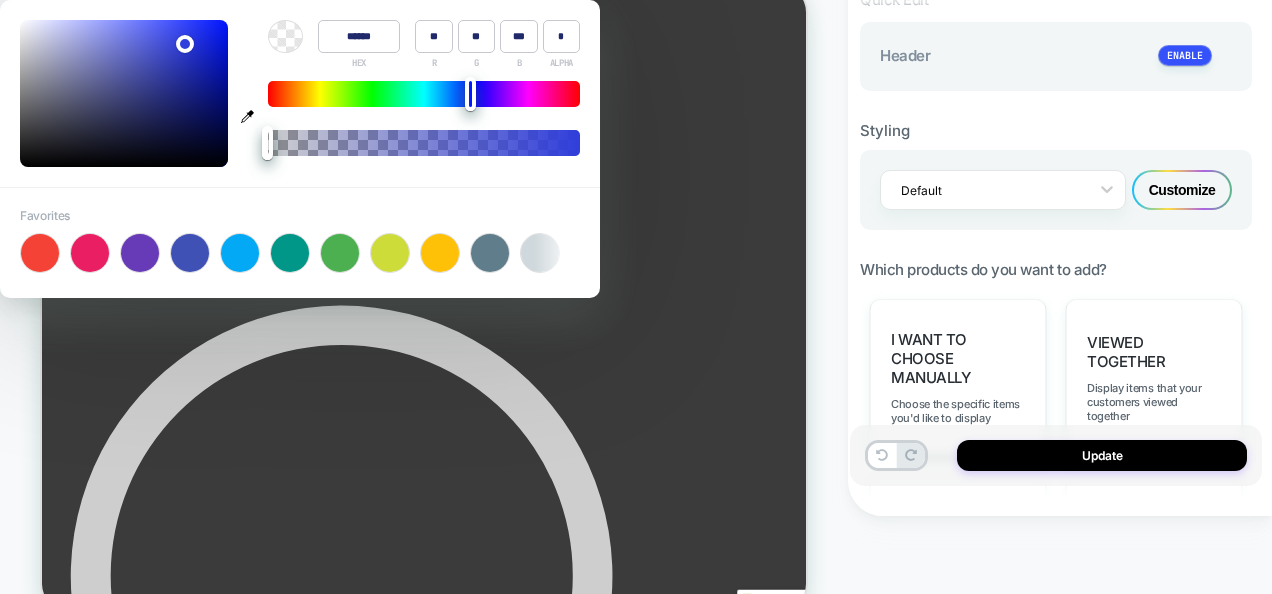 type on "******" 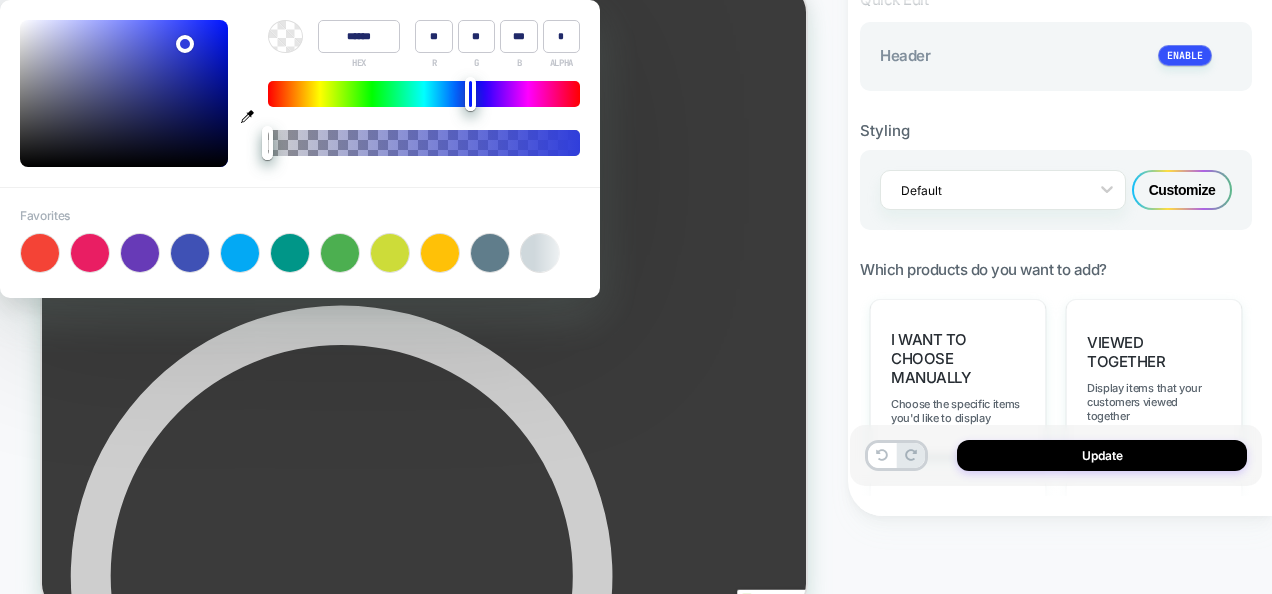 type on "******" 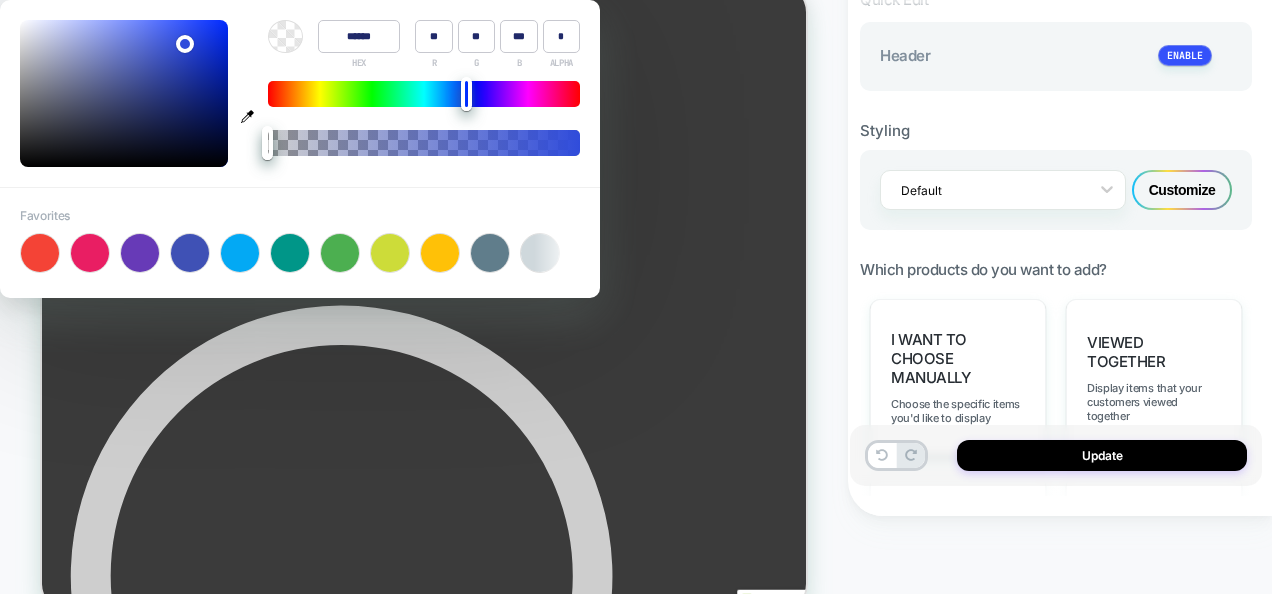 scroll, scrollTop: 0, scrollLeft: 893, axis: horizontal 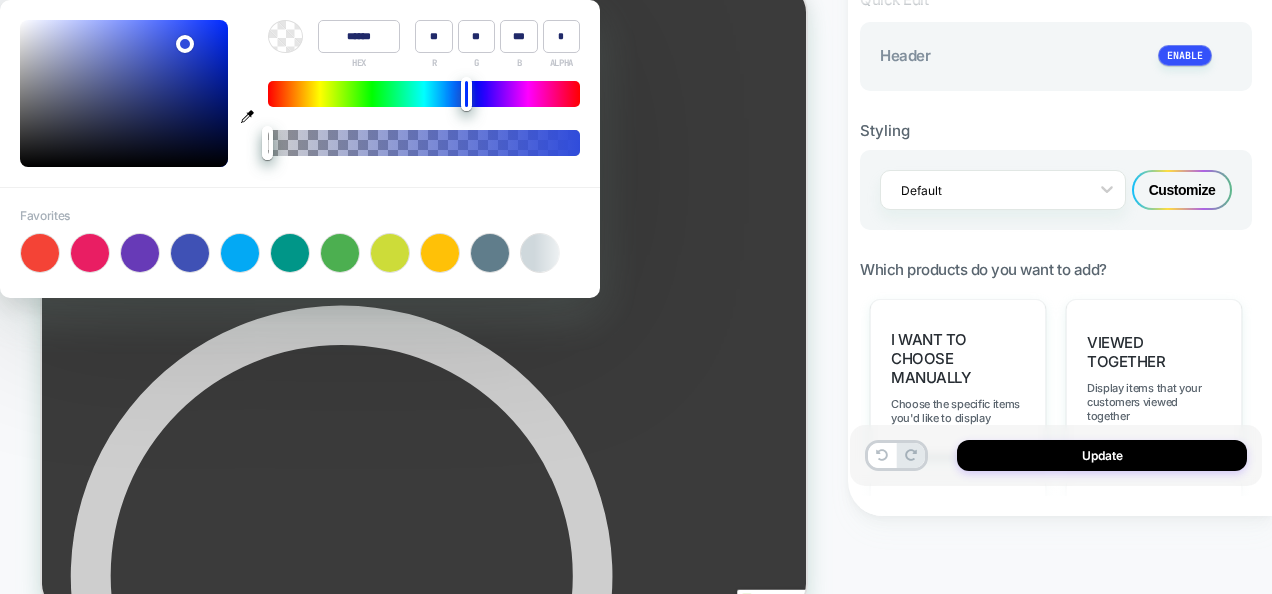 type on "******" 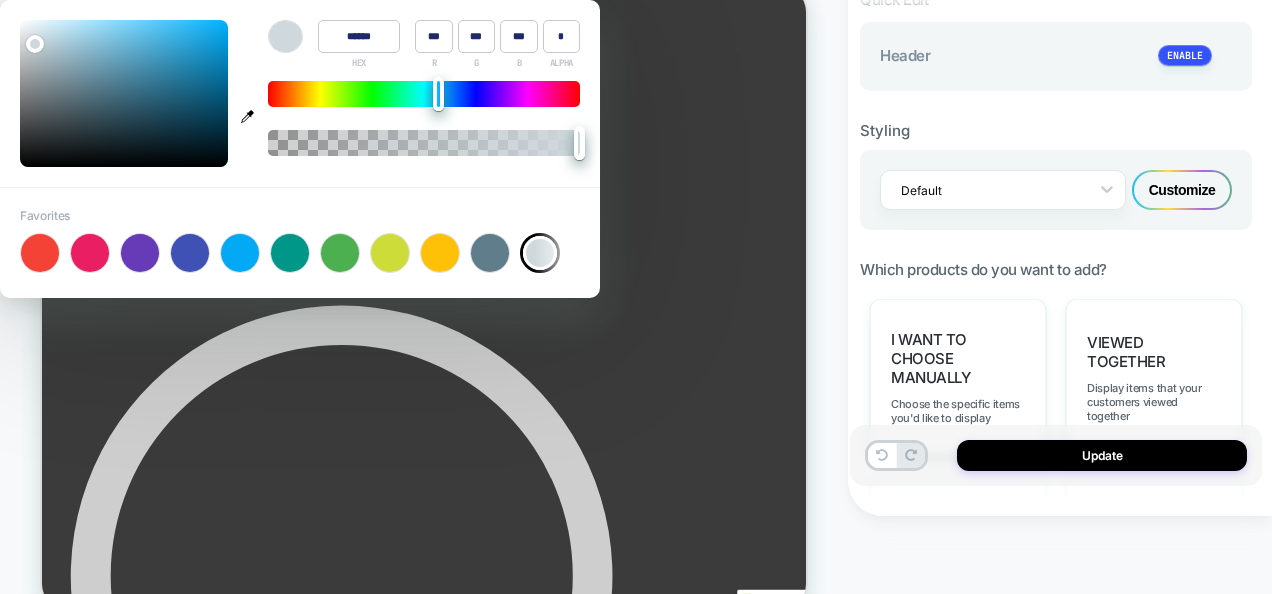 click at bounding box center (540, 253) 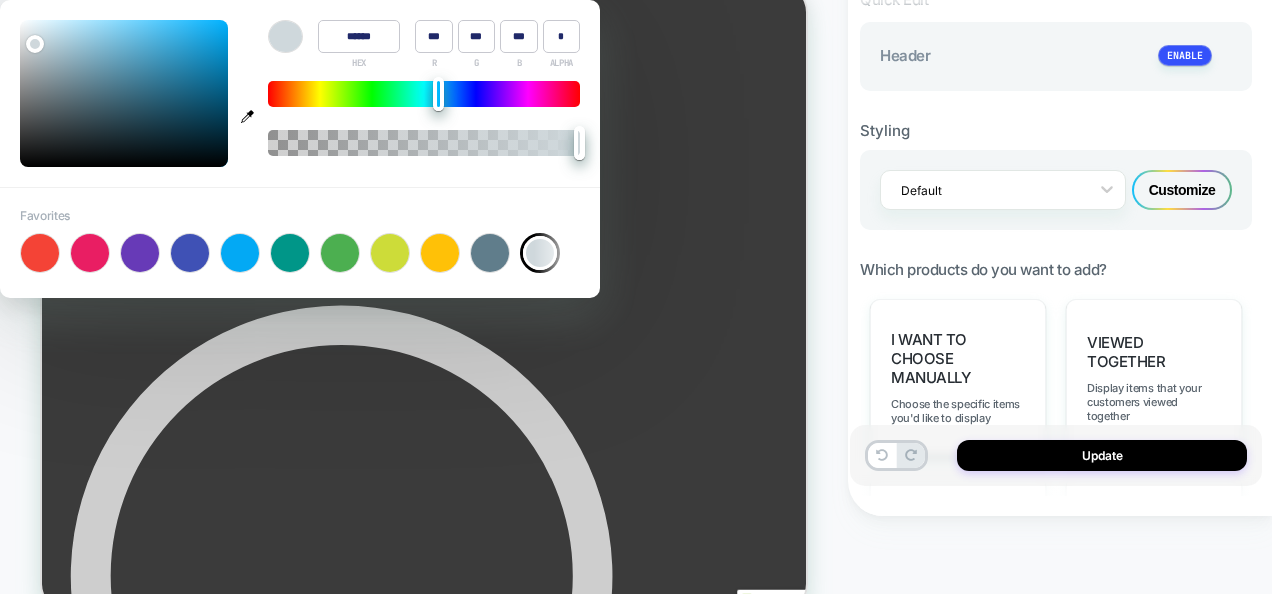 type on "******" 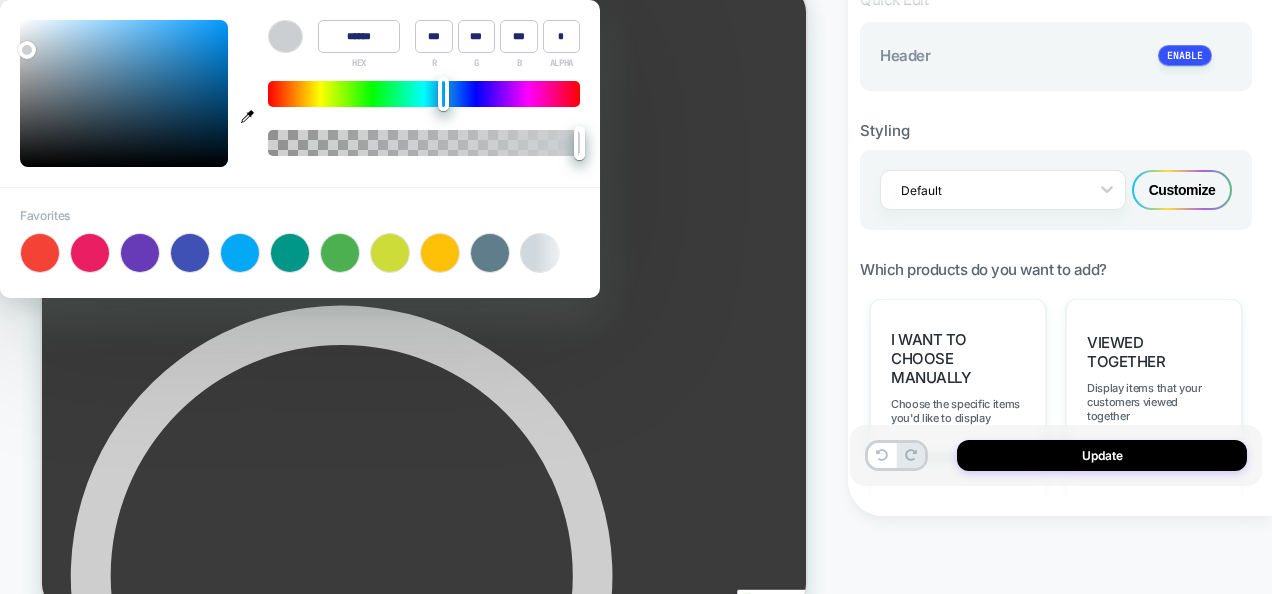 type on "******" 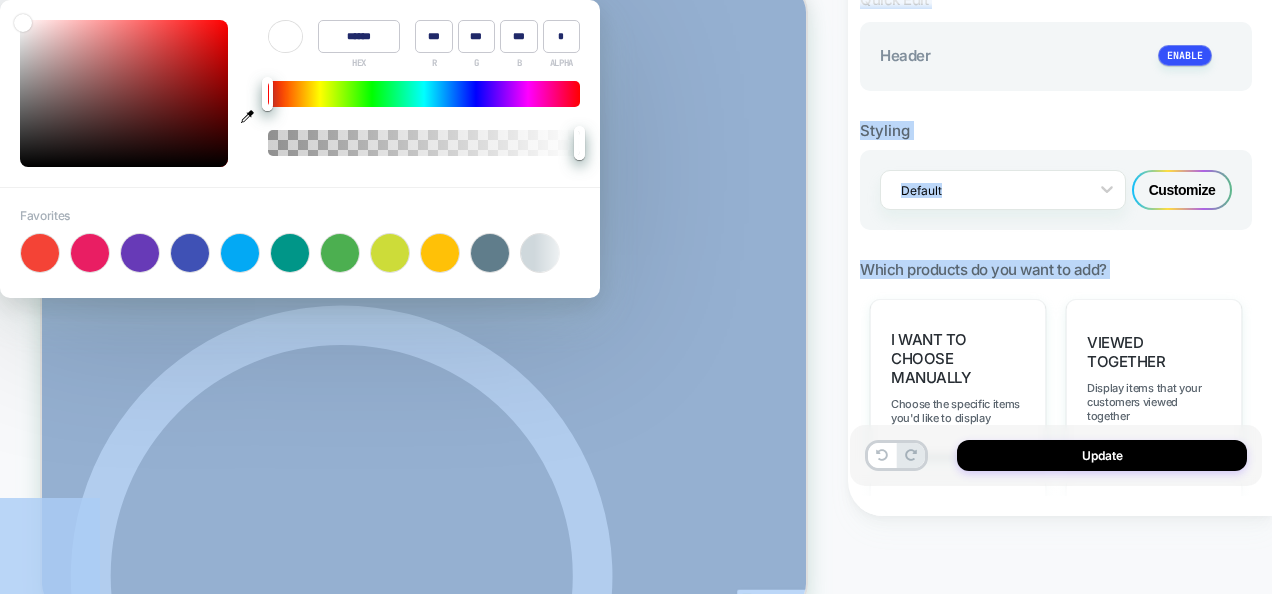 drag, startPoint x: 26, startPoint y: 46, endPoint x: -4, endPoint y: -30, distance: 81.706795 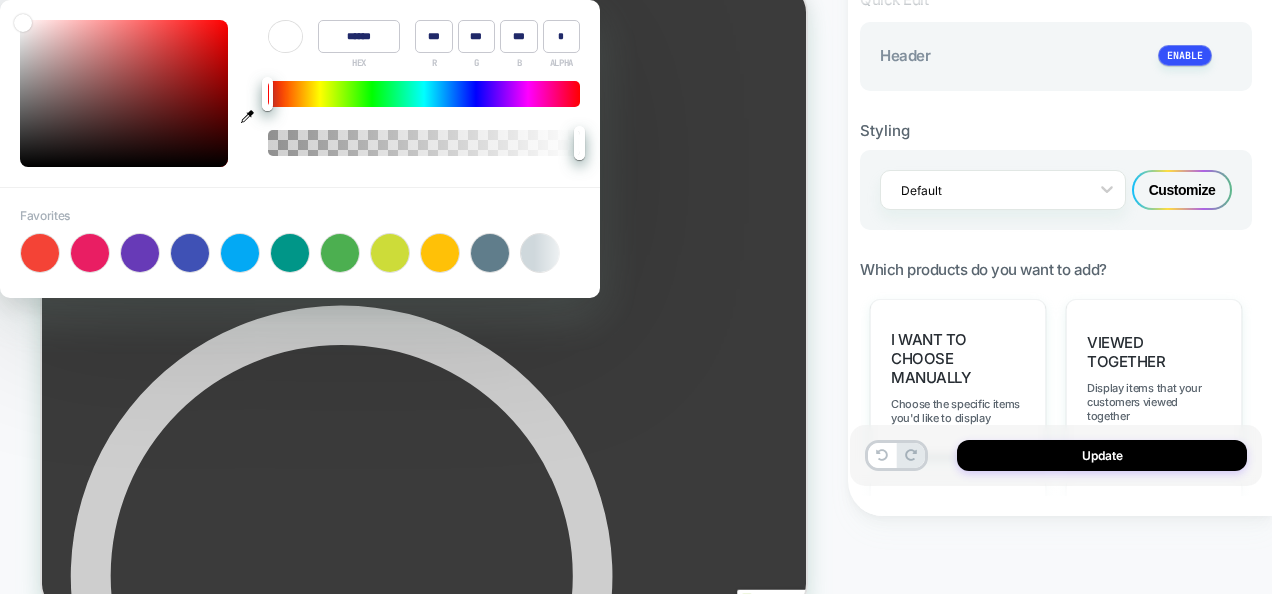 click on "Styling" at bounding box center (1056, 130) 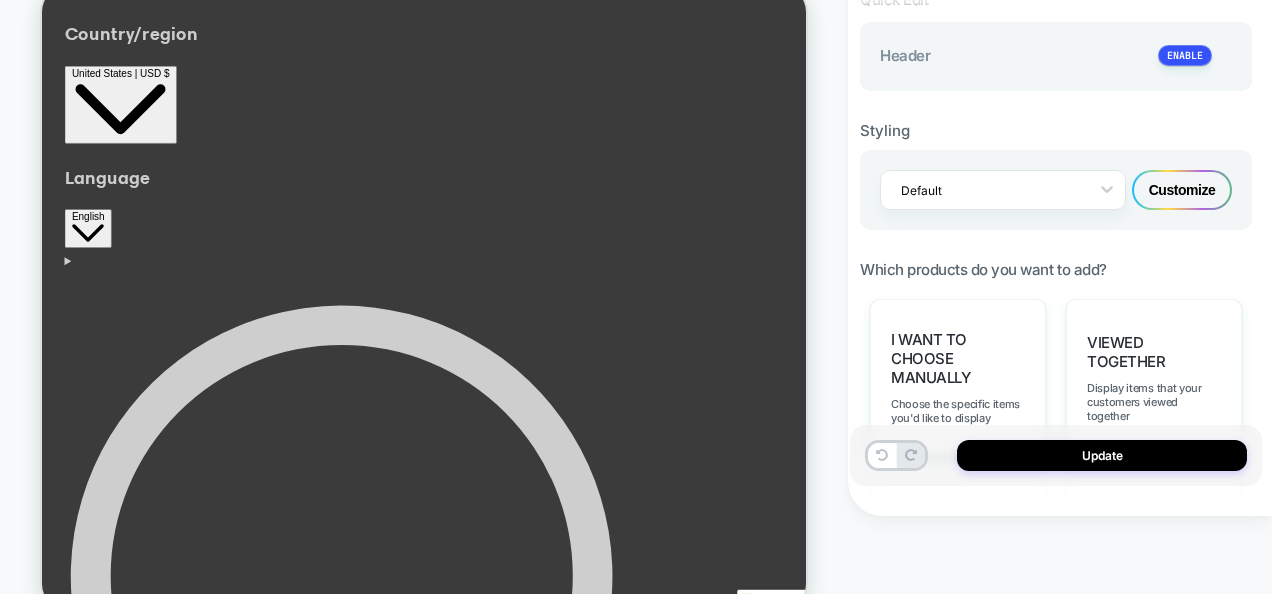 scroll, scrollTop: 0, scrollLeft: 893, axis: horizontal 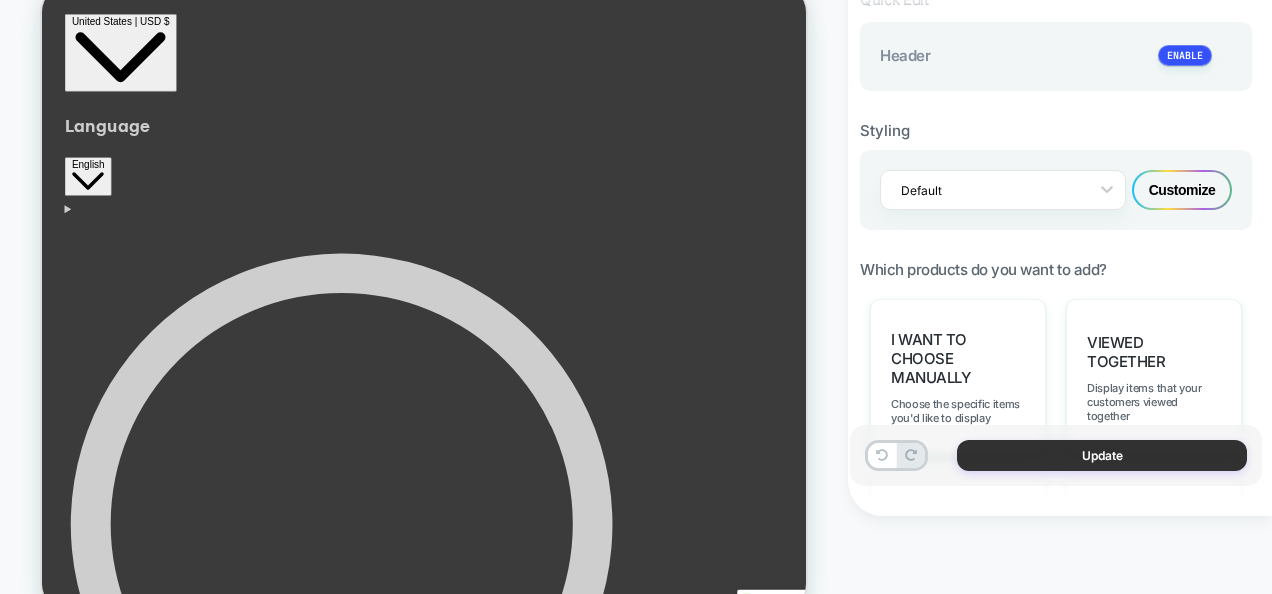 click on "Update" at bounding box center [1102, 455] 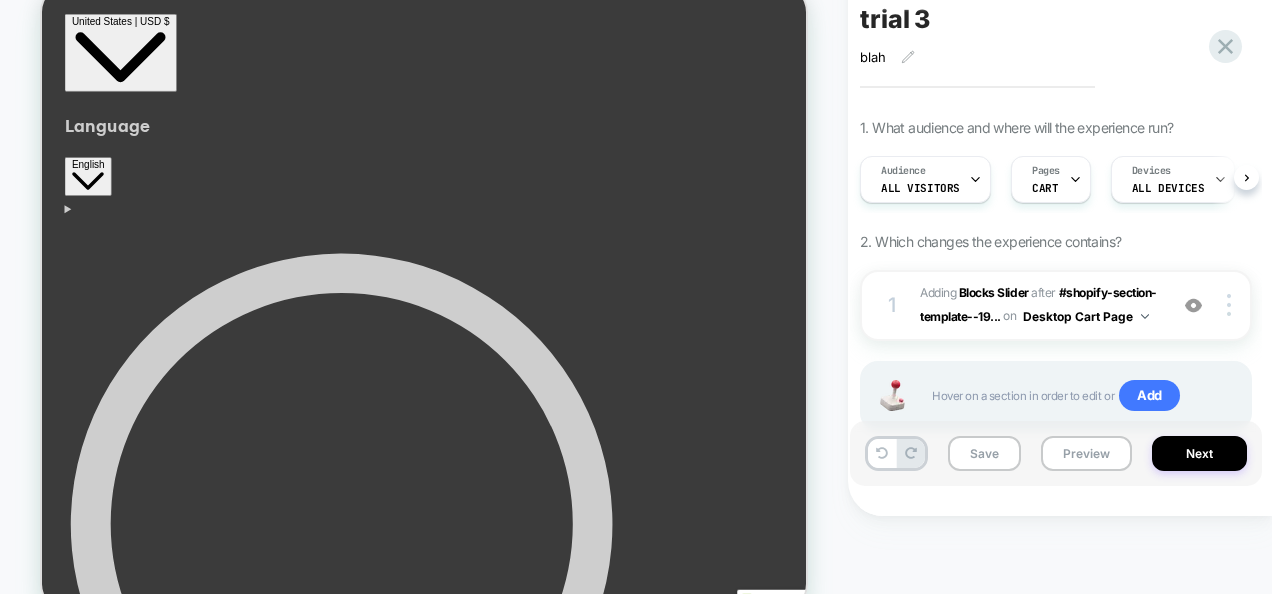 scroll, scrollTop: 0, scrollLeft: 1, axis: horizontal 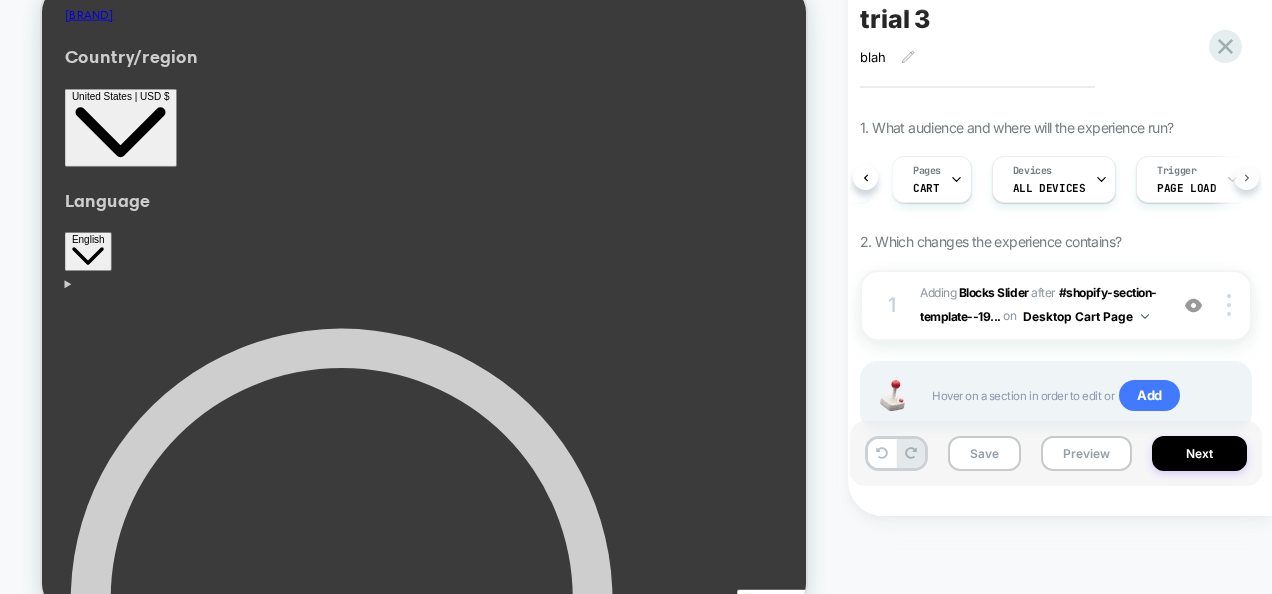 click at bounding box center (1246, 177) 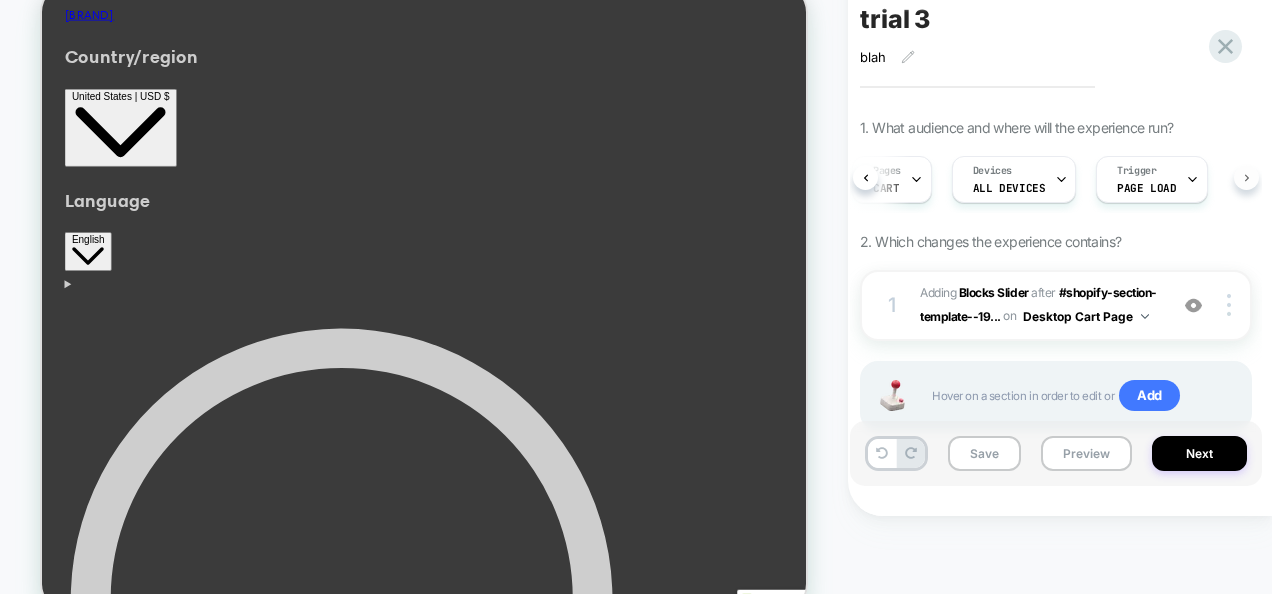 scroll, scrollTop: 0, scrollLeft: 163, axis: horizontal 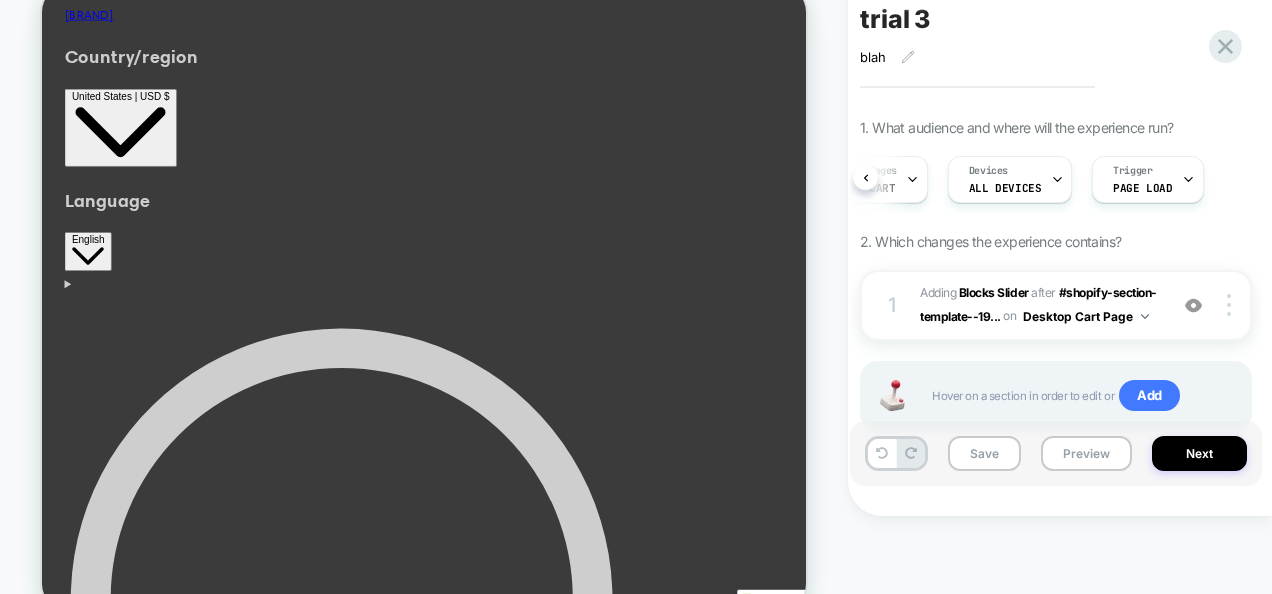 drag, startPoint x: 1252, startPoint y: 180, endPoint x: 1080, endPoint y: 76, distance: 200.99751 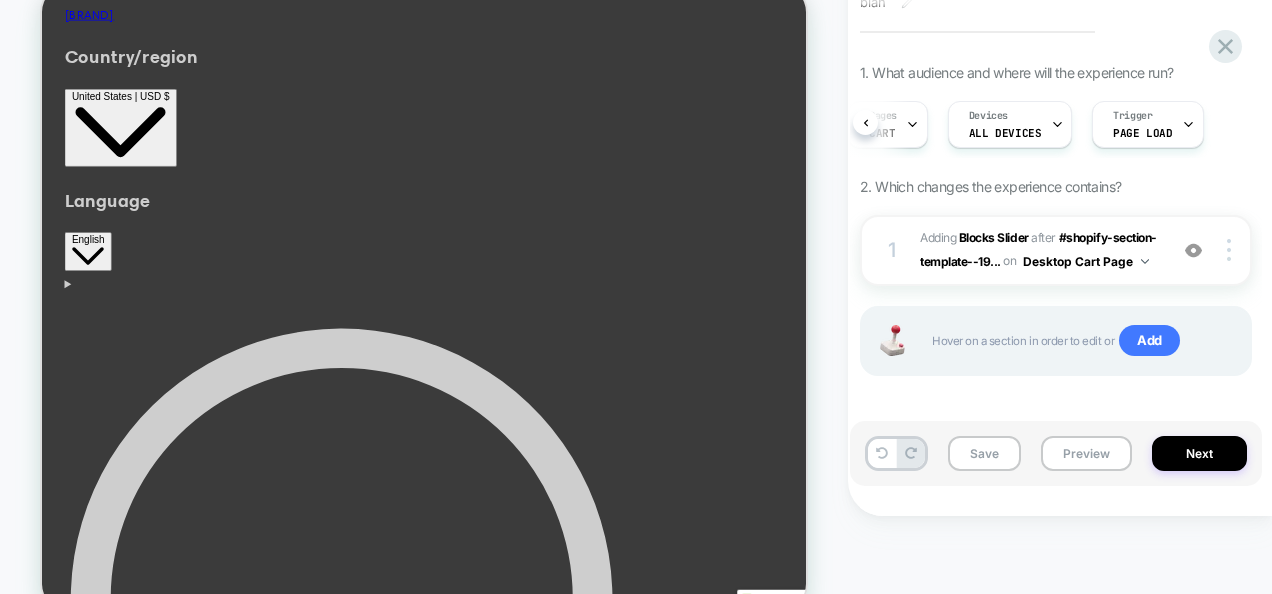 scroll, scrollTop: 84, scrollLeft: 0, axis: vertical 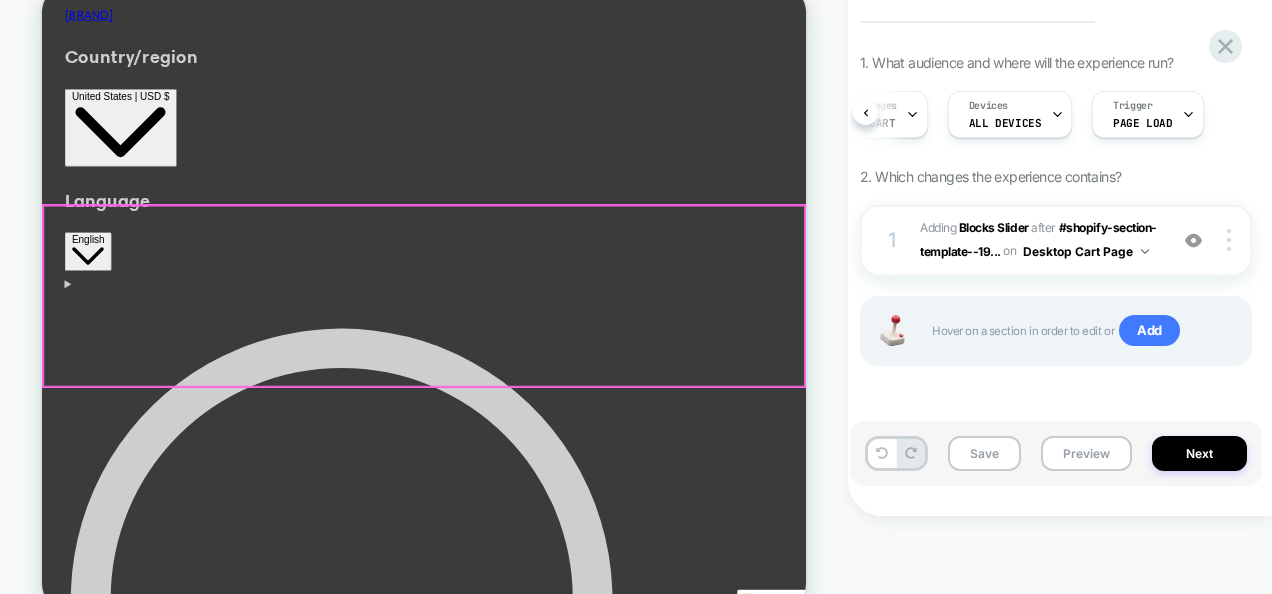 click on "Makeup Sponge Beauty Eggs $7 ADD Makeup Brushes Professional Marble Makeup Brush Set $30 ADD 4 Colors Matte Lipstick Set, Mini Lipstick $40 ADD Makeup Sponge Beauty Eggs $5 ADD Professional Make-Up Lip Gloss $30 ADD Professional Makeup Brush Set 14Pcs Makeup Brushes Kit $40 ADD Makeup Sponge Beauty Eggs $5 ADD 12Pc Full Face Makeup Brush Set Natural Hair-Like Professional Make up Brushes $55 ADD ᐸ ᐳ" at bounding box center (551, 4946) 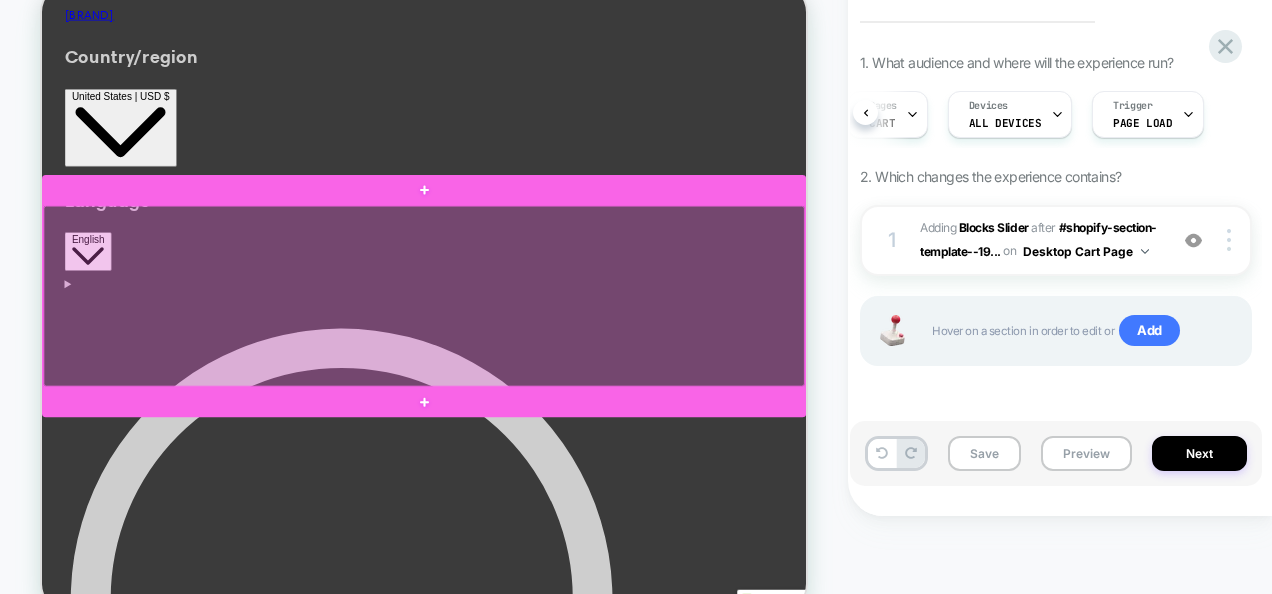 scroll, scrollTop: 0, scrollLeft: 0, axis: both 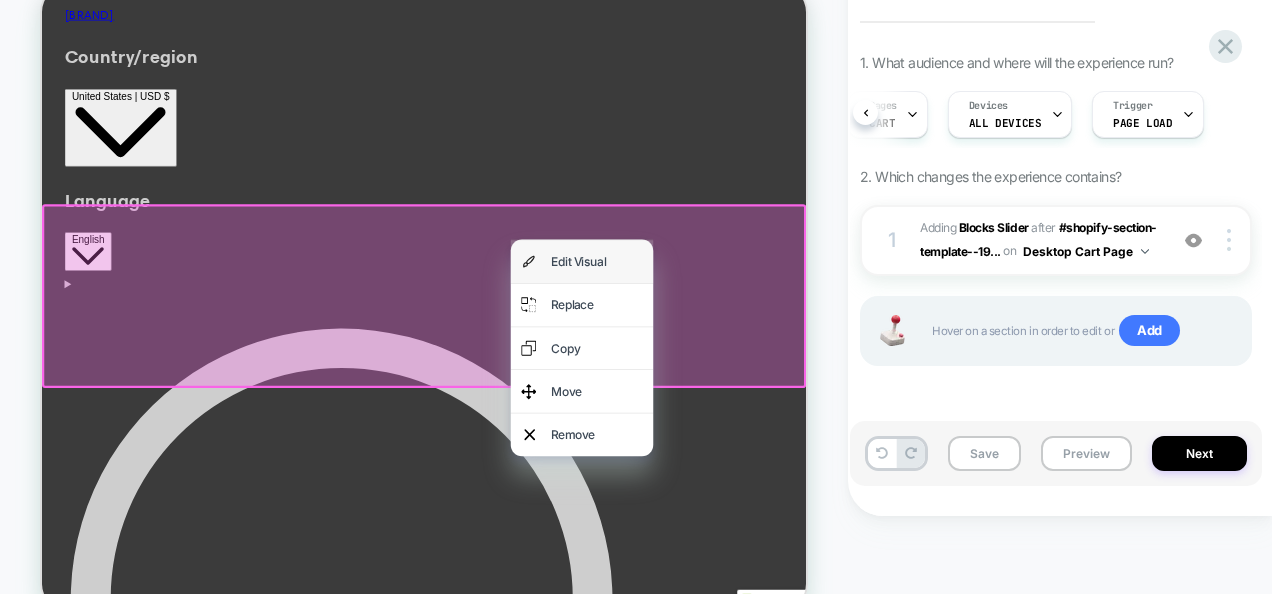 click on "Edit Visual" at bounding box center (762, 353) 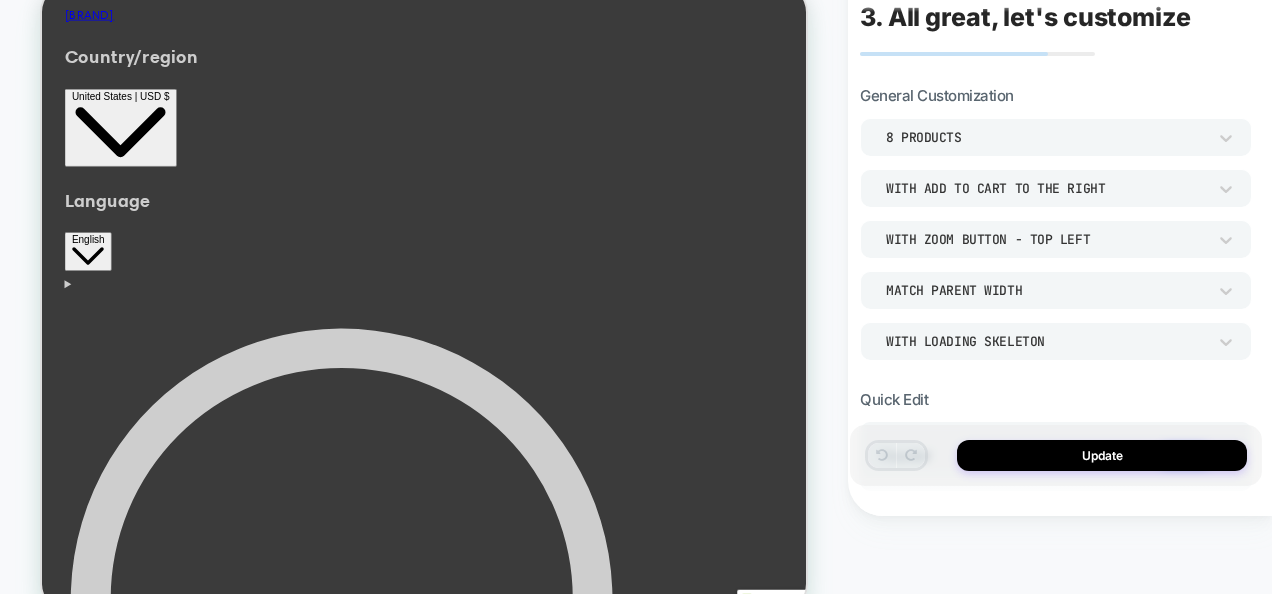 scroll, scrollTop: 198, scrollLeft: 0, axis: vertical 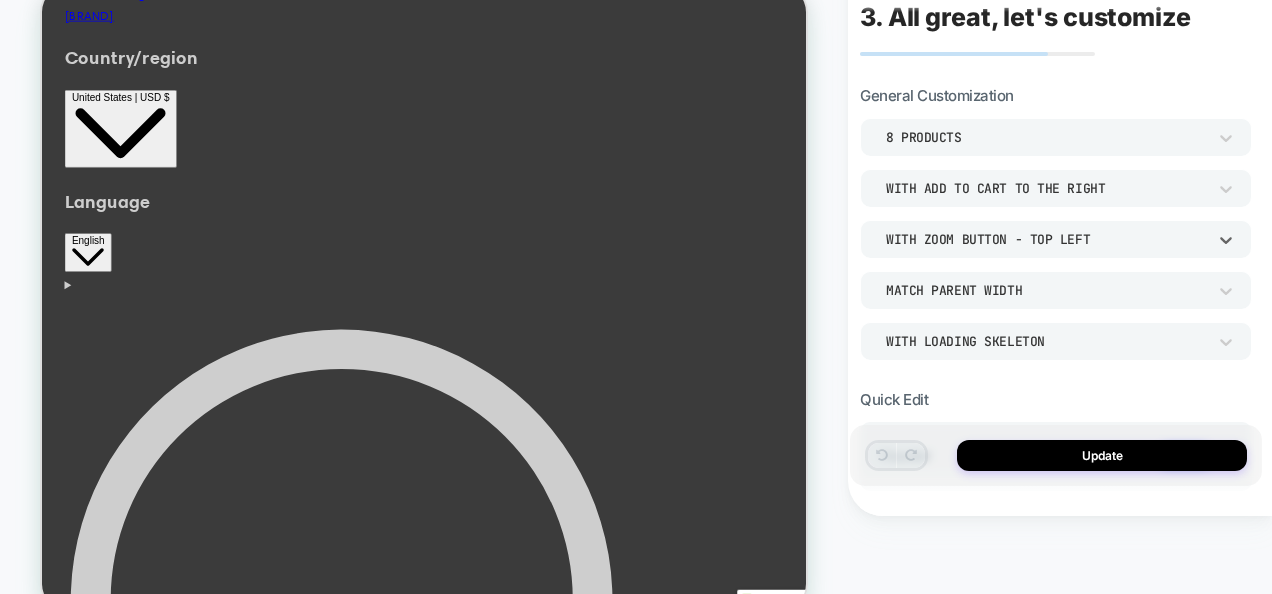 click on "With Zoom Button - Top Left" at bounding box center [1046, 239] 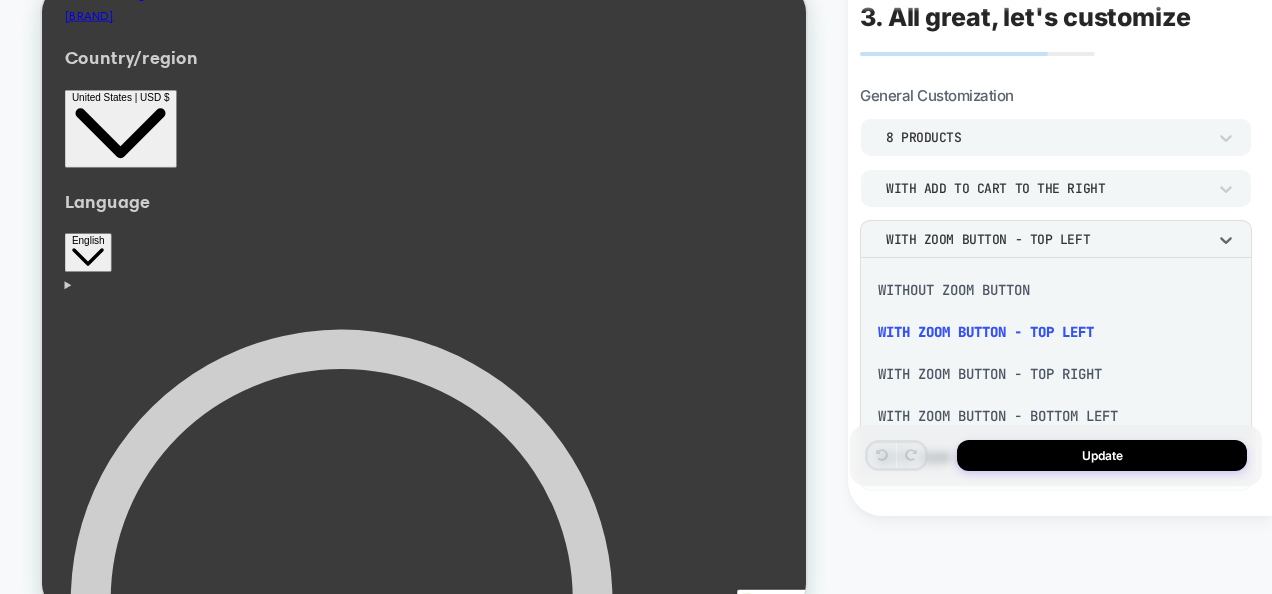 click on "Without Zoom Button" at bounding box center (1056, 290) 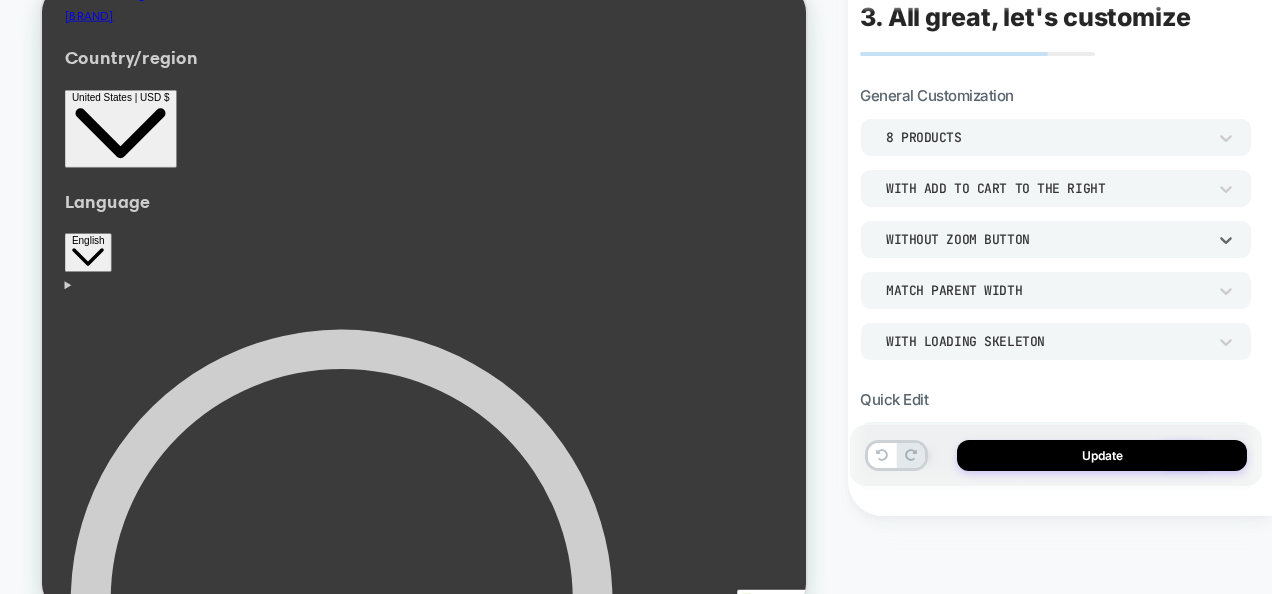 click on "Without Zoom Button" at bounding box center [1046, 239] 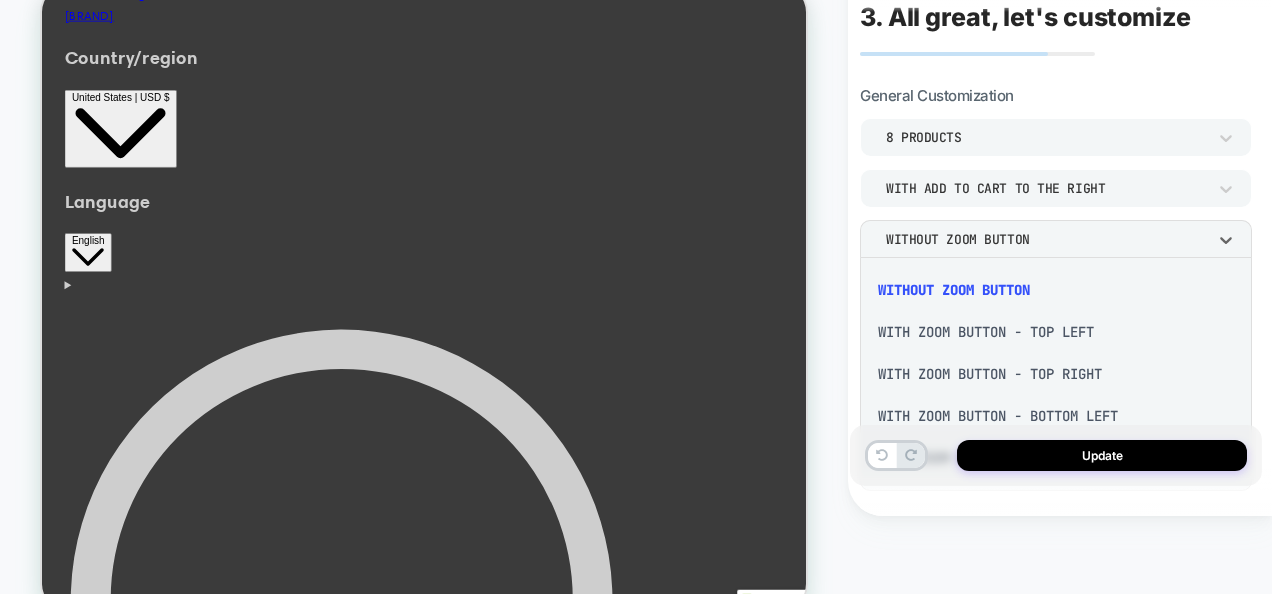 scroll, scrollTop: 0, scrollLeft: 893, axis: horizontal 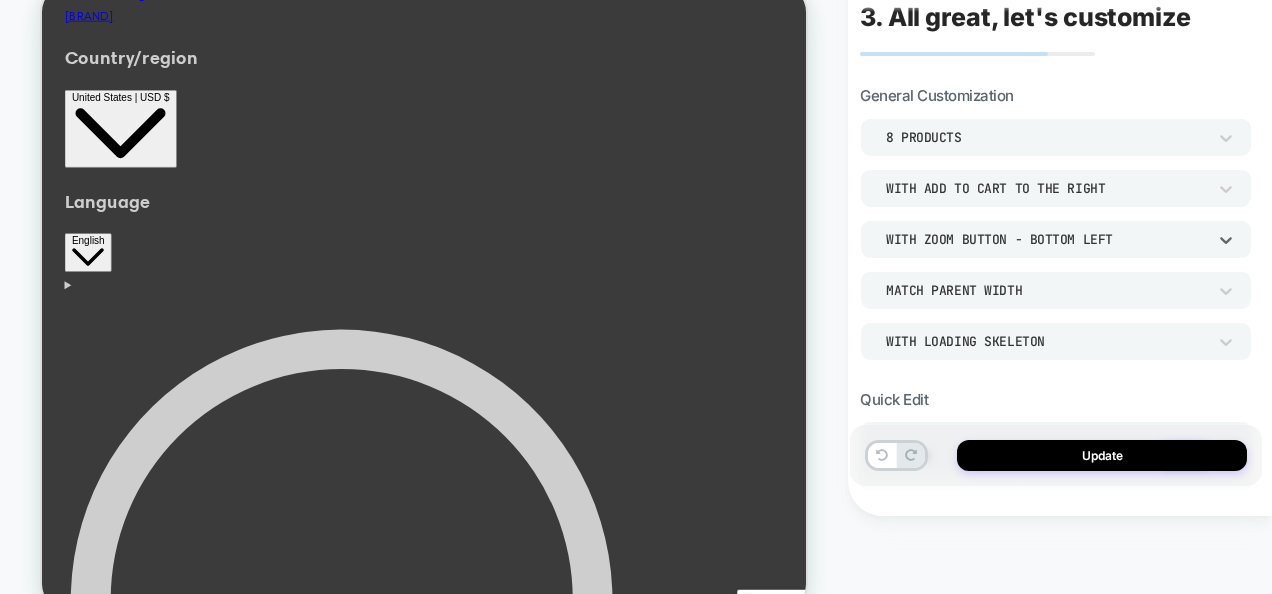 click on "With Zoom Button - Bottom Left" at bounding box center (1056, 239) 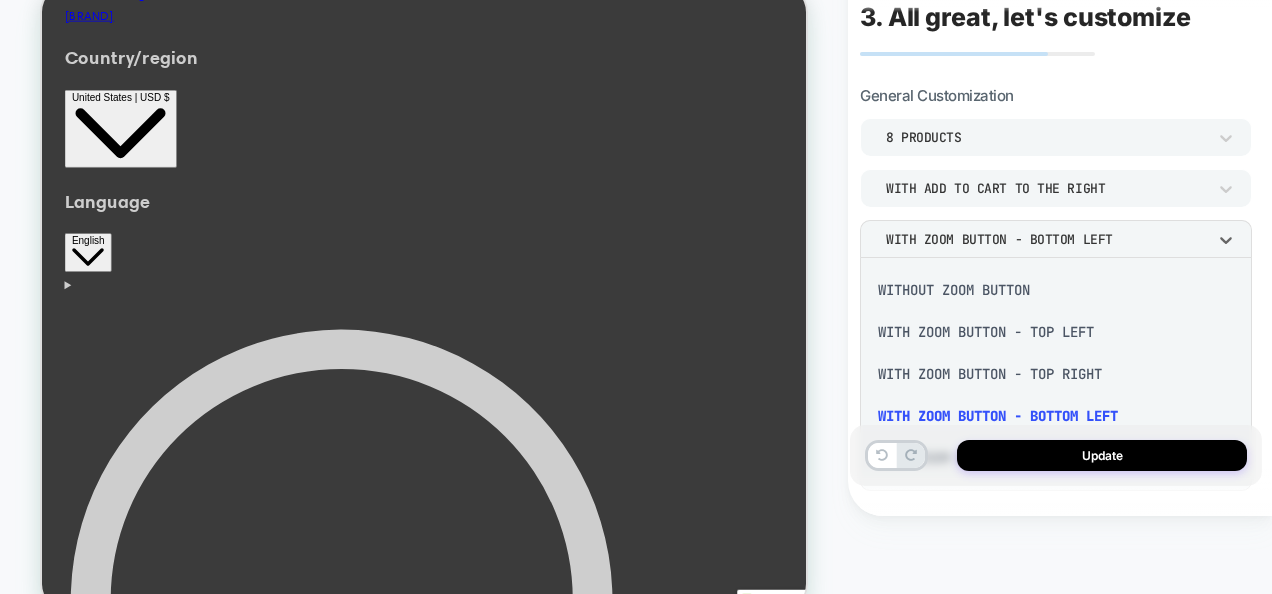 click on "Without Zoom Button" at bounding box center [1056, 290] 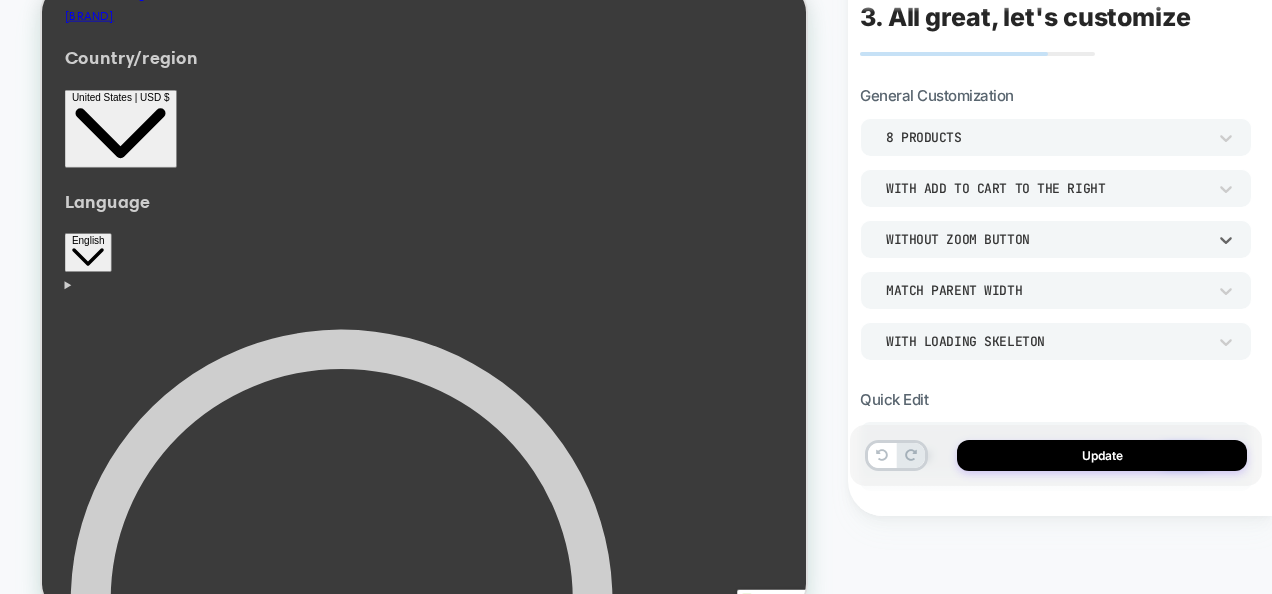 scroll, scrollTop: 0, scrollLeft: 0, axis: both 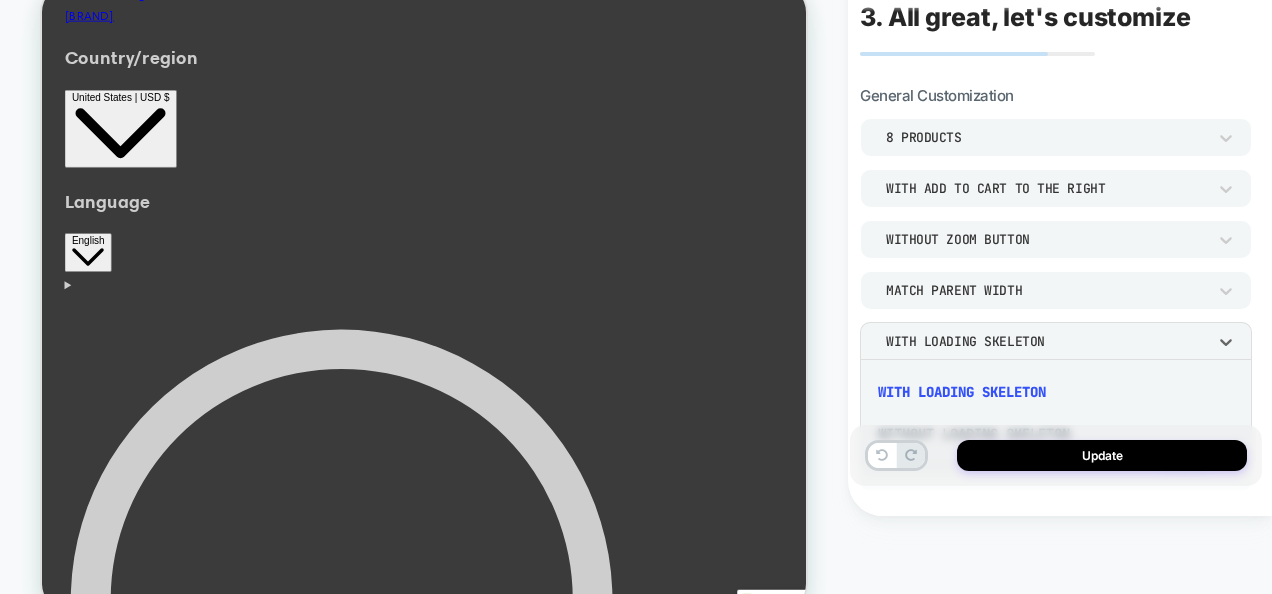 click on "WITH LOADING SKELETON" at bounding box center [1056, 392] 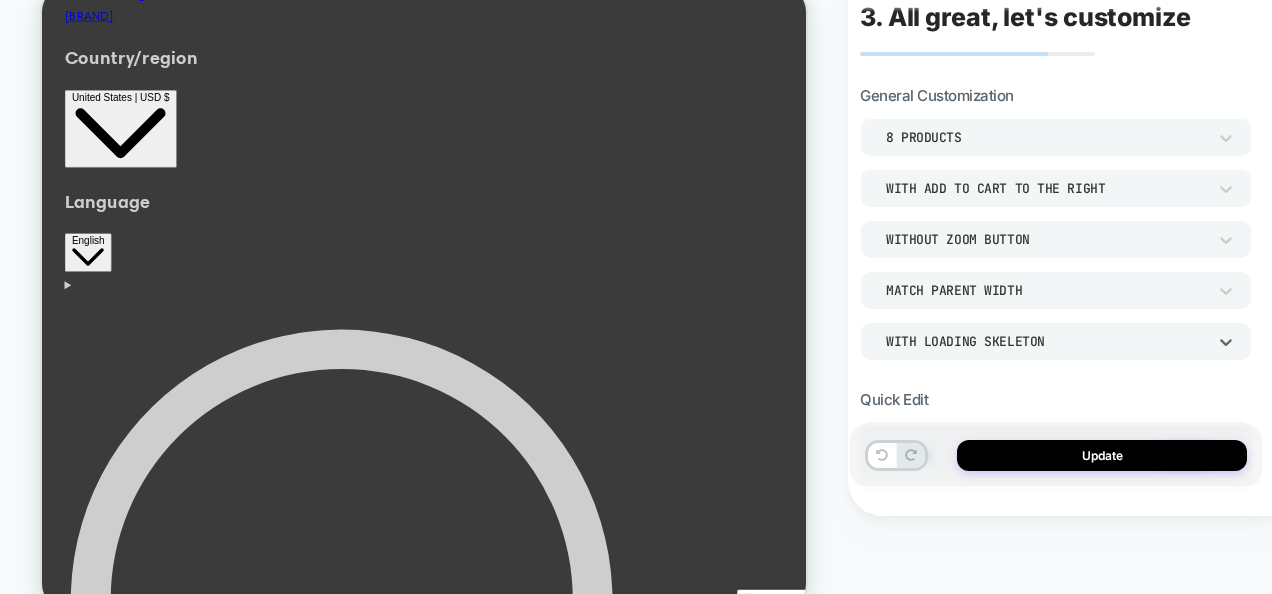 scroll, scrollTop: 100, scrollLeft: 0, axis: vertical 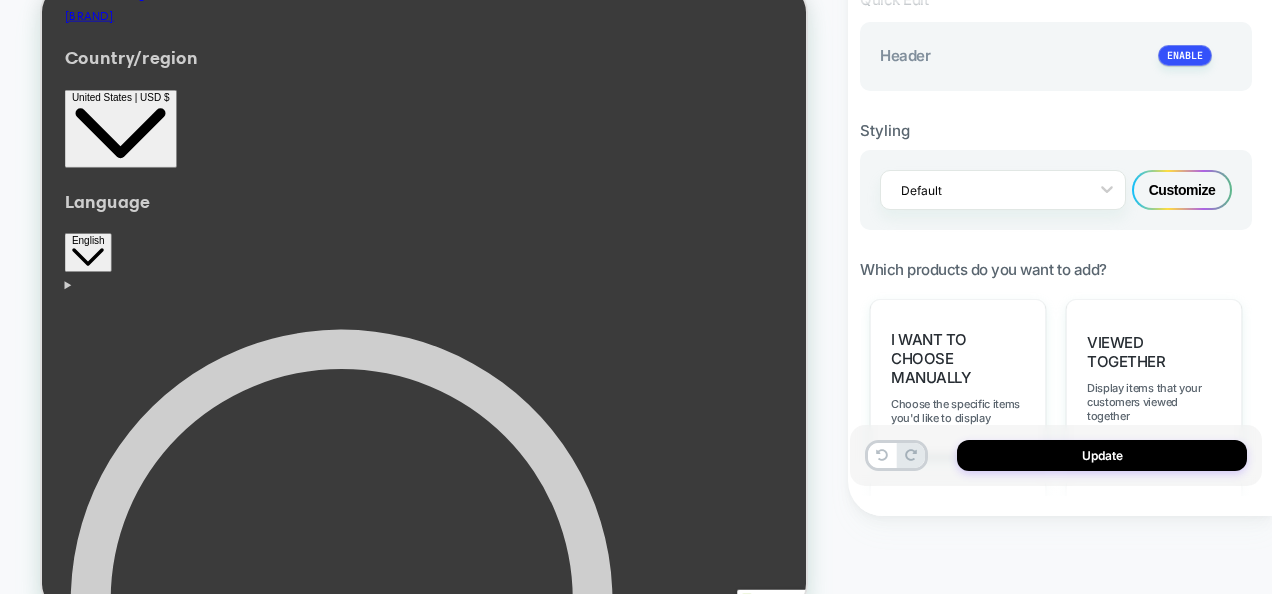 click on "Default Customize" at bounding box center (1056, 190) 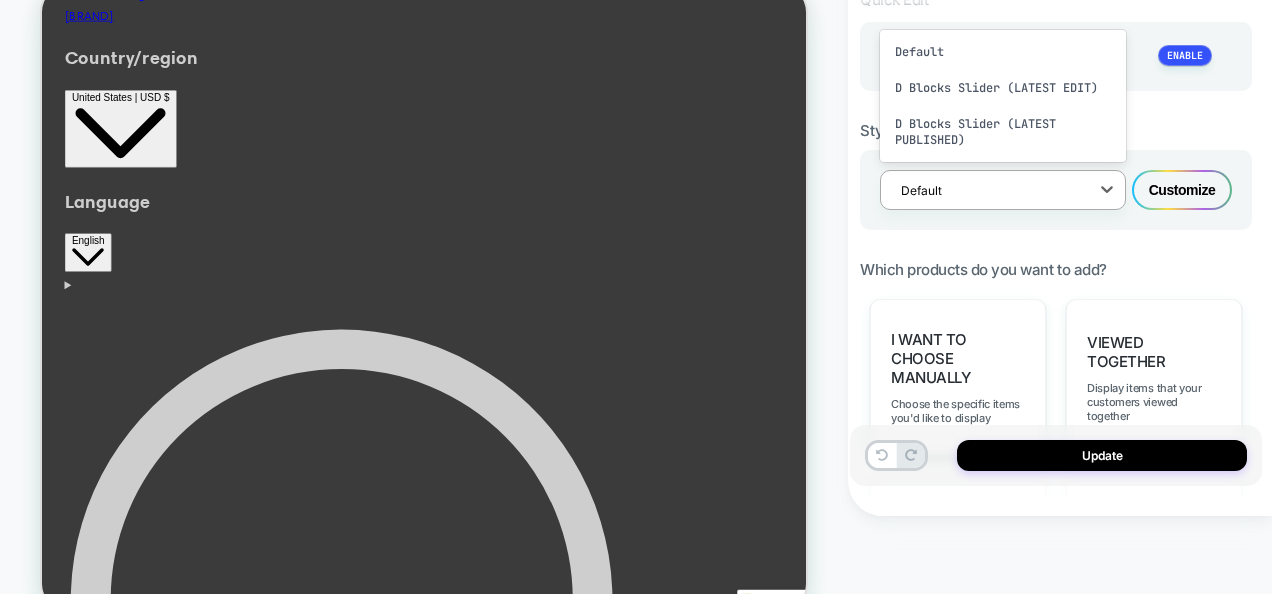 click at bounding box center (990, 190) 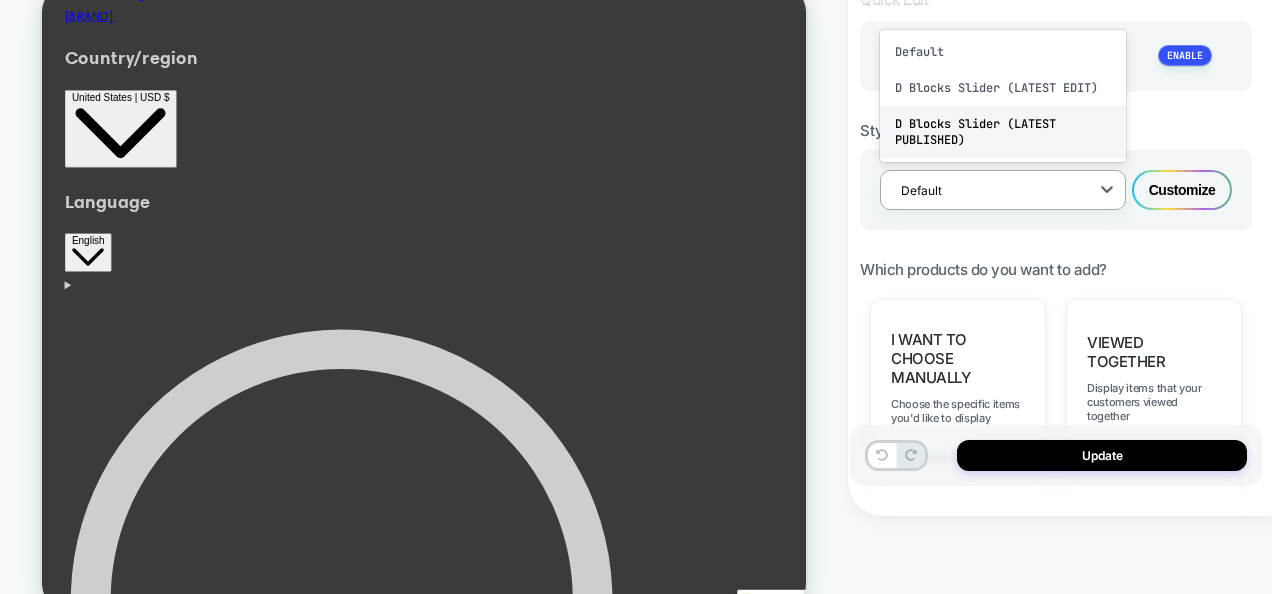 click on "D Blocks Slider (LATEST PUBLISHED)" at bounding box center [1003, 132] 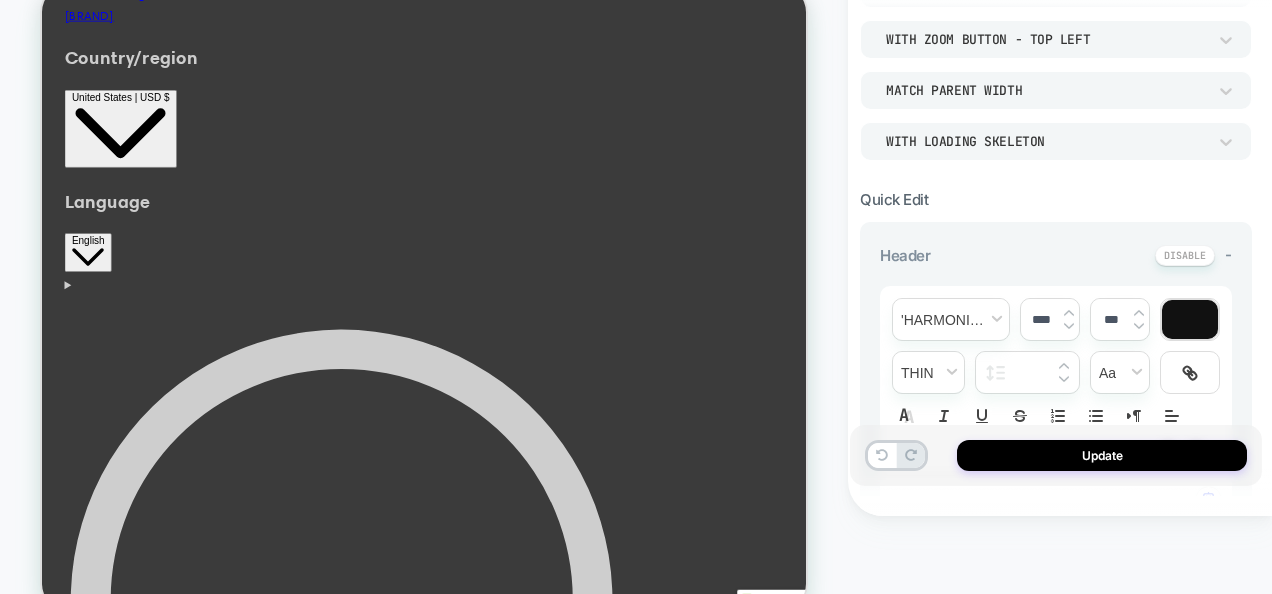 click at bounding box center [1190, 319] 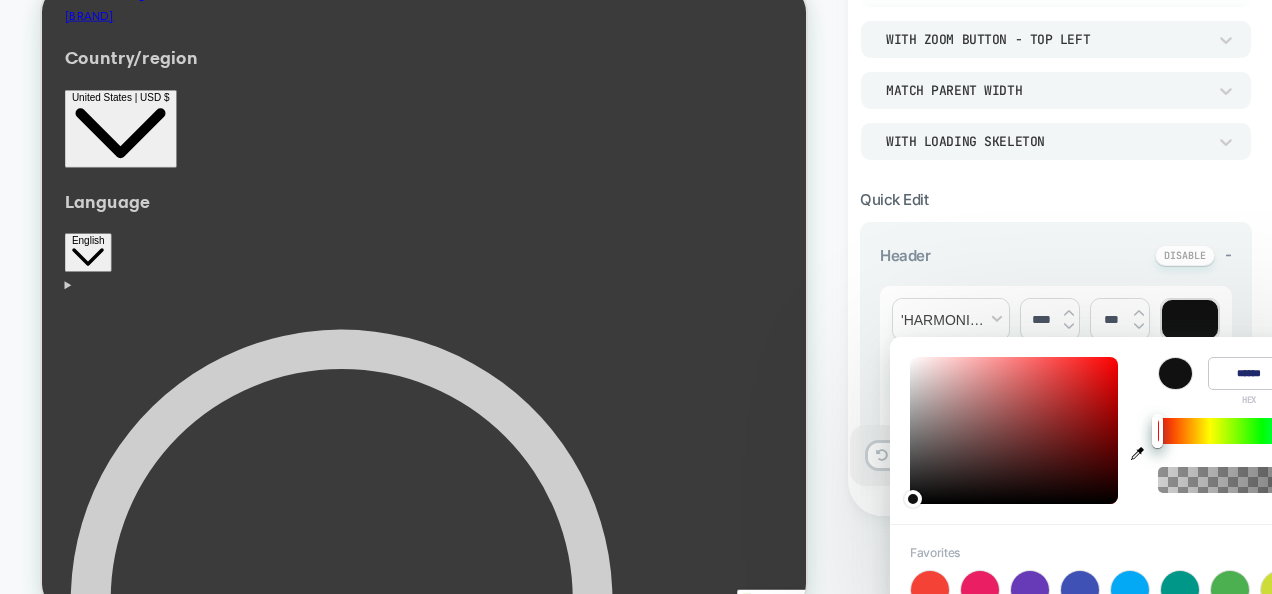 type on "****" 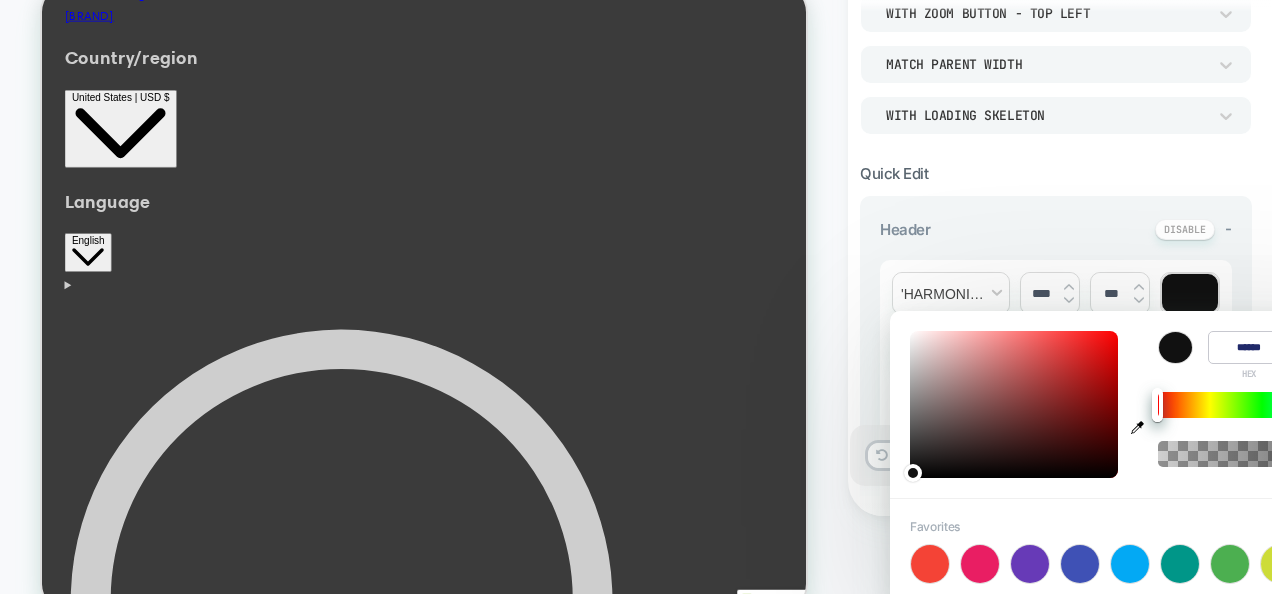 scroll, scrollTop: 0, scrollLeft: 893, axis: horizontal 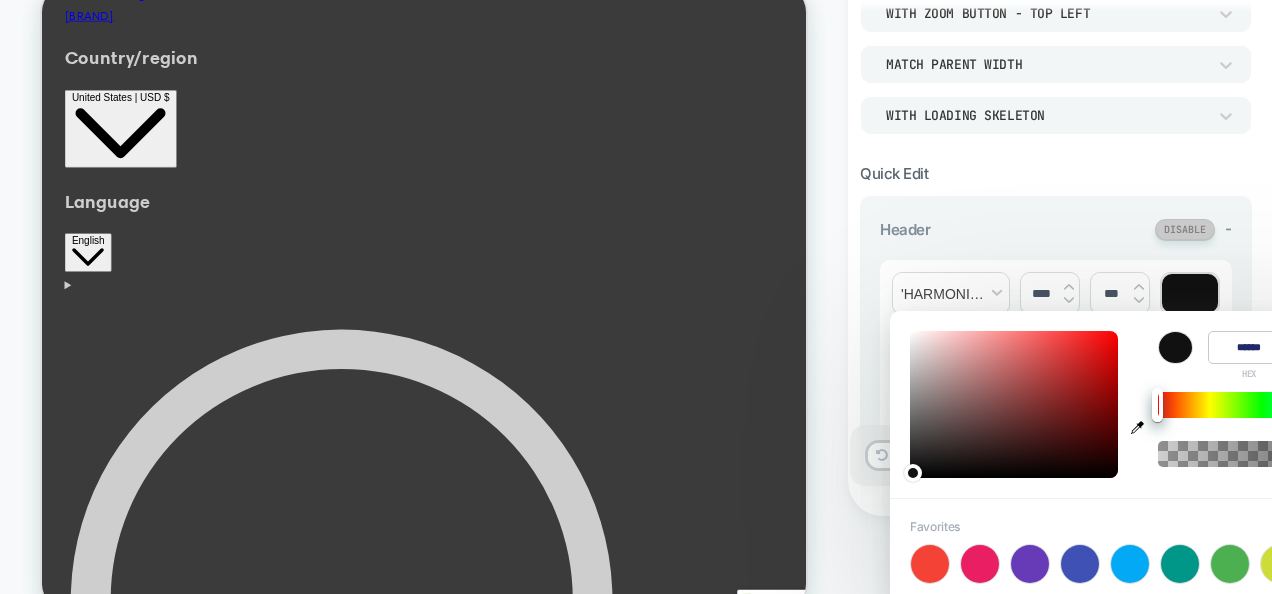 click at bounding box center (1185, 229) 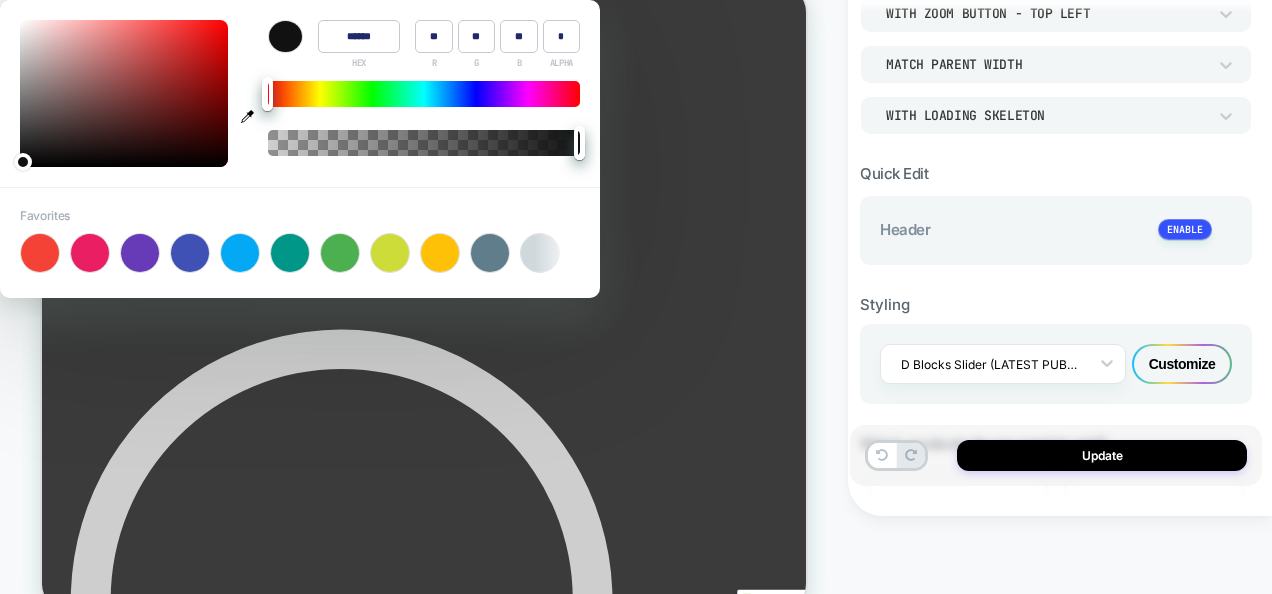 scroll, scrollTop: 0, scrollLeft: 0, axis: both 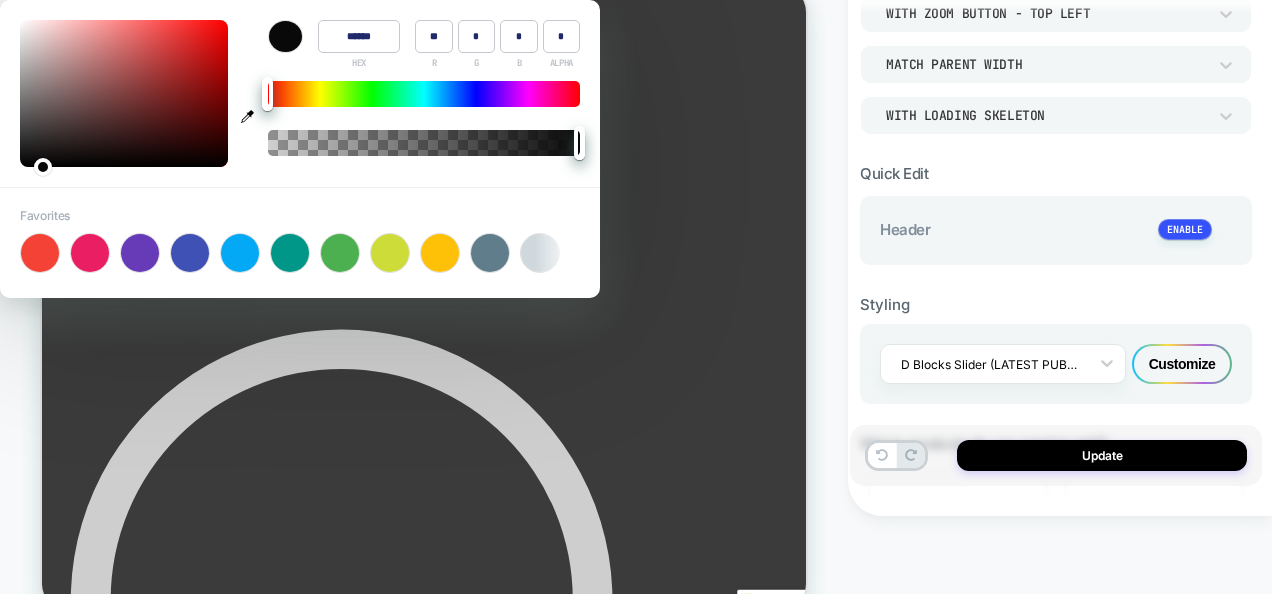 type on "******" 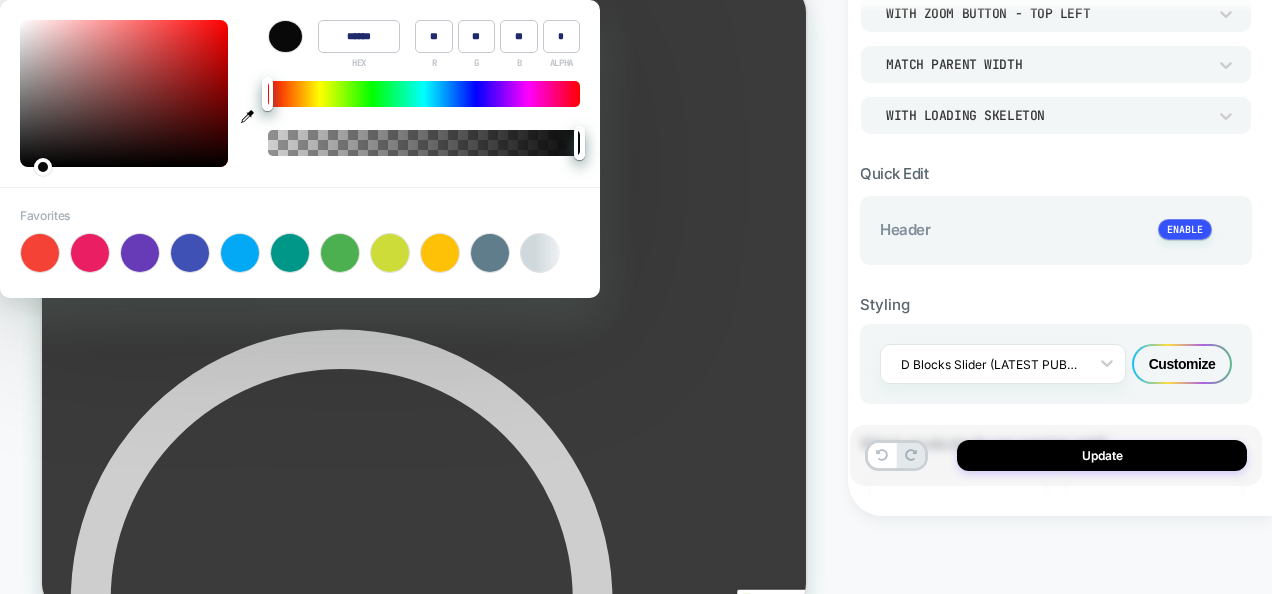 type on "******" 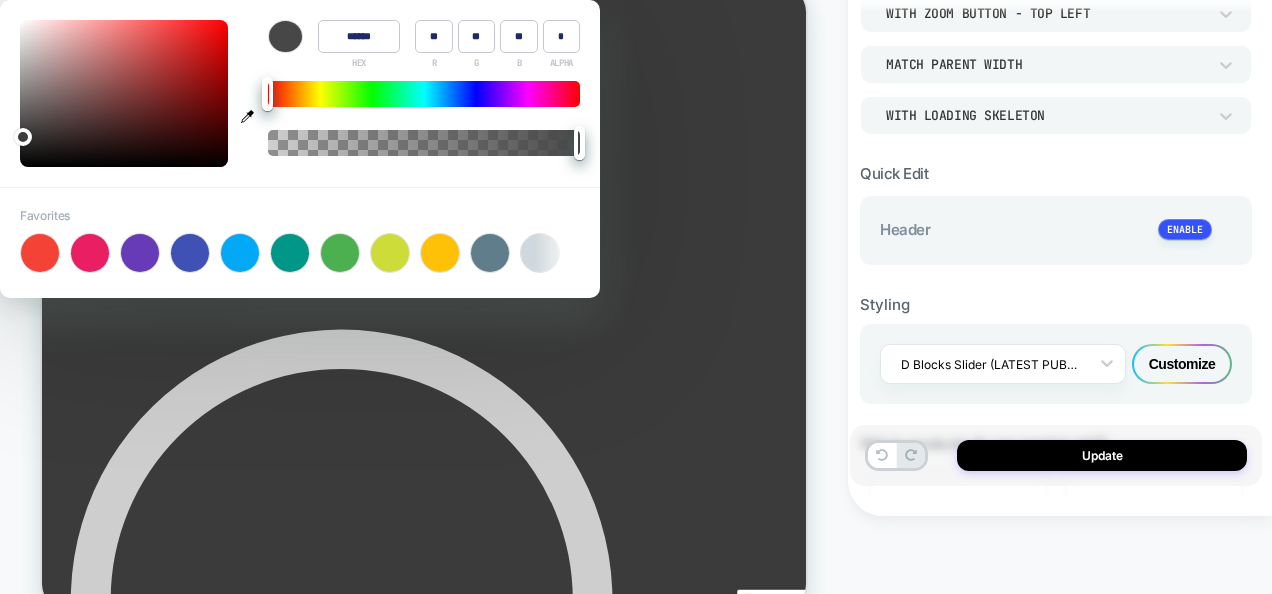 type on "******" 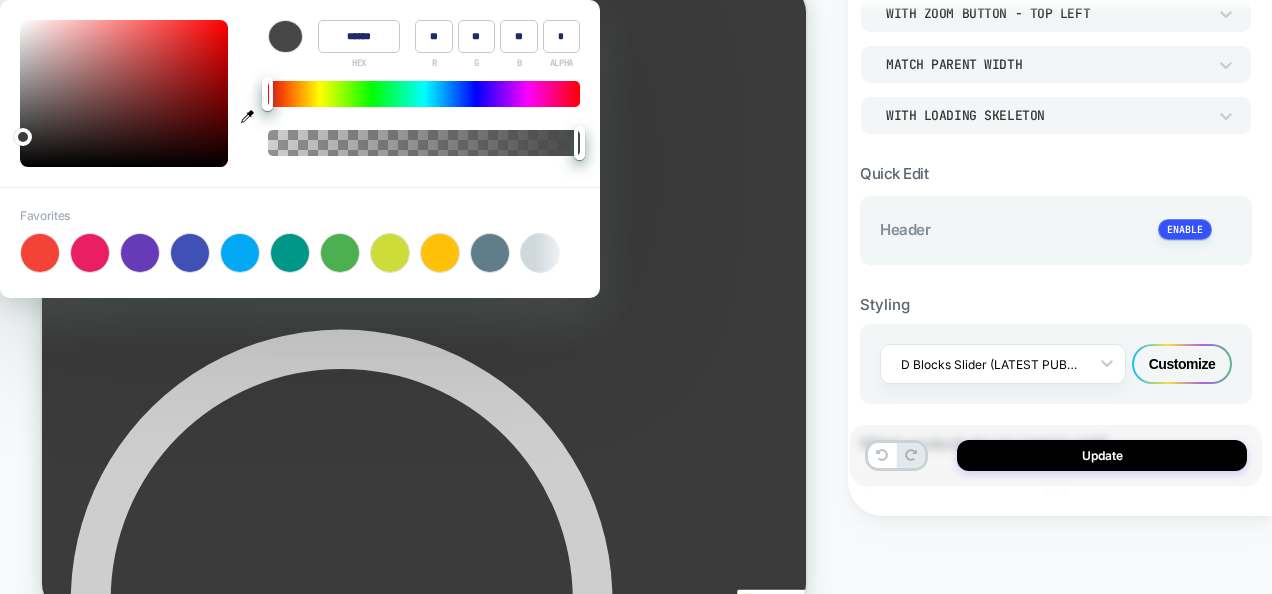 type on "******" 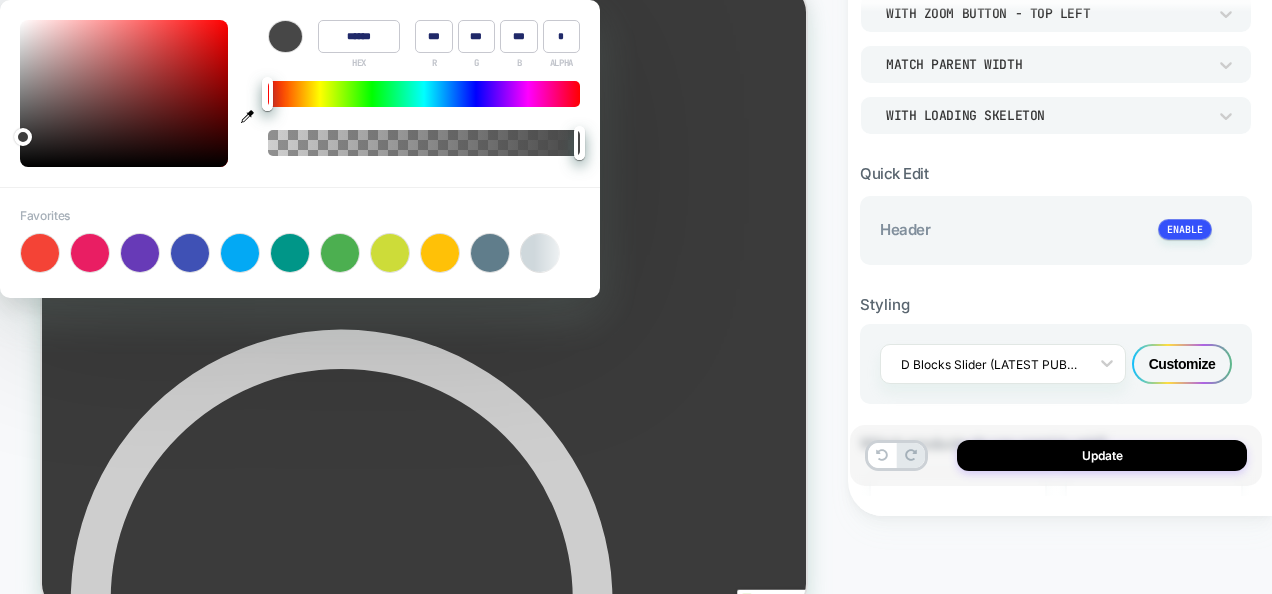 type on "******" 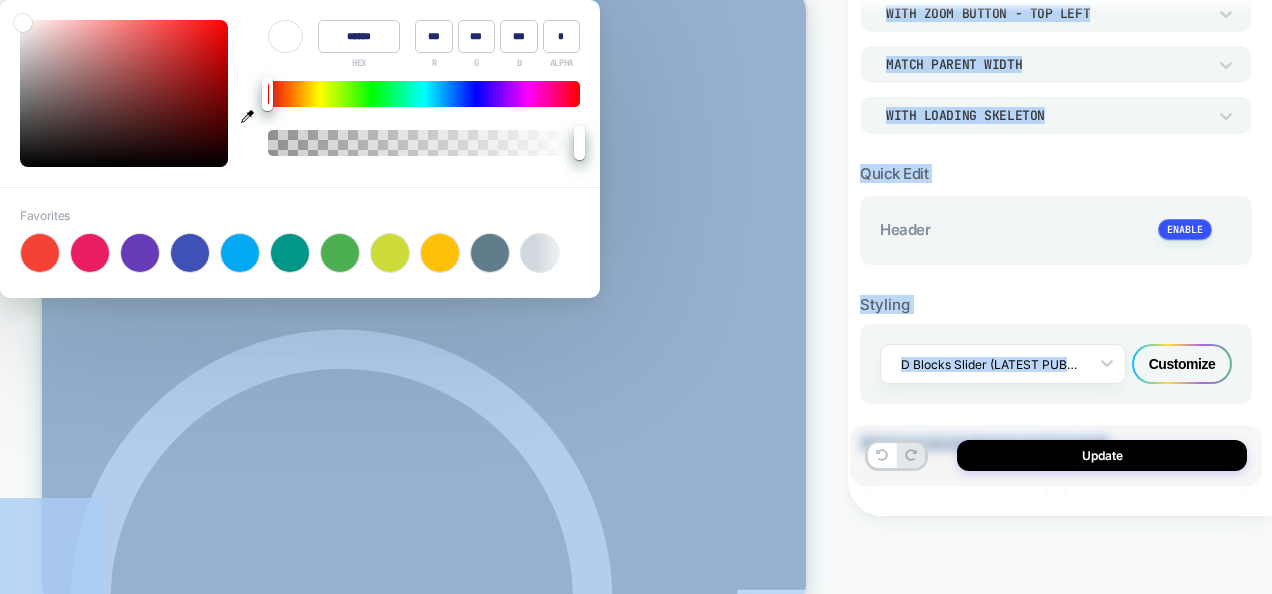 drag, startPoint x: 26, startPoint y: 163, endPoint x: -4, endPoint y: -53, distance: 218.07338 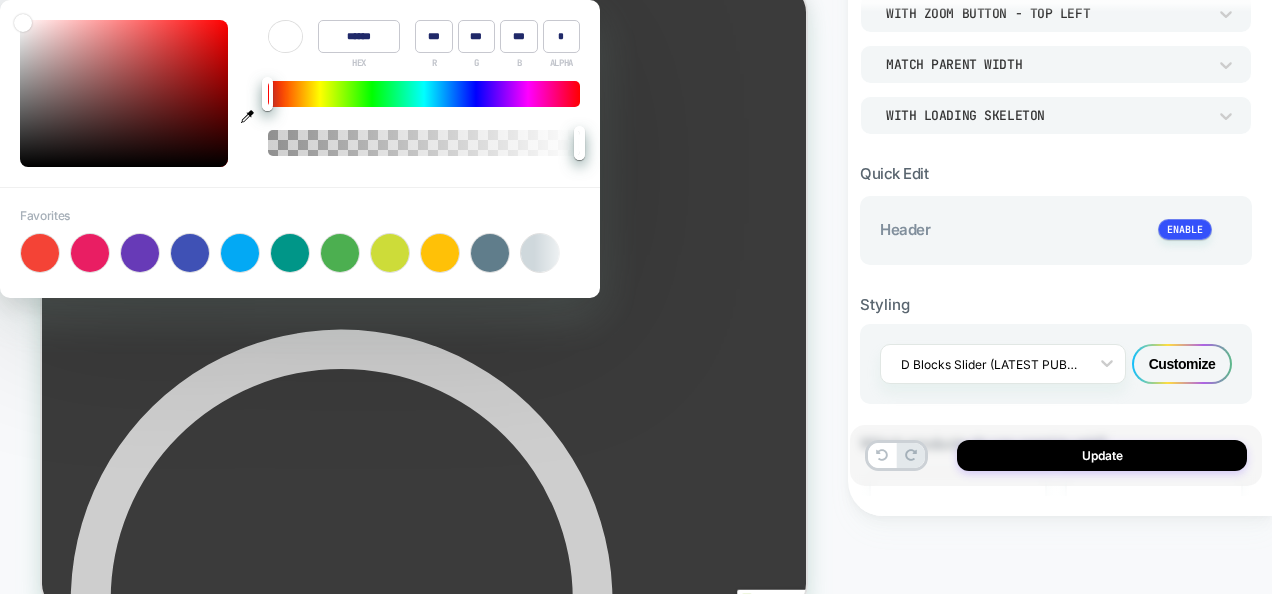 click on "Subscribe to our newsletter
Email
Instagram
TikTok
X (Twitter)
Pinterest" at bounding box center [551, 7584] 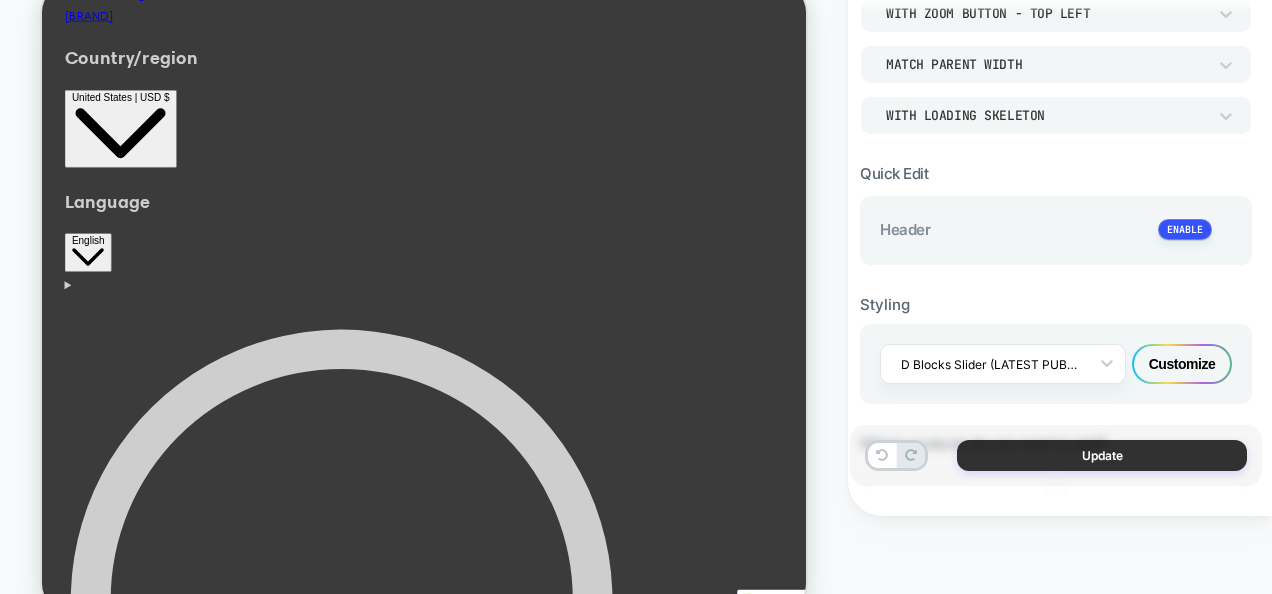 scroll, scrollTop: 0, scrollLeft: 893, axis: horizontal 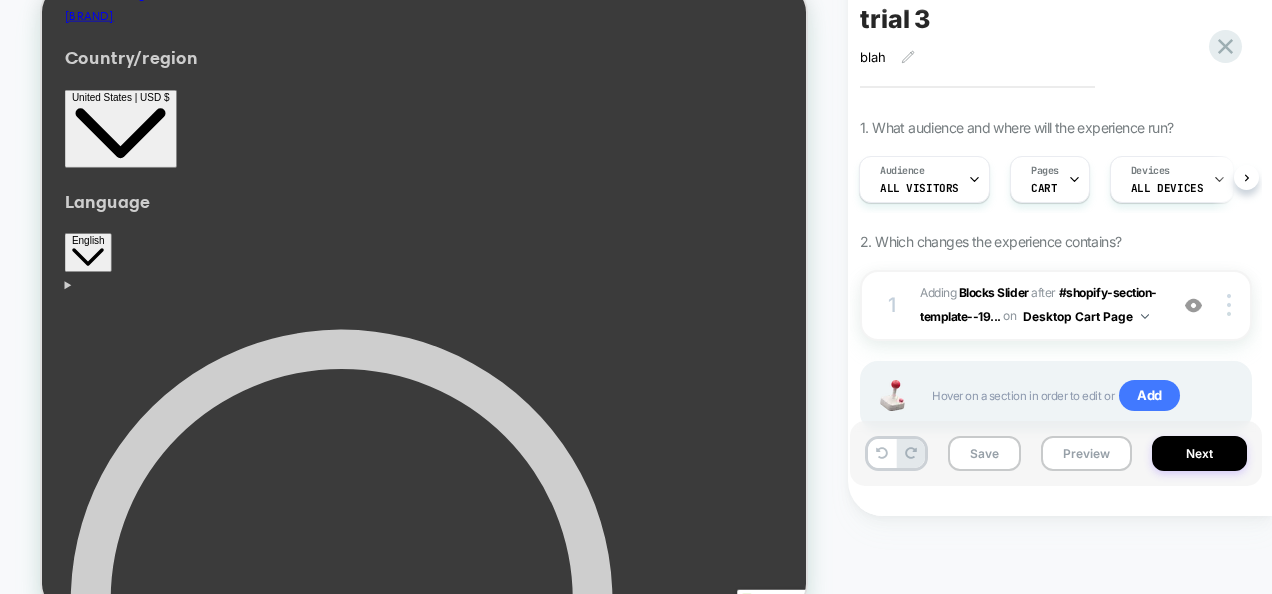 drag, startPoint x: 1109, startPoint y: 462, endPoint x: 915, endPoint y: 521, distance: 202.77327 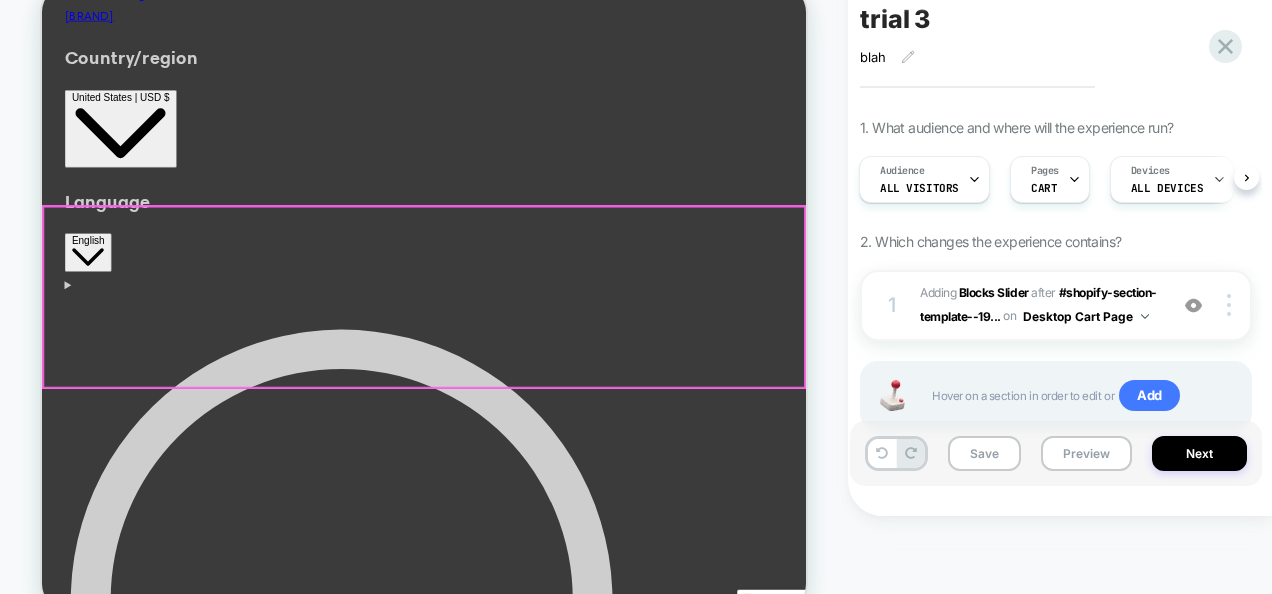 click on "Makeup Sponge Beauty Eggs $7 ADD Makeup Brushes Professional Marble Makeup Brush Set $30 ADD 4 Colors Matte Lipstick Set, Mini Lipstick $40 ADD Makeup Sponge Beauty Eggs $5 ADD Professional Make-Up Lip Gloss $30 ADD Professional Makeup Brush Set 14Pcs Makeup Brushes Kit $40 ADD Makeup Sponge Beauty Eggs $5 ADD 12Pc Full Face Makeup Brush Set Natural Hair-Like Professional Make up Brushes $55 ADD" at bounding box center [551, 4948] 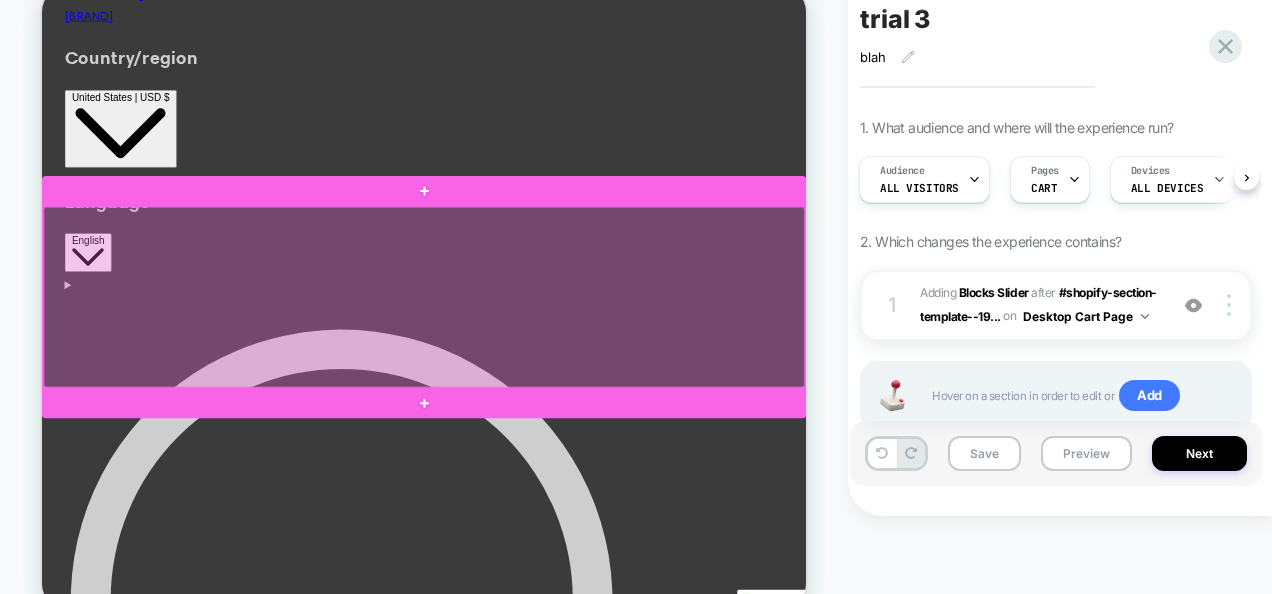 click at bounding box center (551, 401) 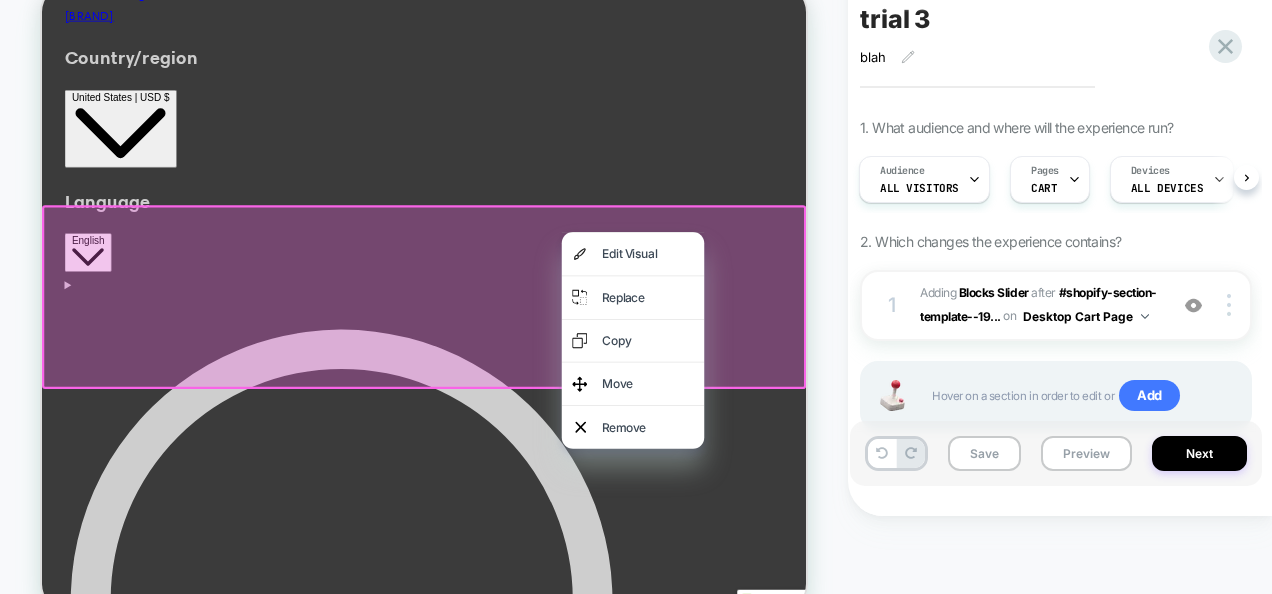 scroll, scrollTop: 0, scrollLeft: 893, axis: horizontal 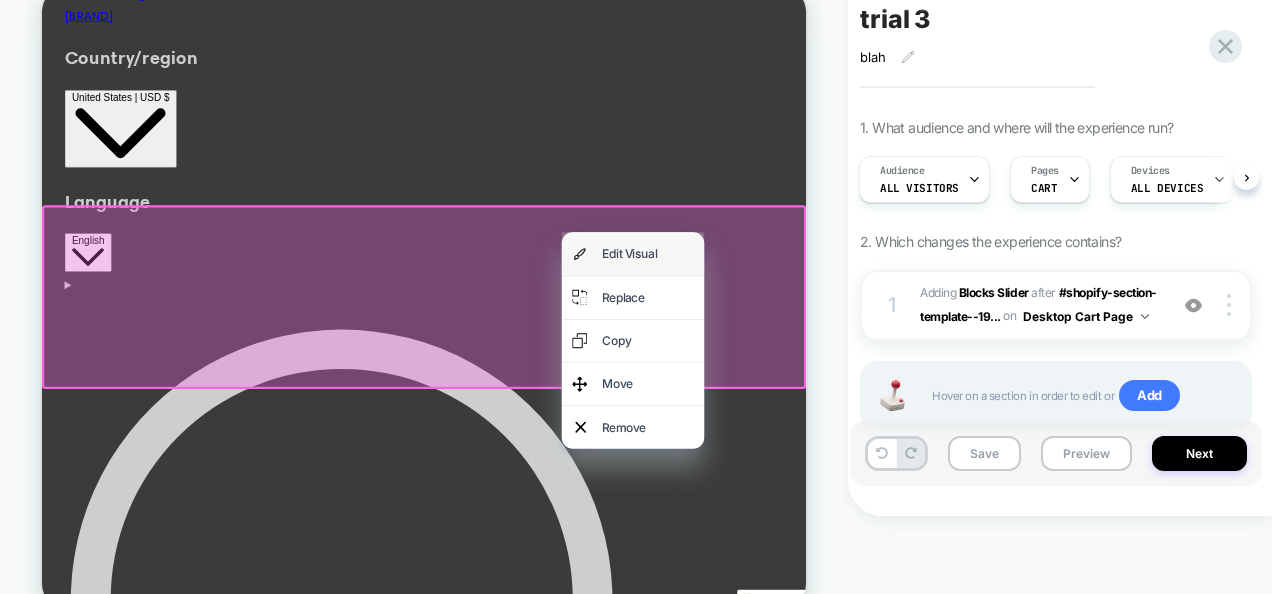 click on "Edit Visual" at bounding box center [850, 343] 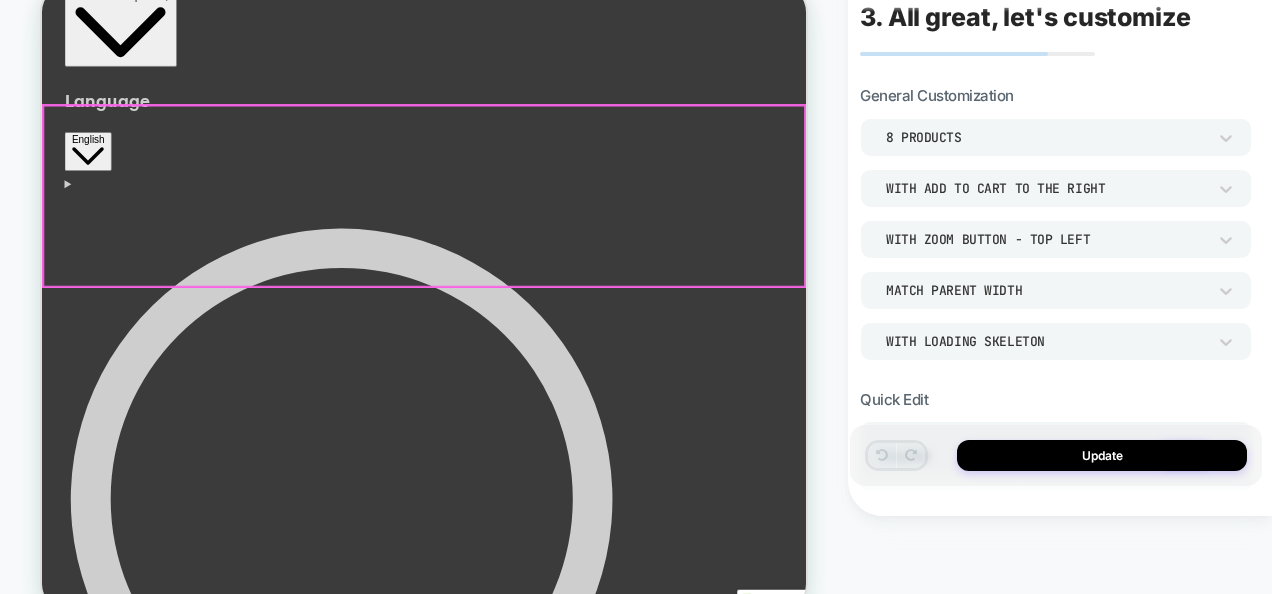 scroll, scrollTop: 345, scrollLeft: 0, axis: vertical 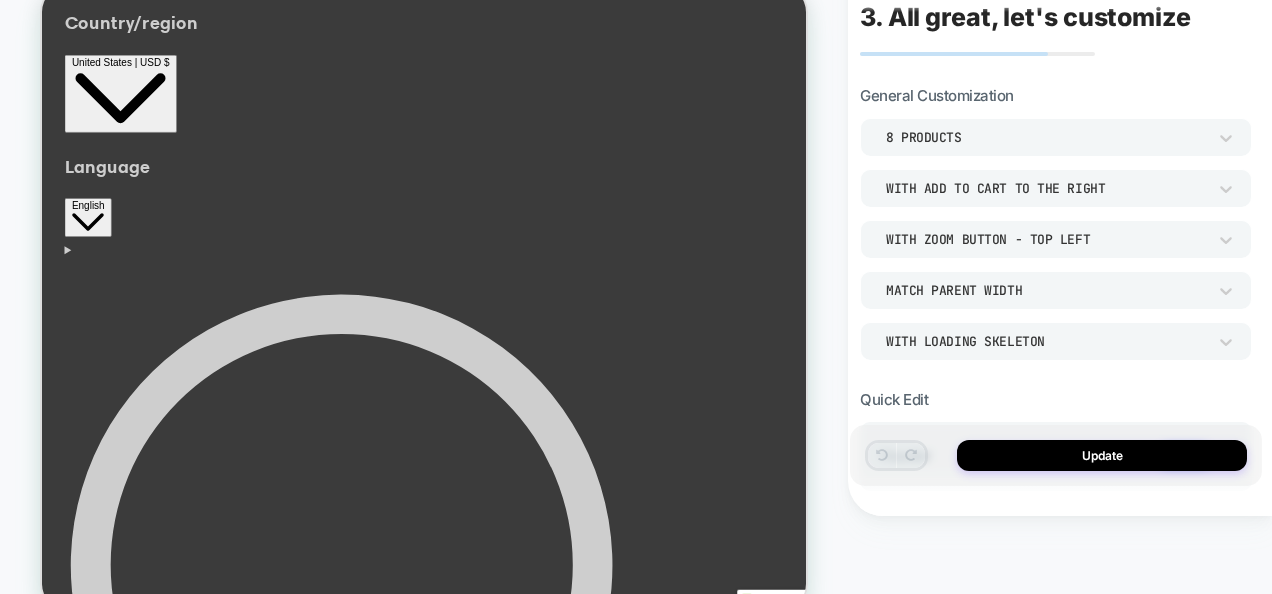 click on "Makeup Brushes Professional Marble Makeup Brush Set" at bounding box center [559, 4872] 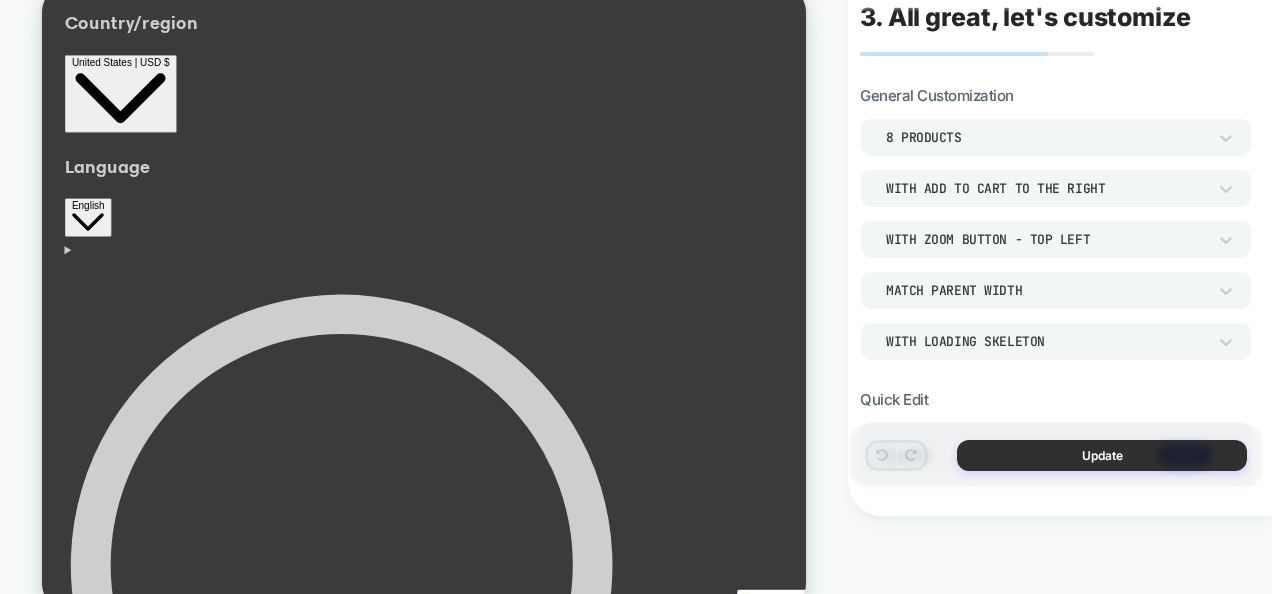 click on "Update" at bounding box center (1102, 455) 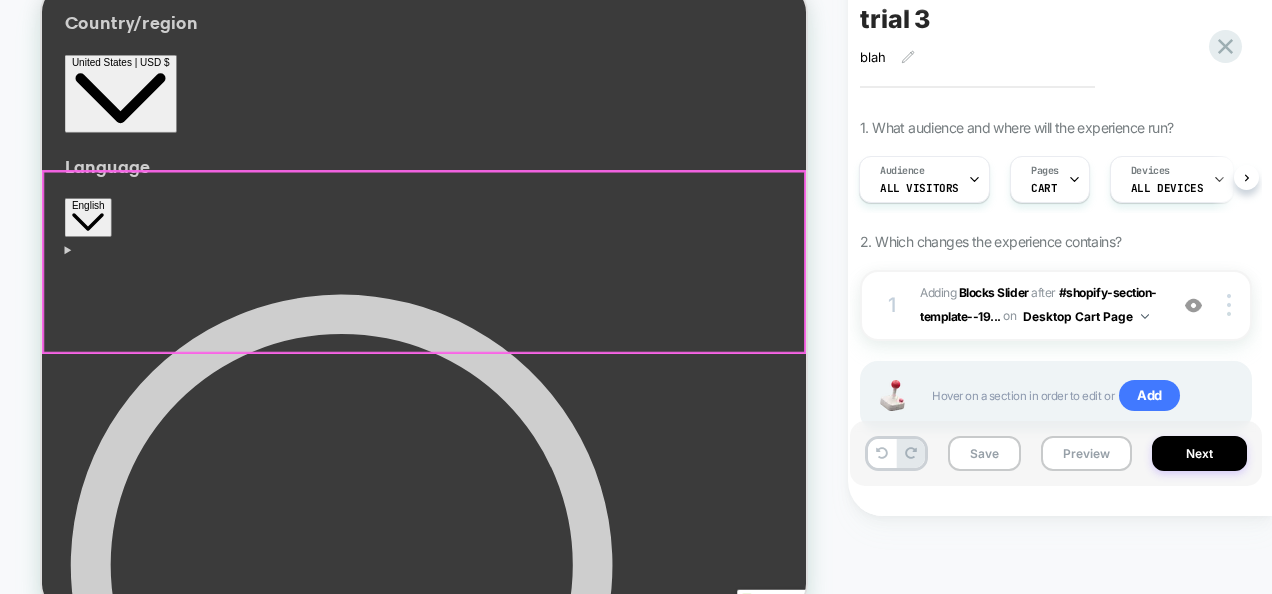 click on "$30" at bounding box center [559, 4946] 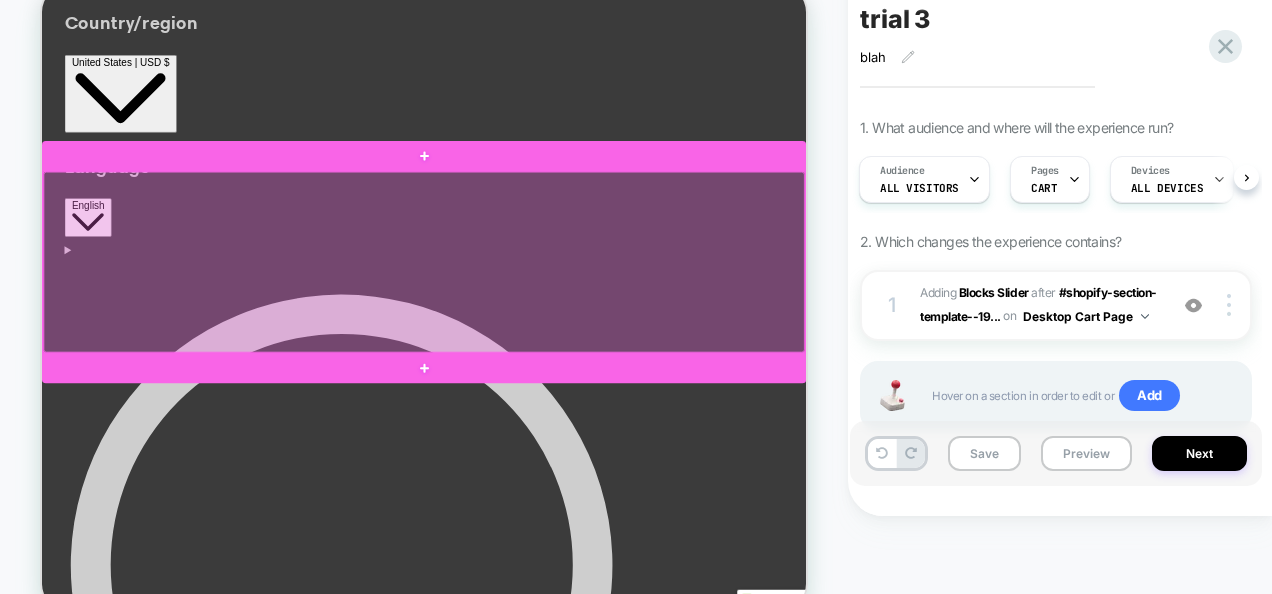 click at bounding box center (551, 354) 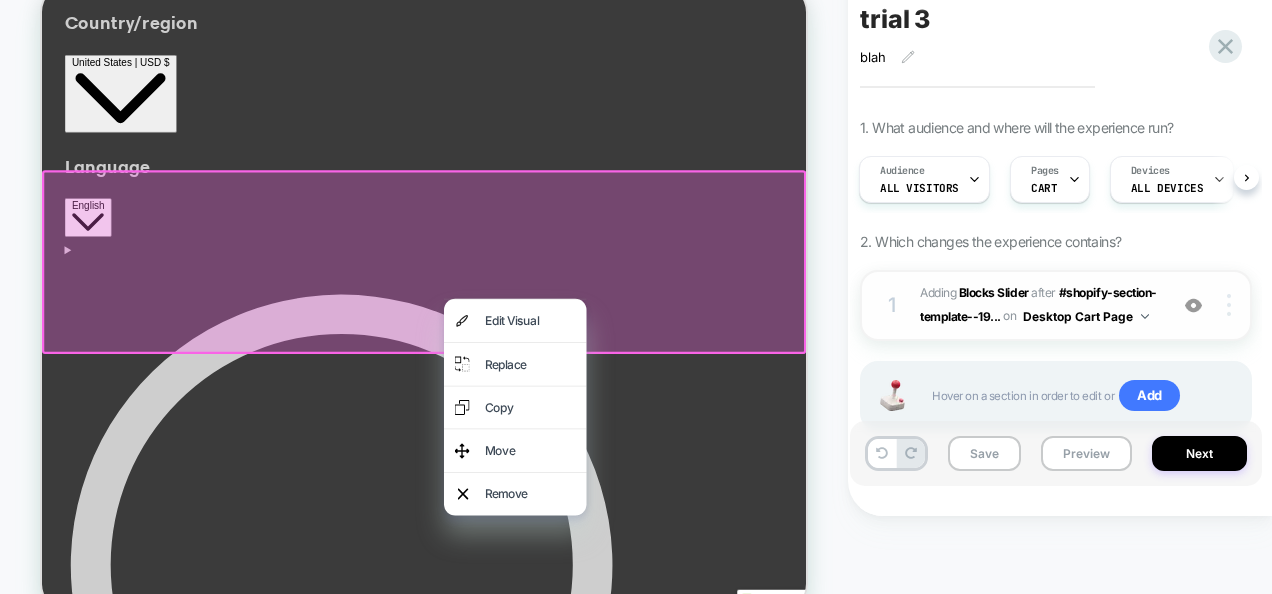 scroll, scrollTop: 0, scrollLeft: 893, axis: horizontal 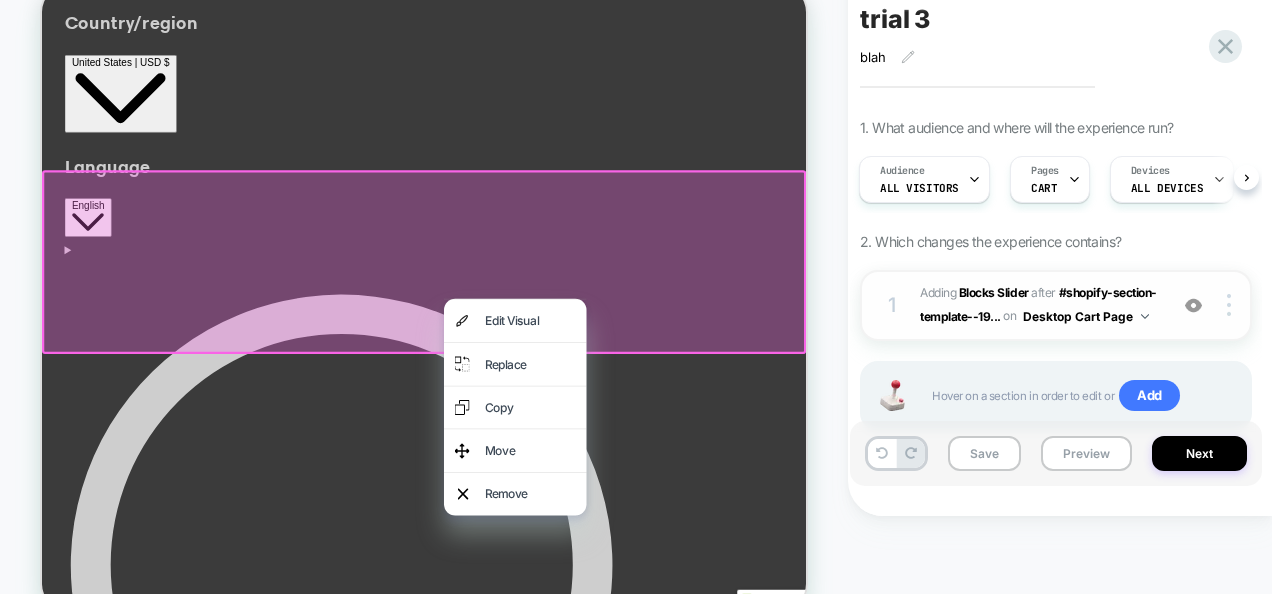click on "1 #_loomi_addon_1754672722171 Adding   Blocks Slider   AFTER #shopify-section-template--19... #shopify-section-template--19076559175870__cart-items   on Desktop Cart Page Add Before Add After Duplicate Replace Position Copy CSS Selector Copy Widget Id Rename Copy to   Mobile Target   All Devices Delete" at bounding box center (1056, 305) 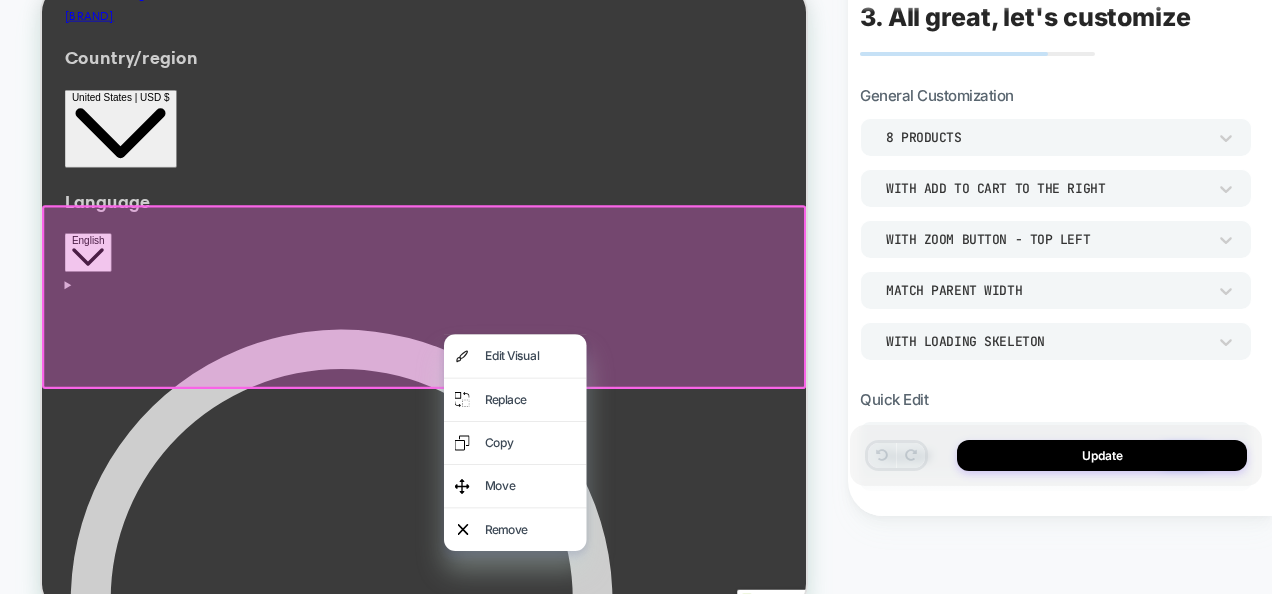 scroll, scrollTop: 0, scrollLeft: 0, axis: both 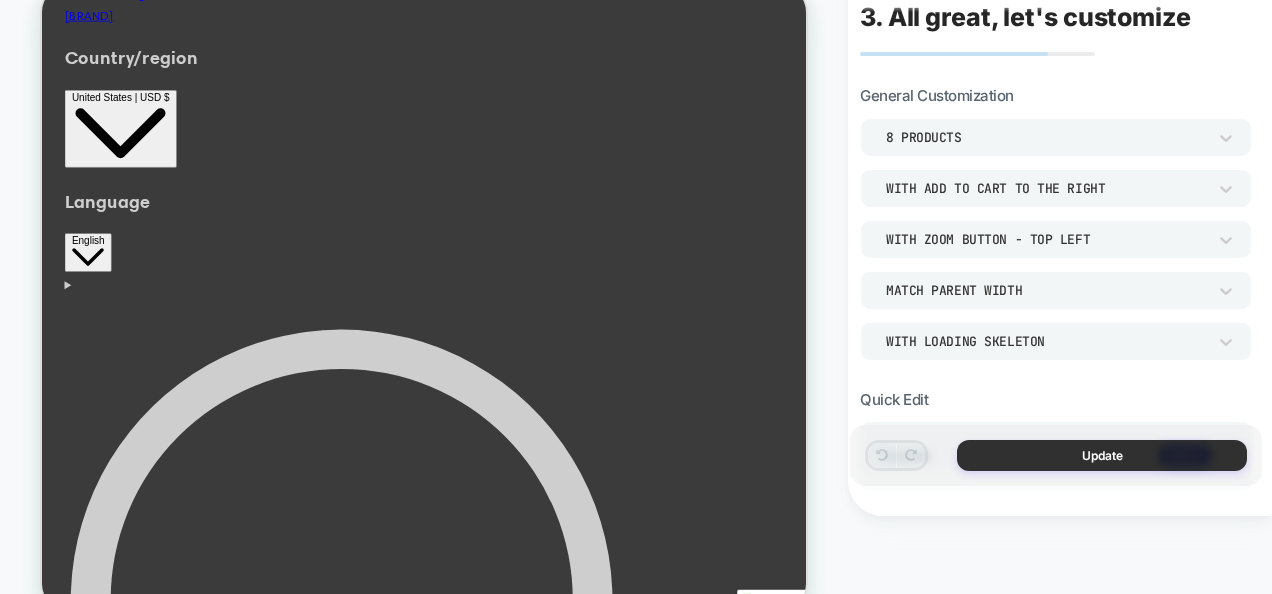 click on "Update" at bounding box center (1102, 455) 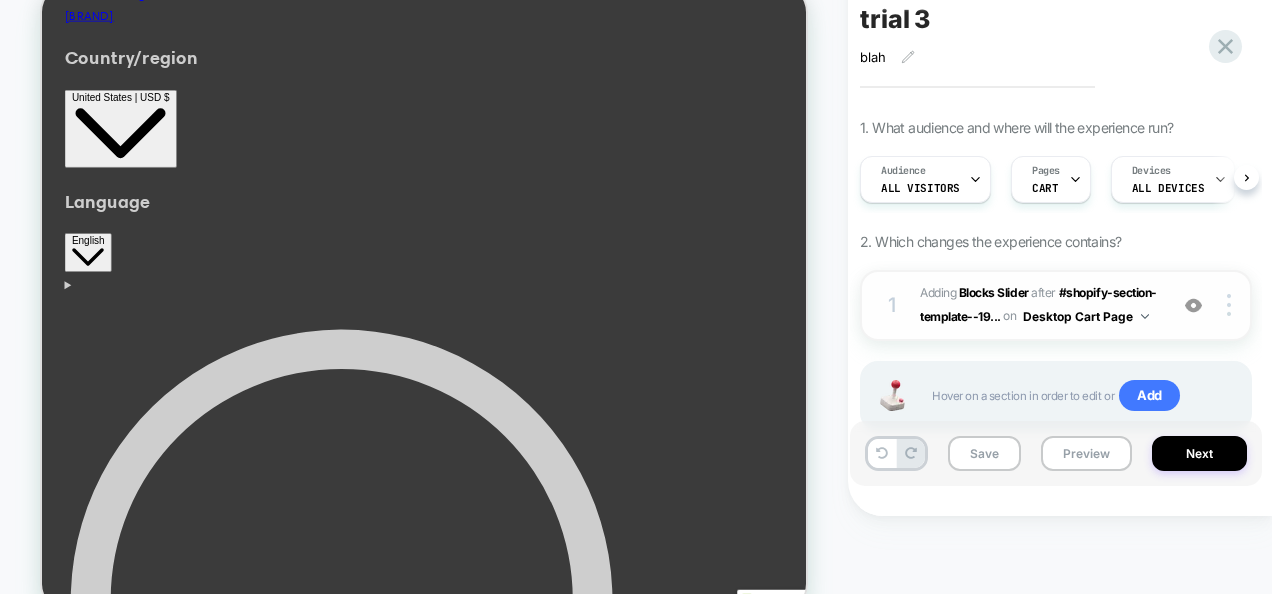 scroll, scrollTop: 0, scrollLeft: 1, axis: horizontal 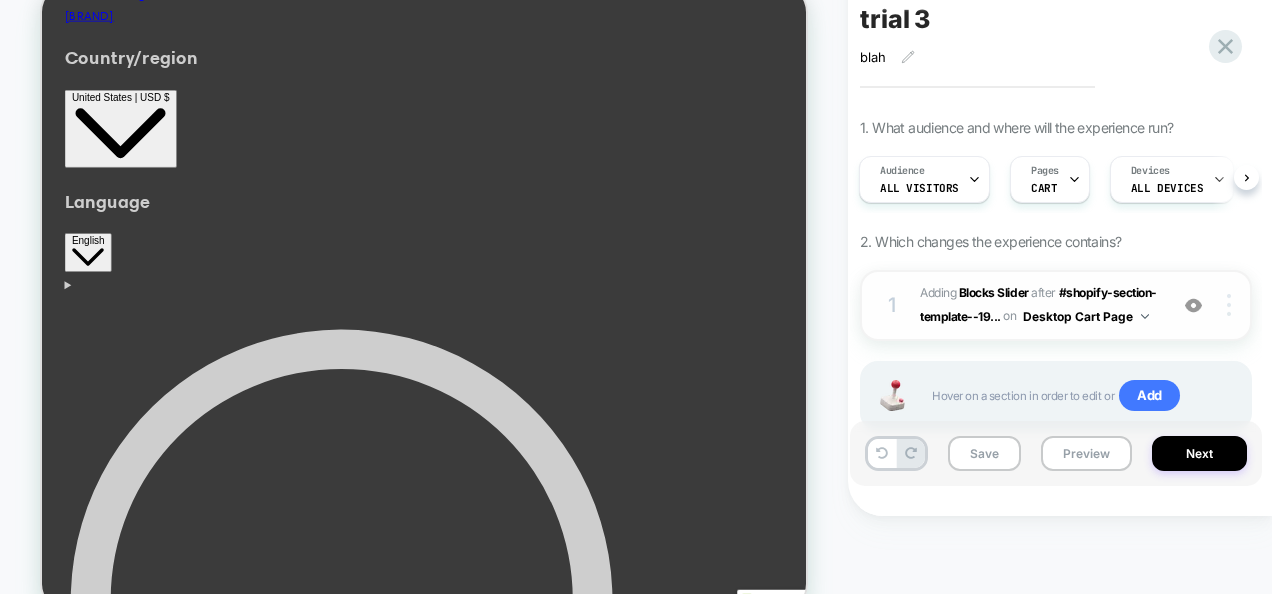 click at bounding box center (1232, 305) 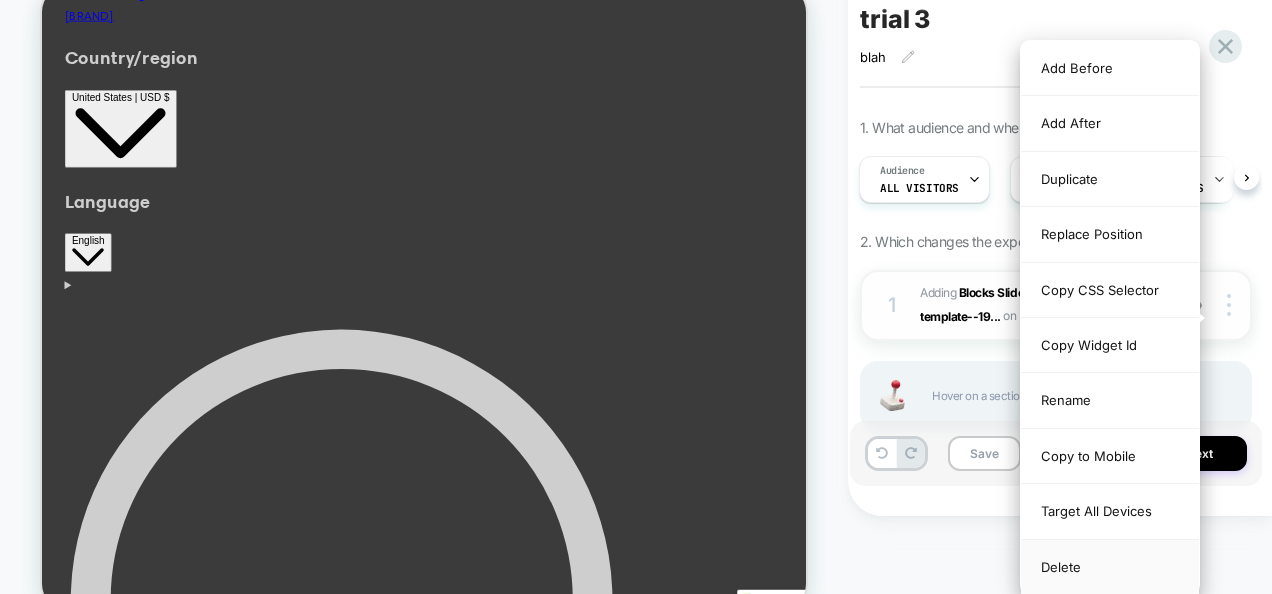 scroll, scrollTop: 0, scrollLeft: 0, axis: both 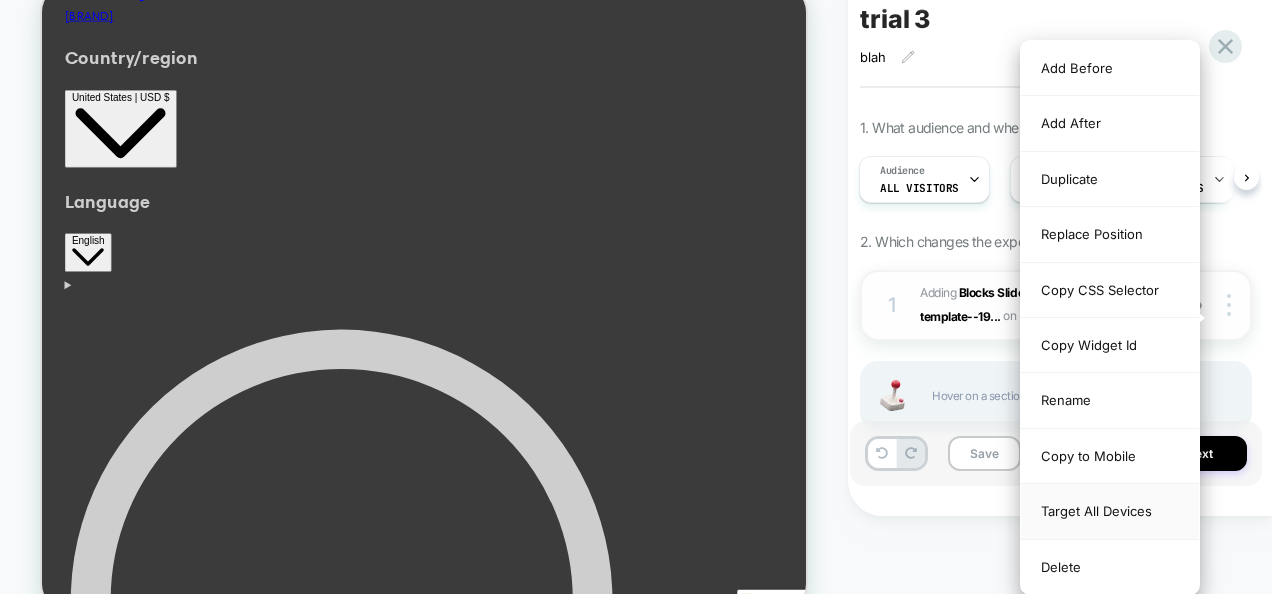 click on "Target   All Devices" at bounding box center (1110, 511) 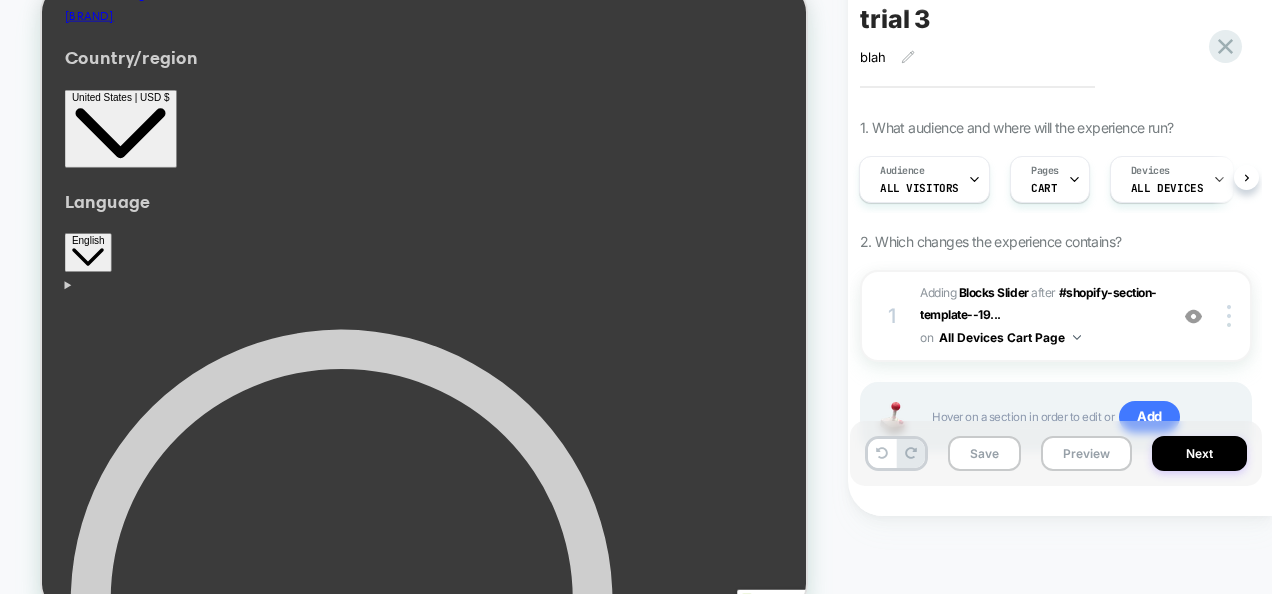 scroll, scrollTop: 0, scrollLeft: 893, axis: horizontal 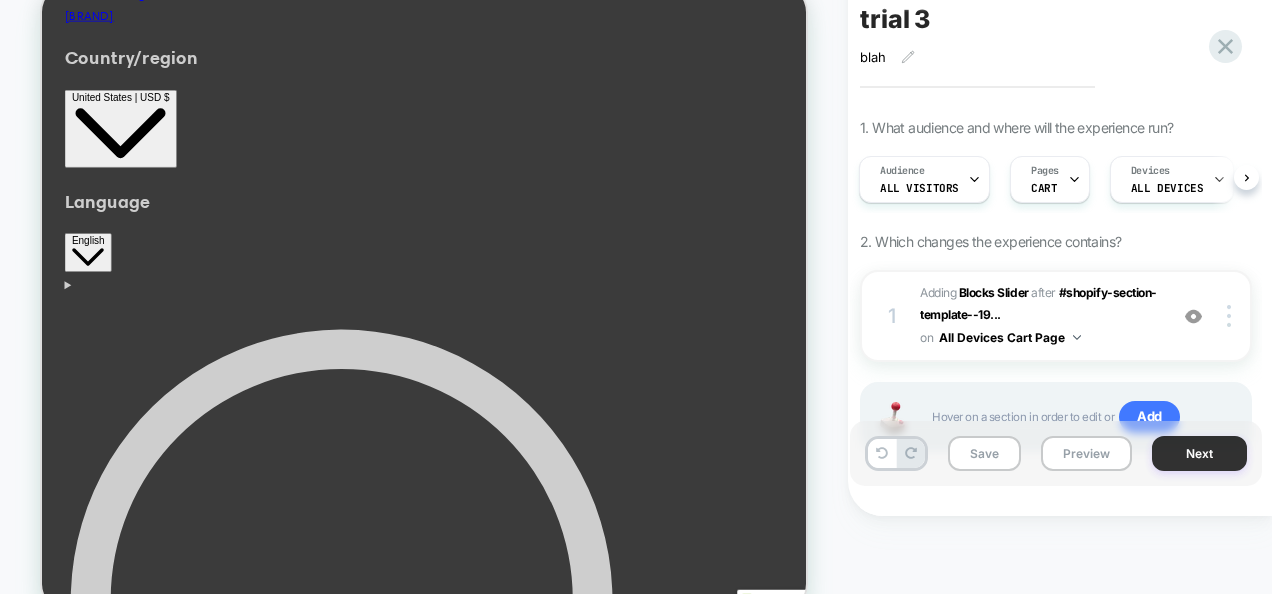 click on "Next" at bounding box center [1199, 453] 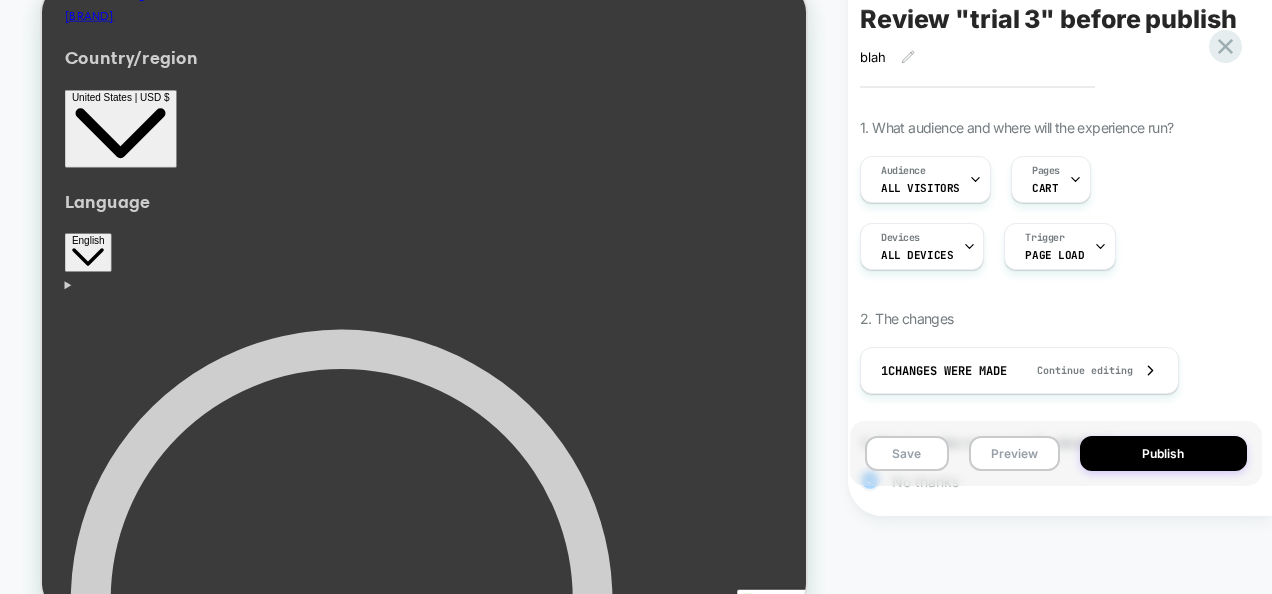 click on "Publish" at bounding box center [1163, 453] 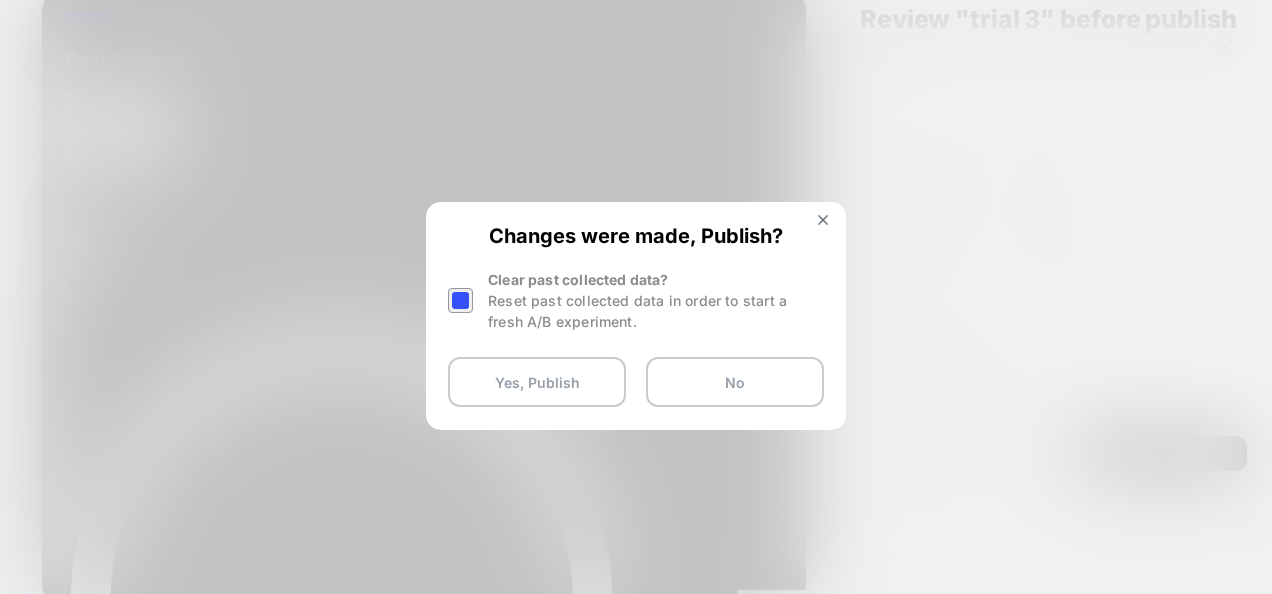 click on "Yes, Publish" at bounding box center (537, 382) 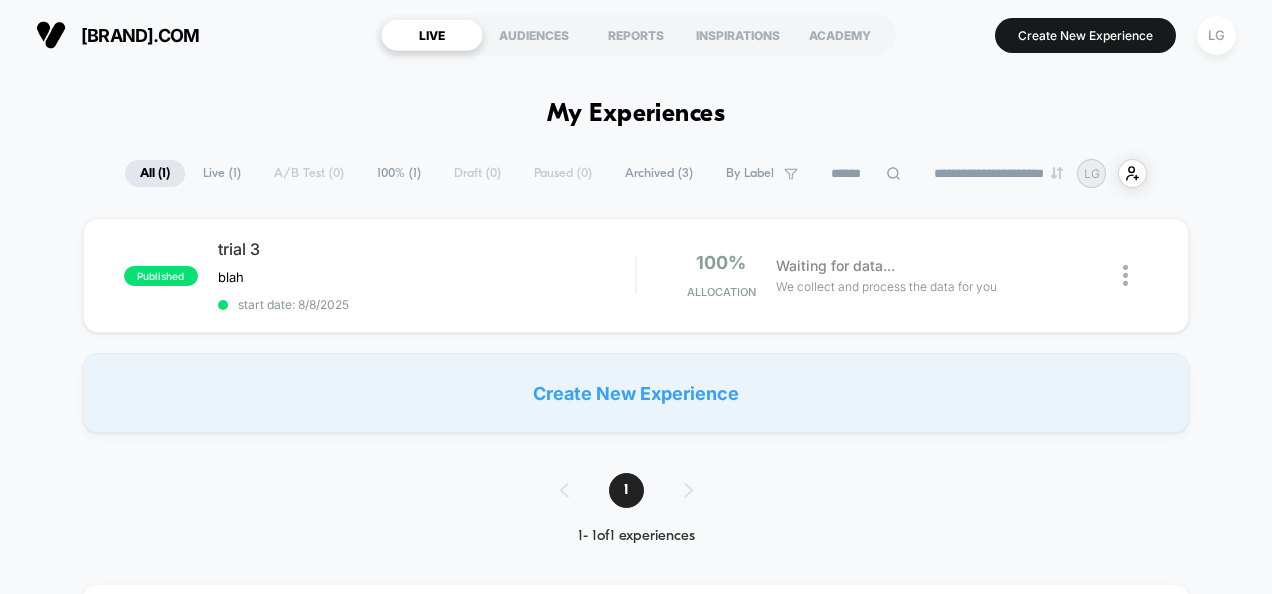 scroll, scrollTop: 0, scrollLeft: 0, axis: both 